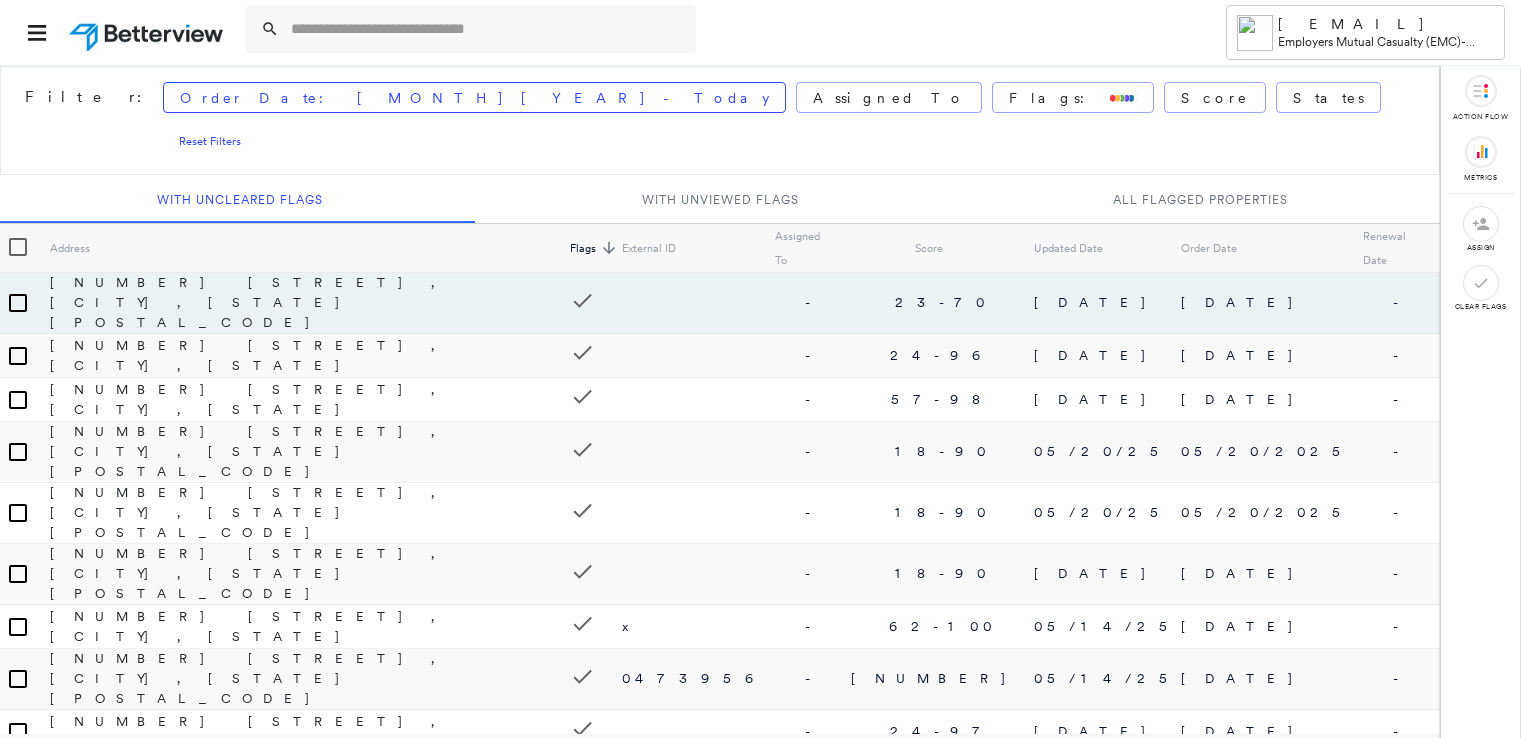 scroll, scrollTop: 0, scrollLeft: 0, axis: both 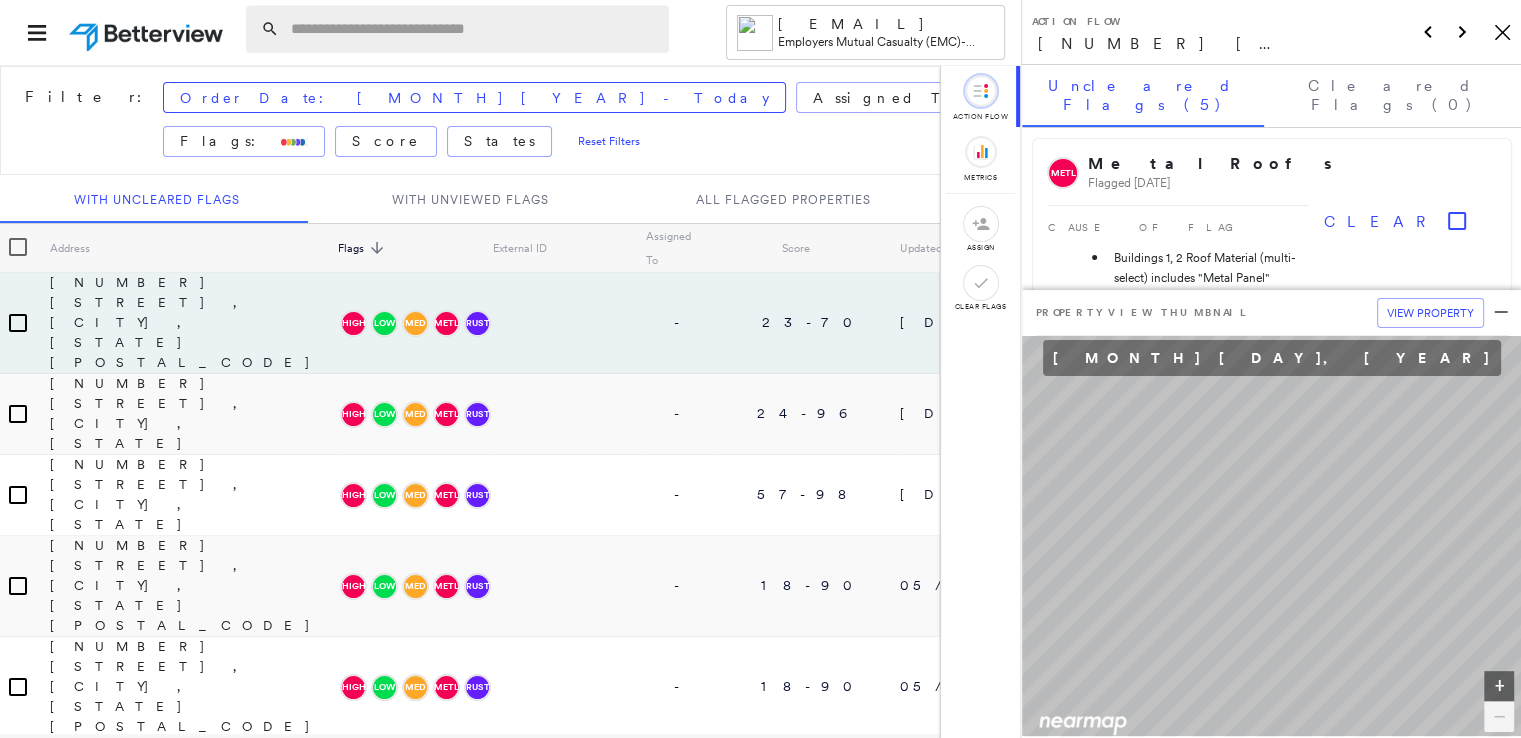 click at bounding box center (474, 29) 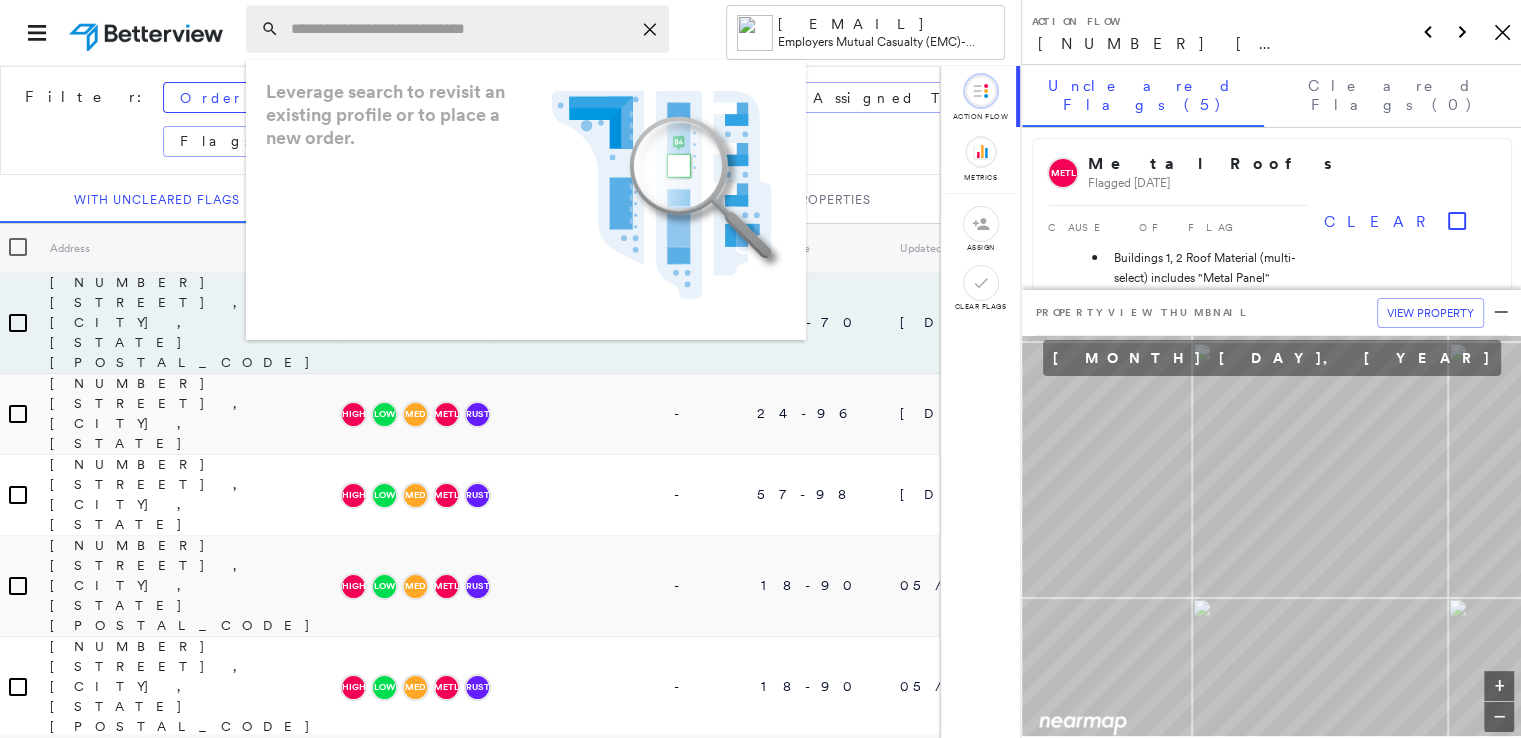 click at bounding box center (461, 29) 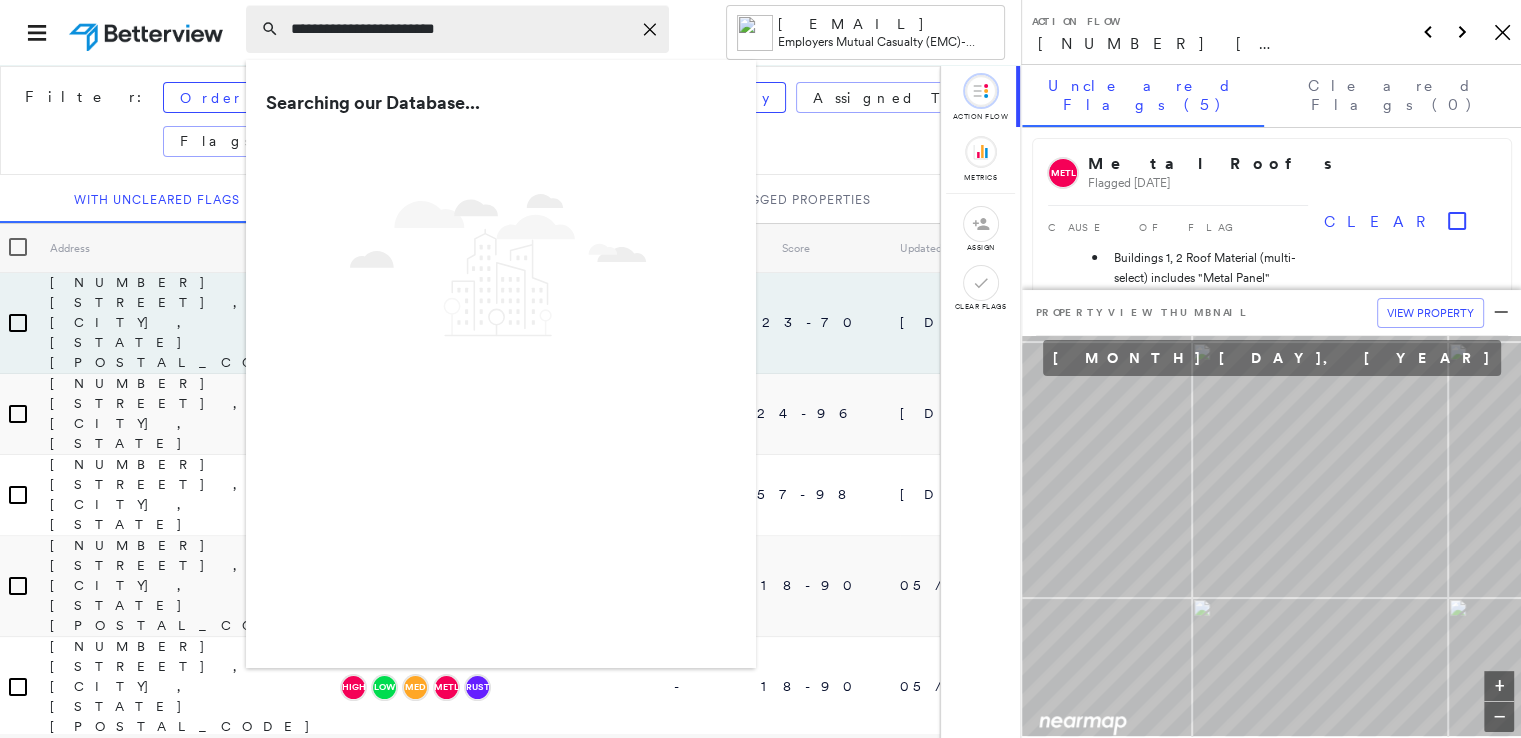 type on "**********" 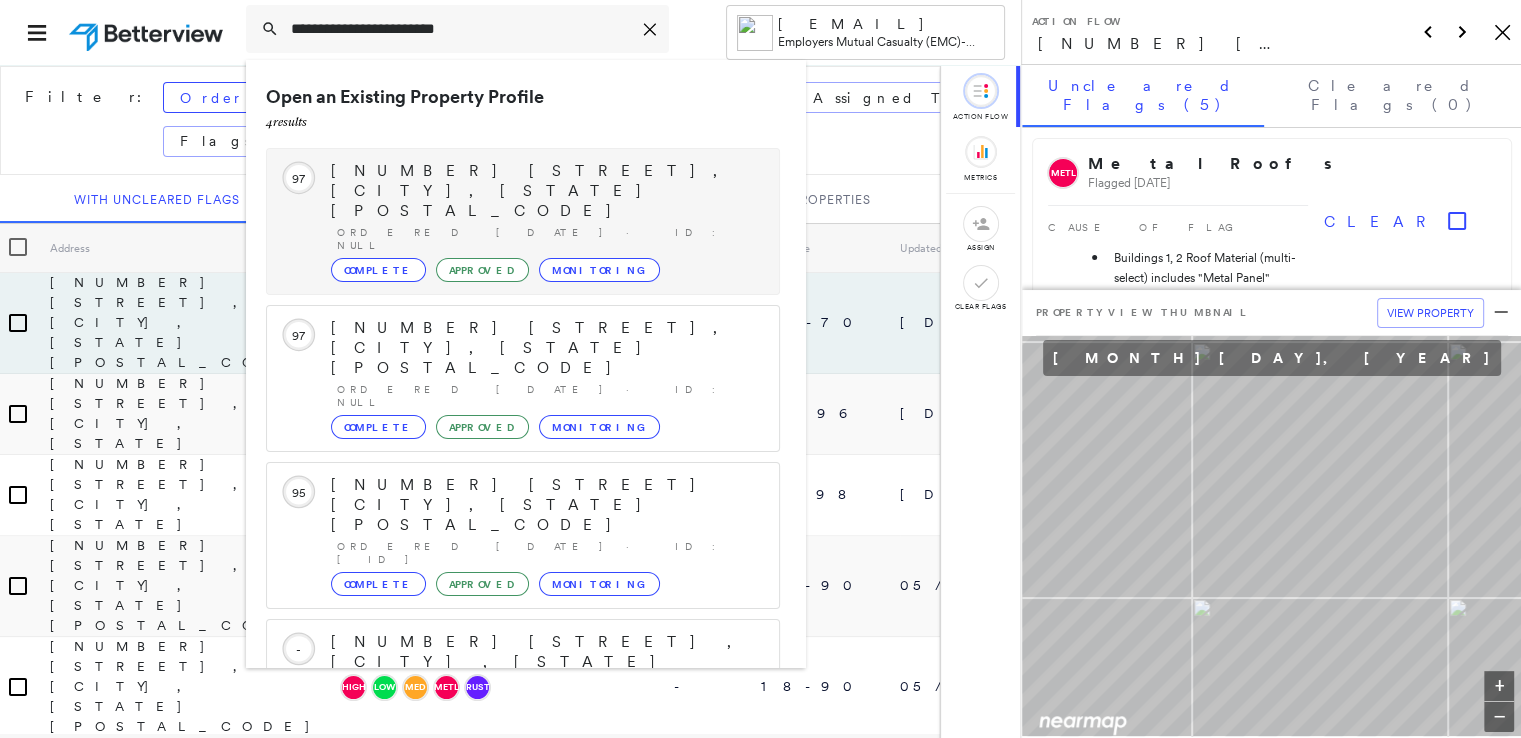 click on "[NUMBER] [STREET], [CITY], [STATE] [POSTAL_CODE]" at bounding box center [545, 191] 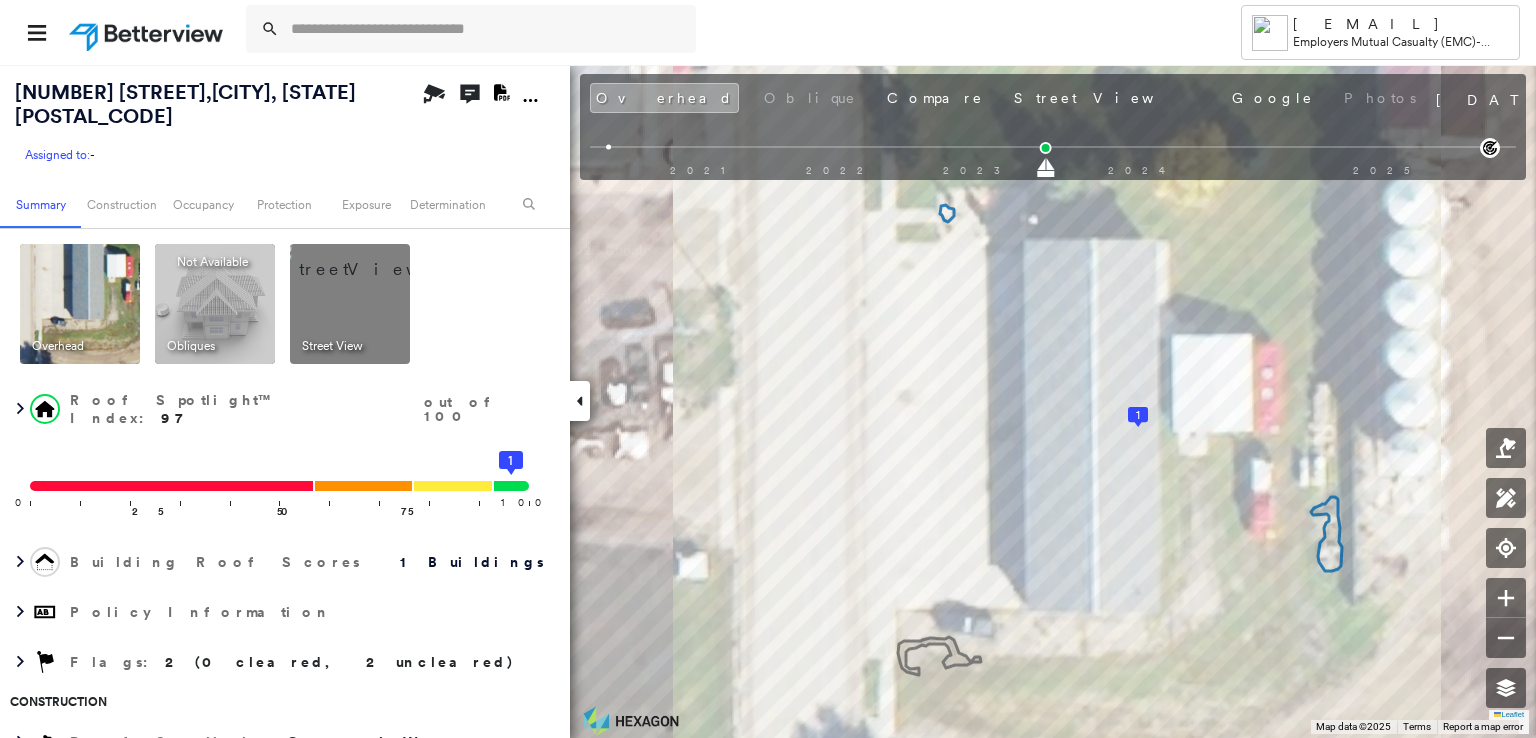 click 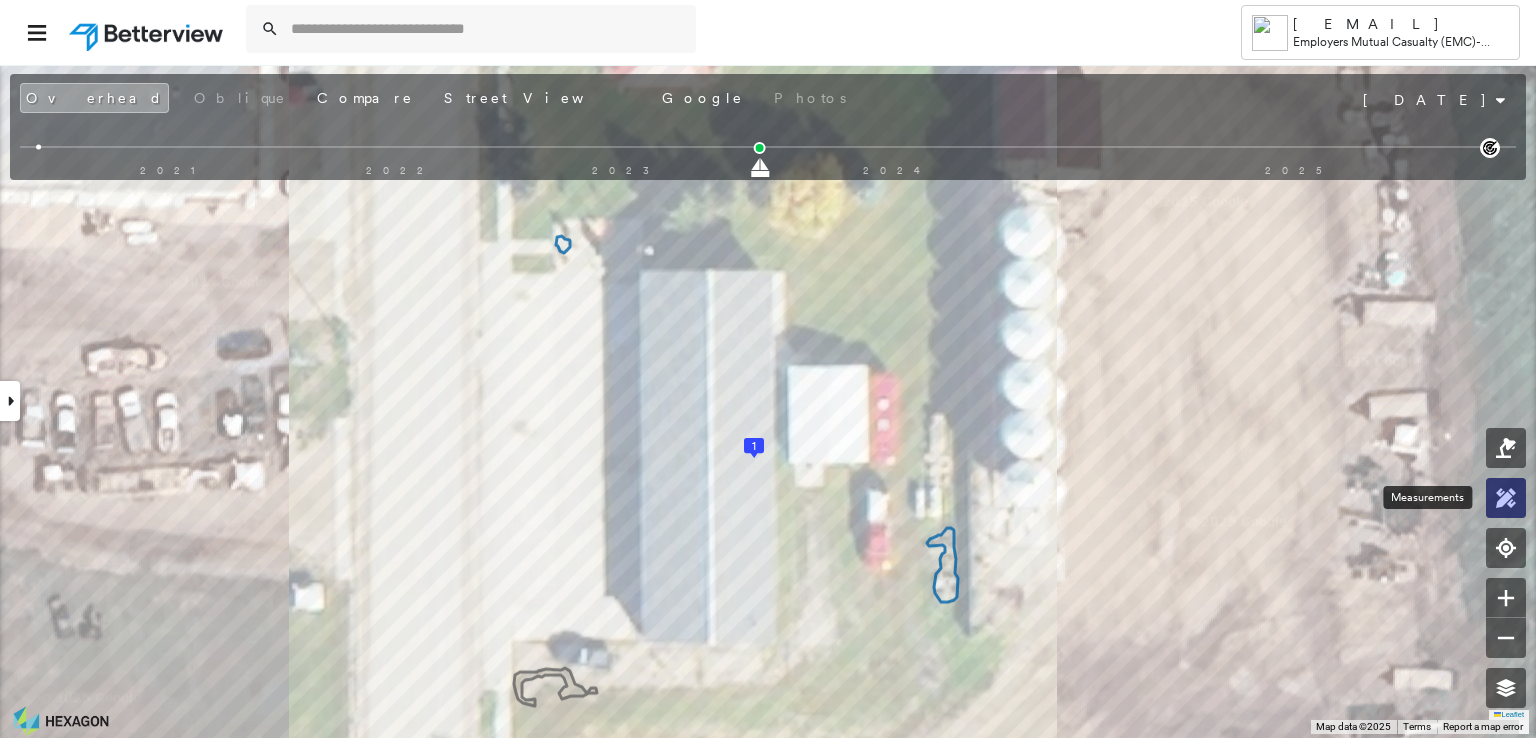 click 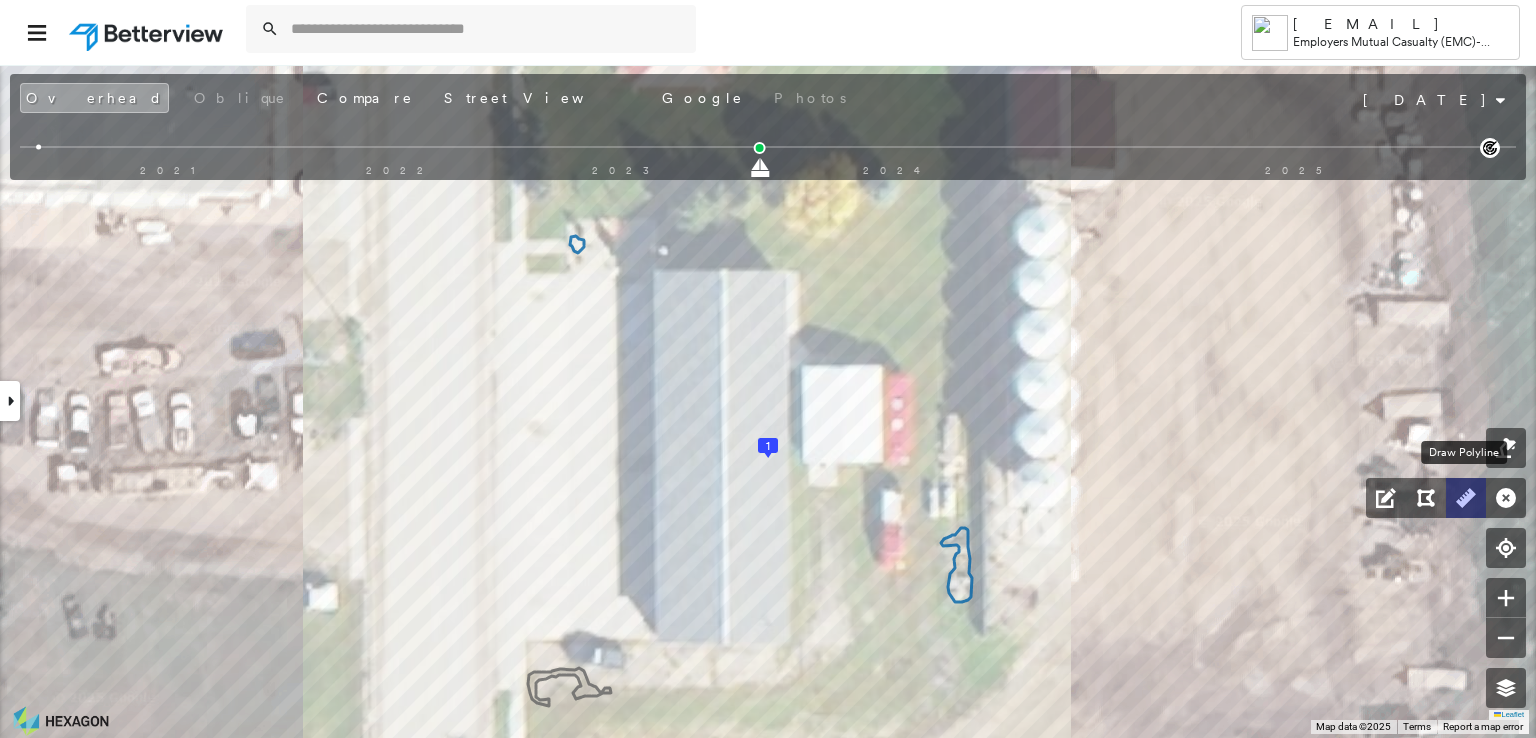 click 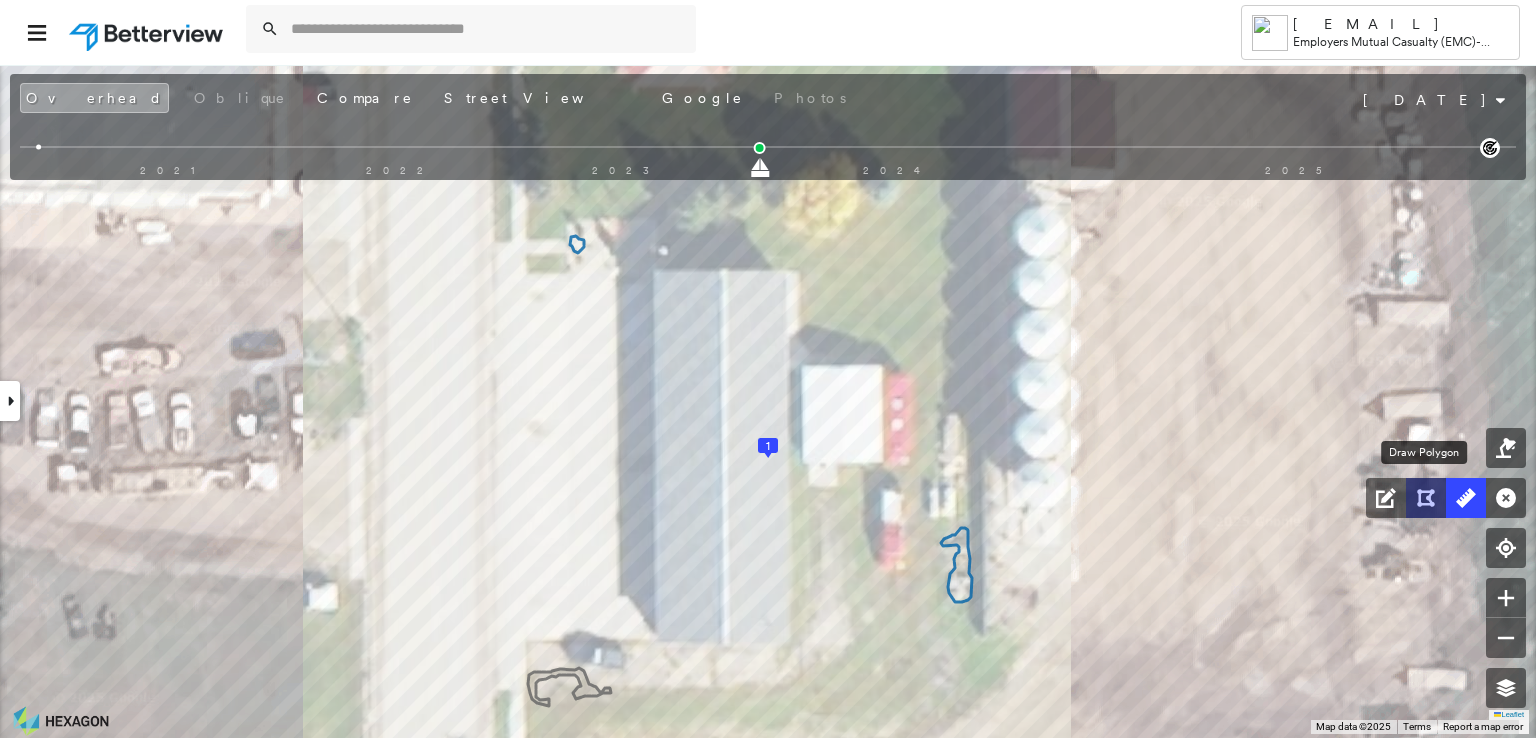 click 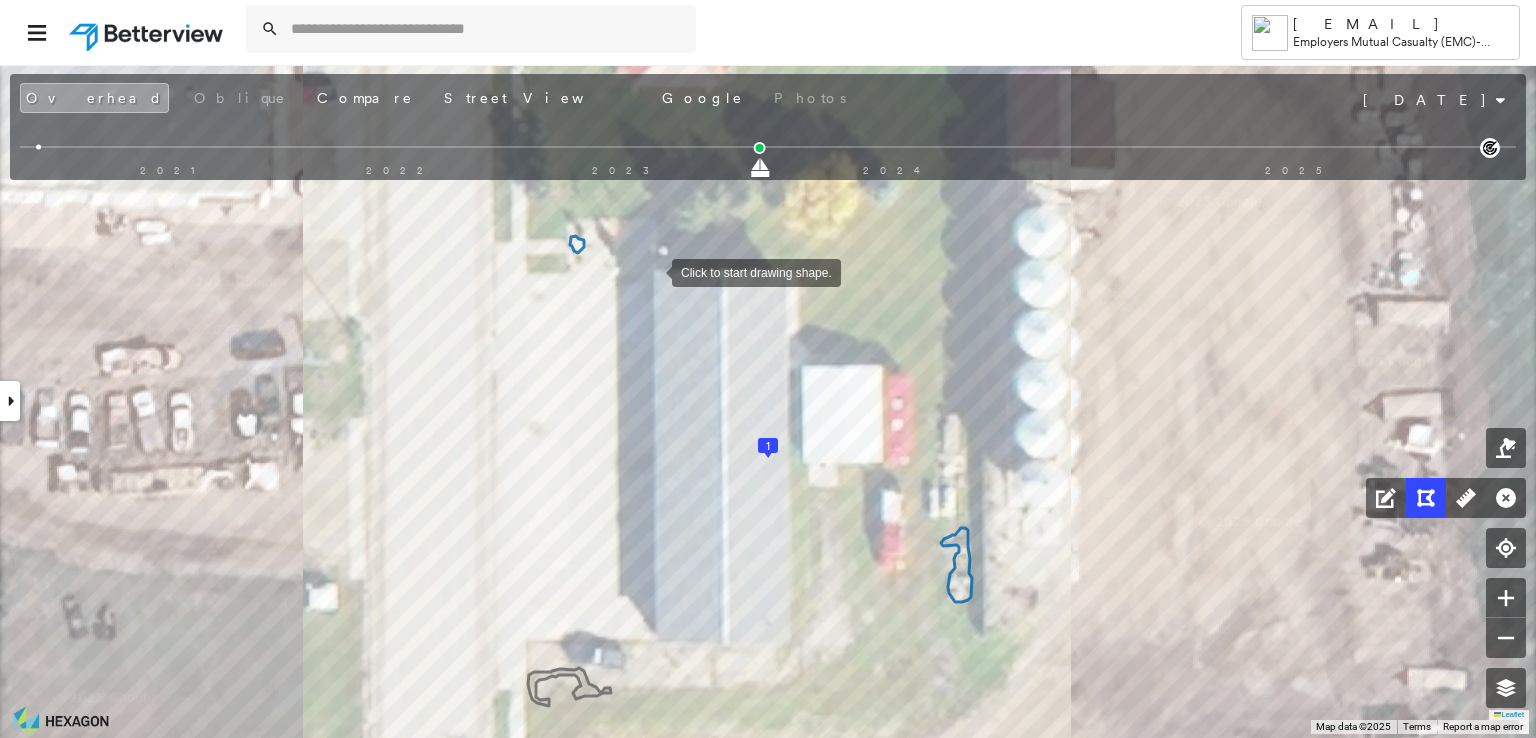 click at bounding box center (652, 271) 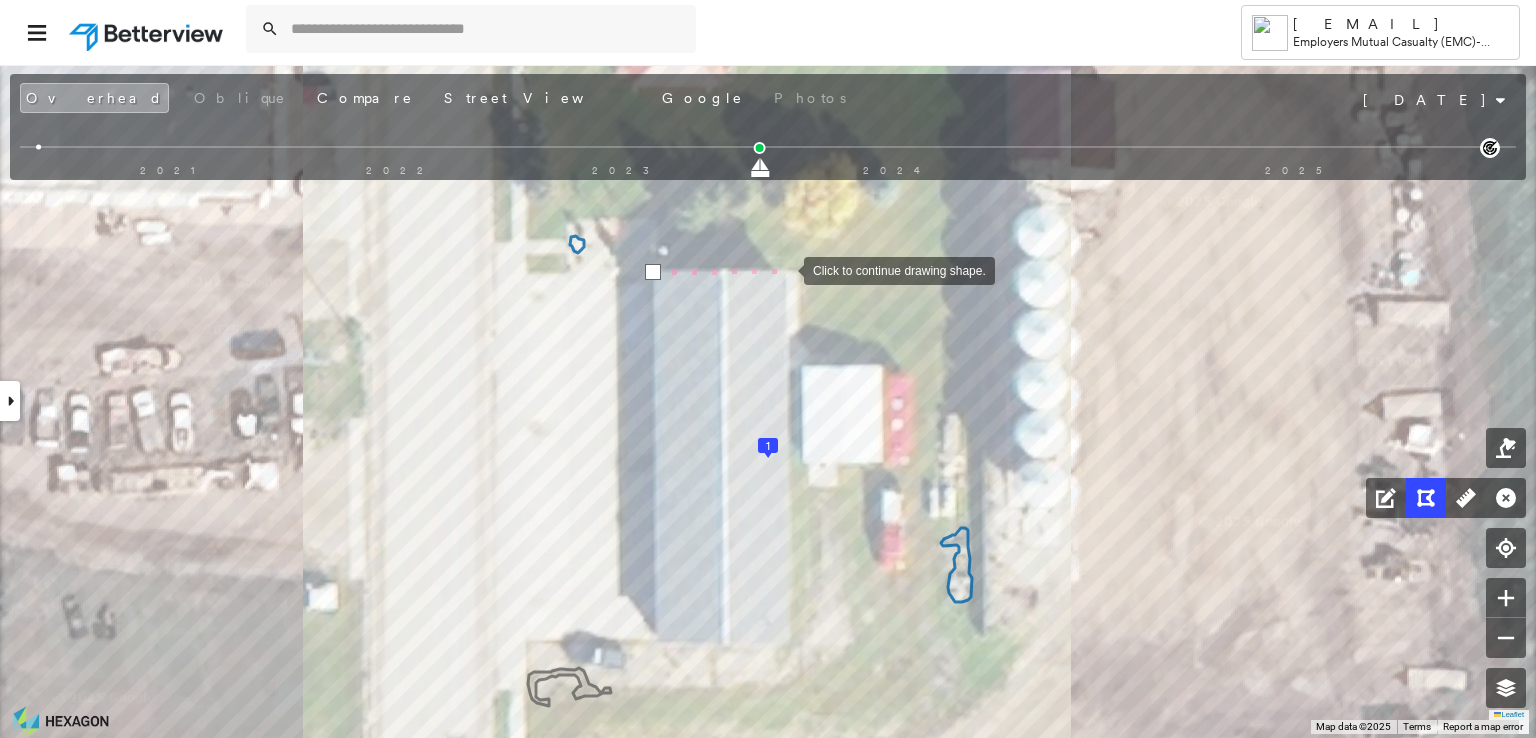 click at bounding box center [784, 269] 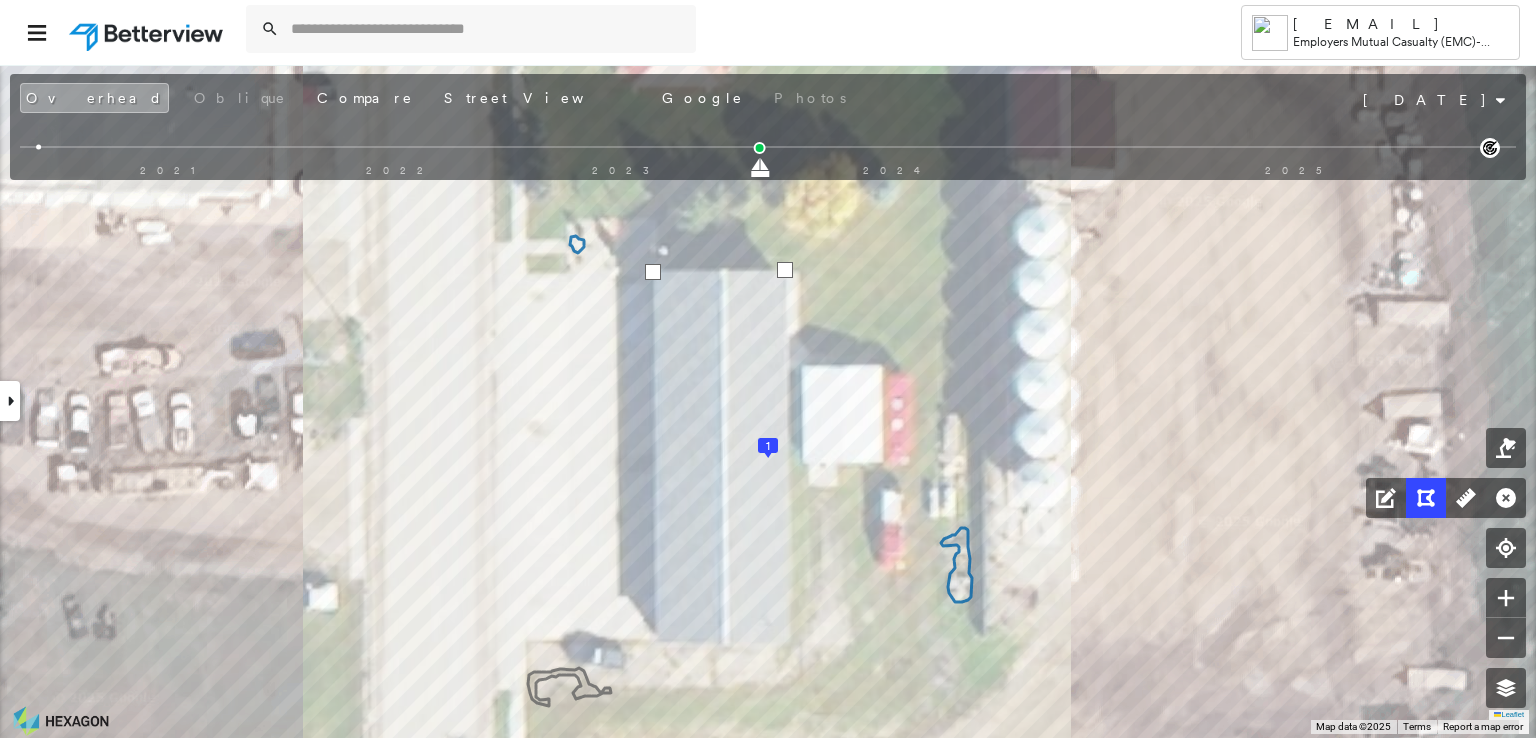 click at bounding box center [785, 270] 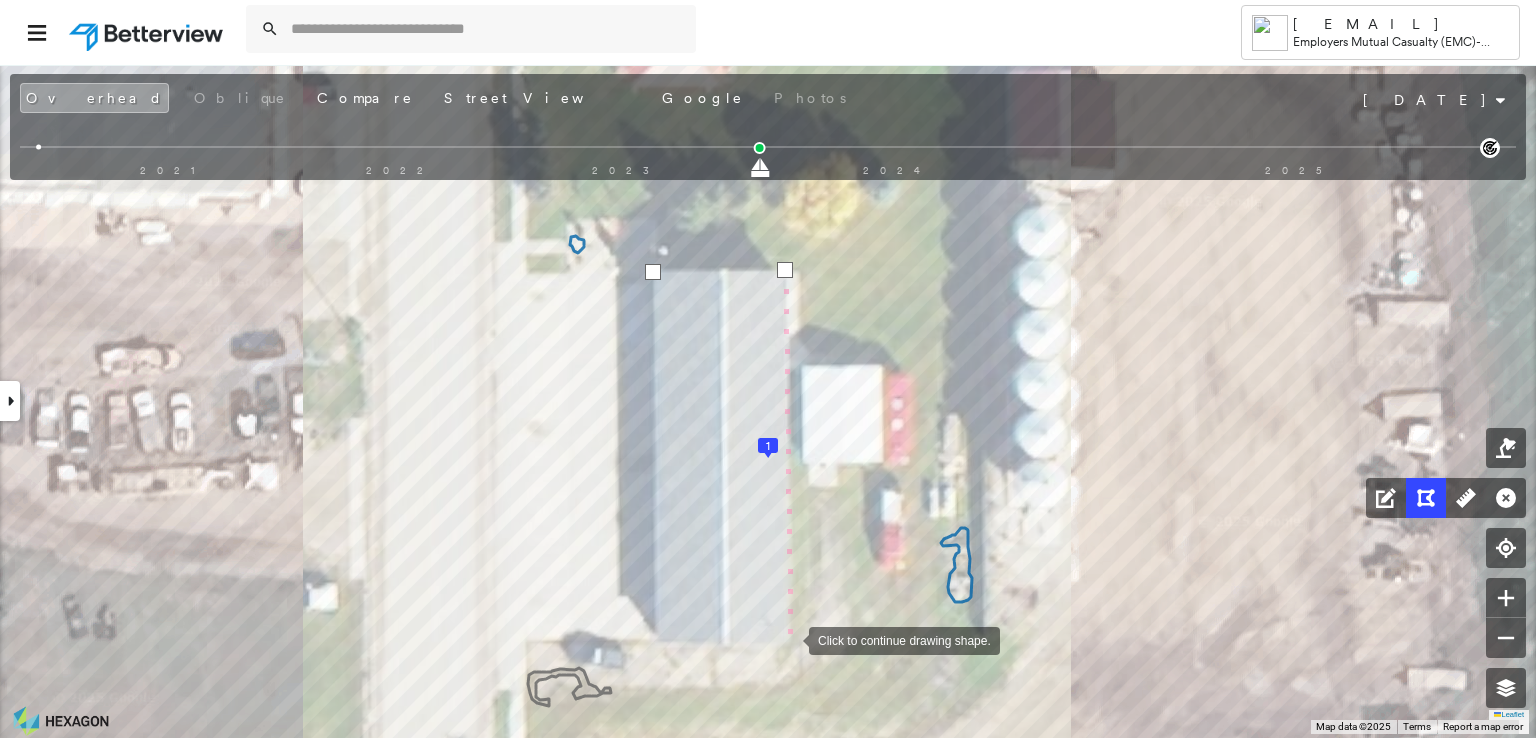 click at bounding box center (789, 639) 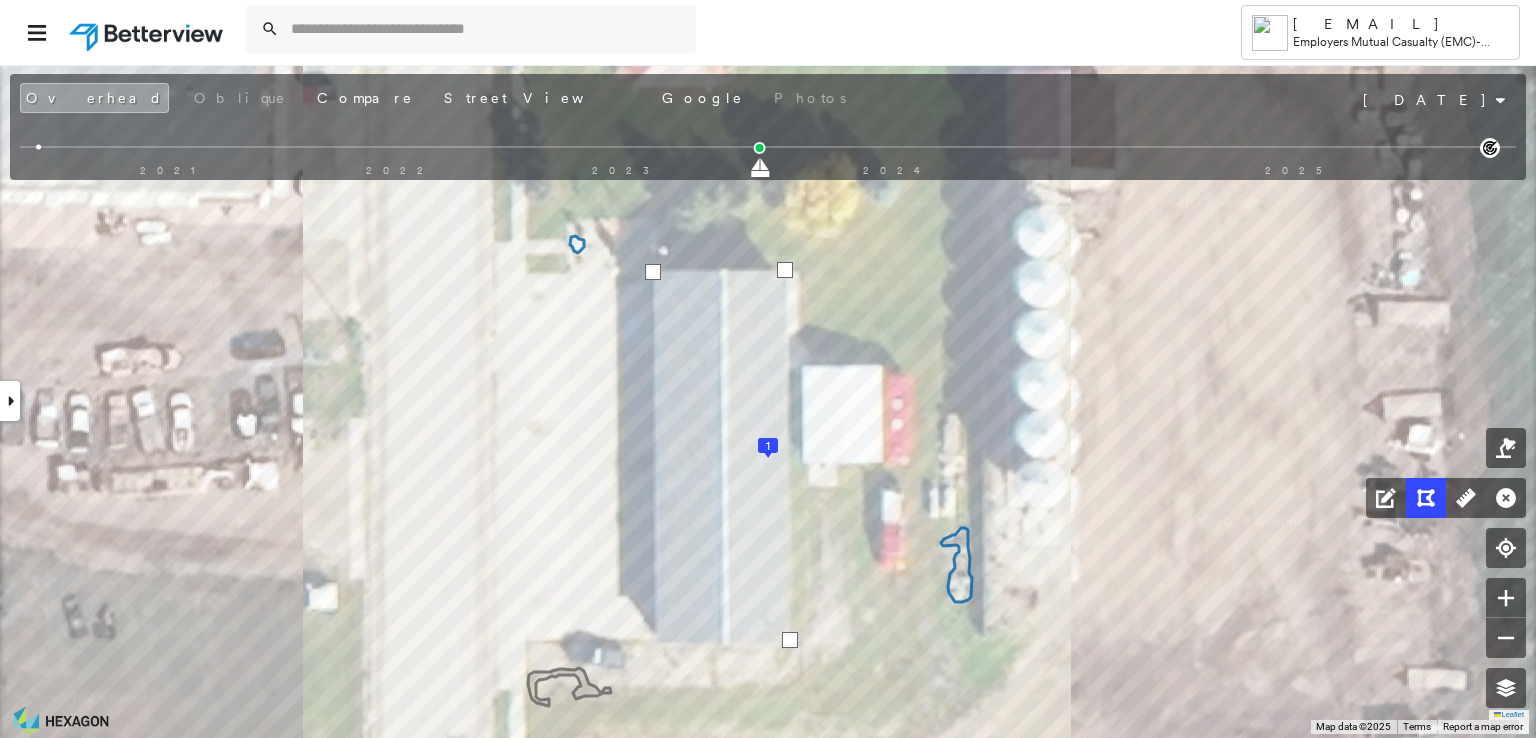 click at bounding box center (790, 640) 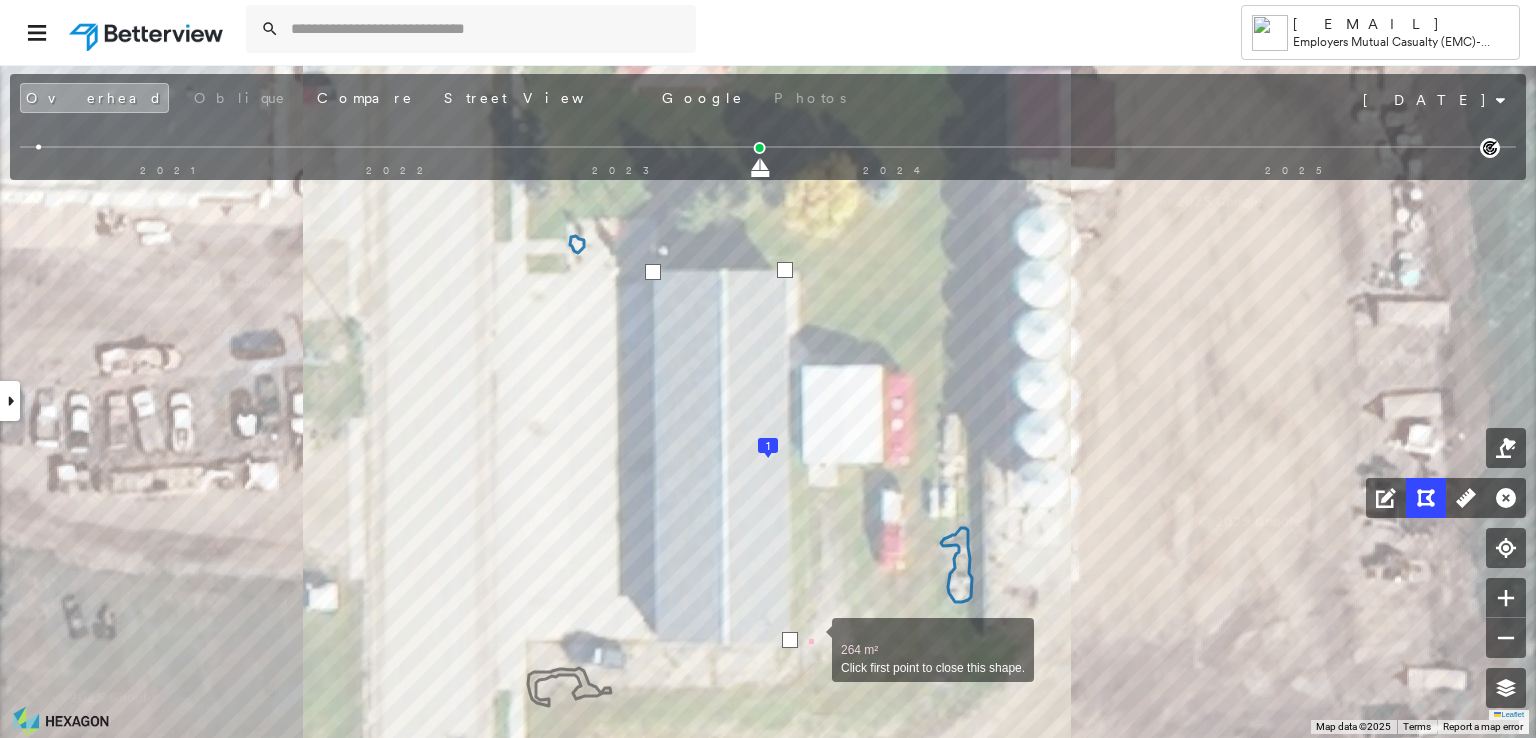 click at bounding box center [812, 639] 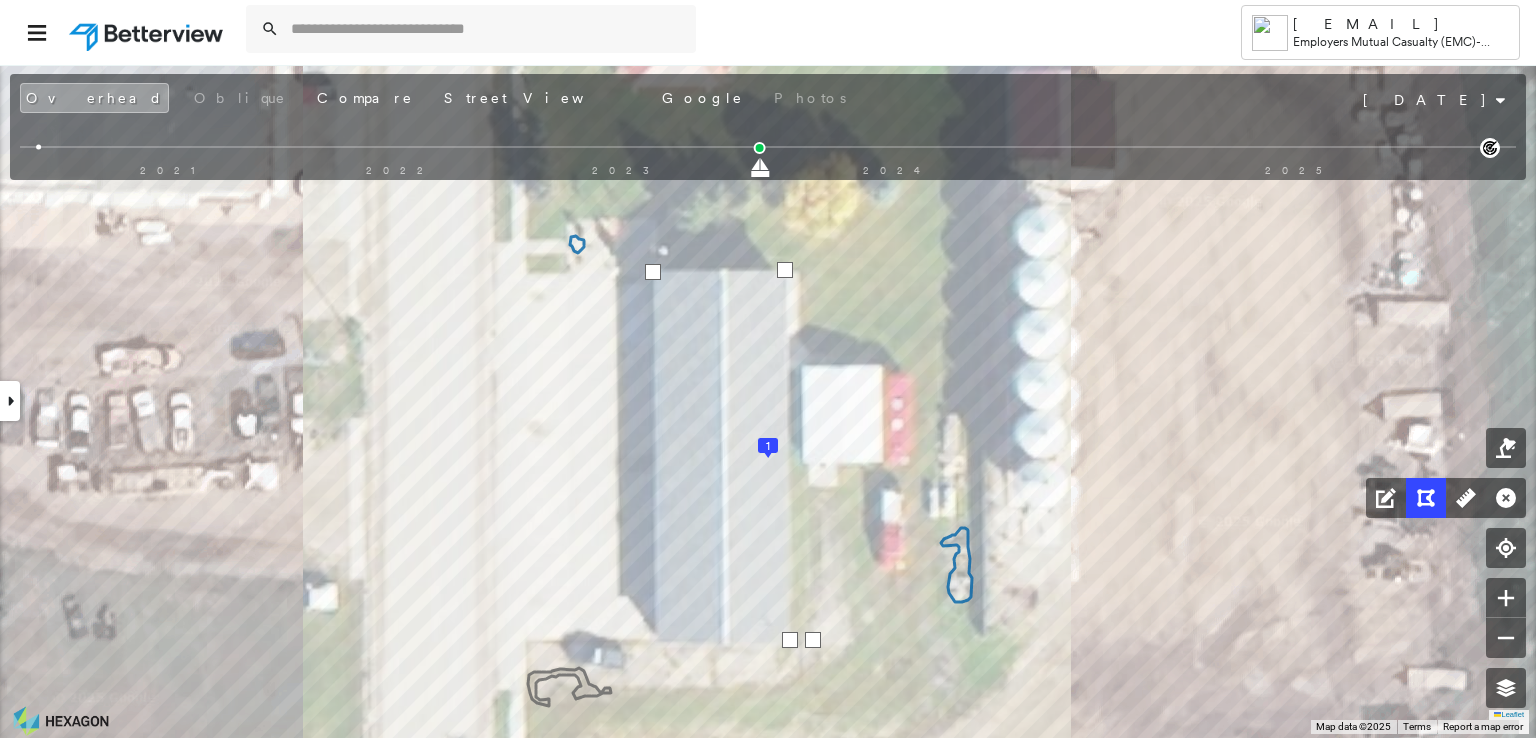 click at bounding box center [813, 640] 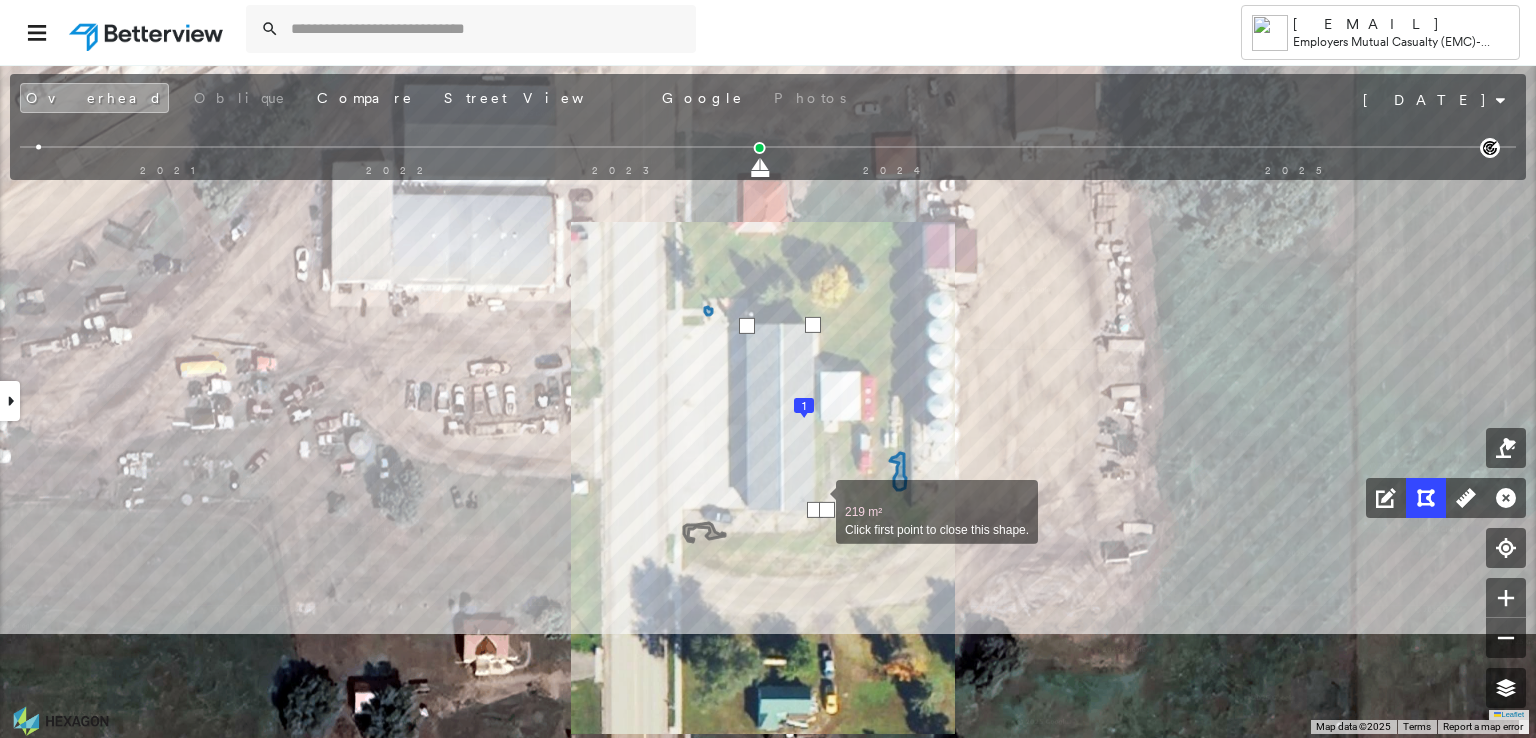 drag, startPoint x: 803, startPoint y: 673, endPoint x: 816, endPoint y: 501, distance: 172.49059 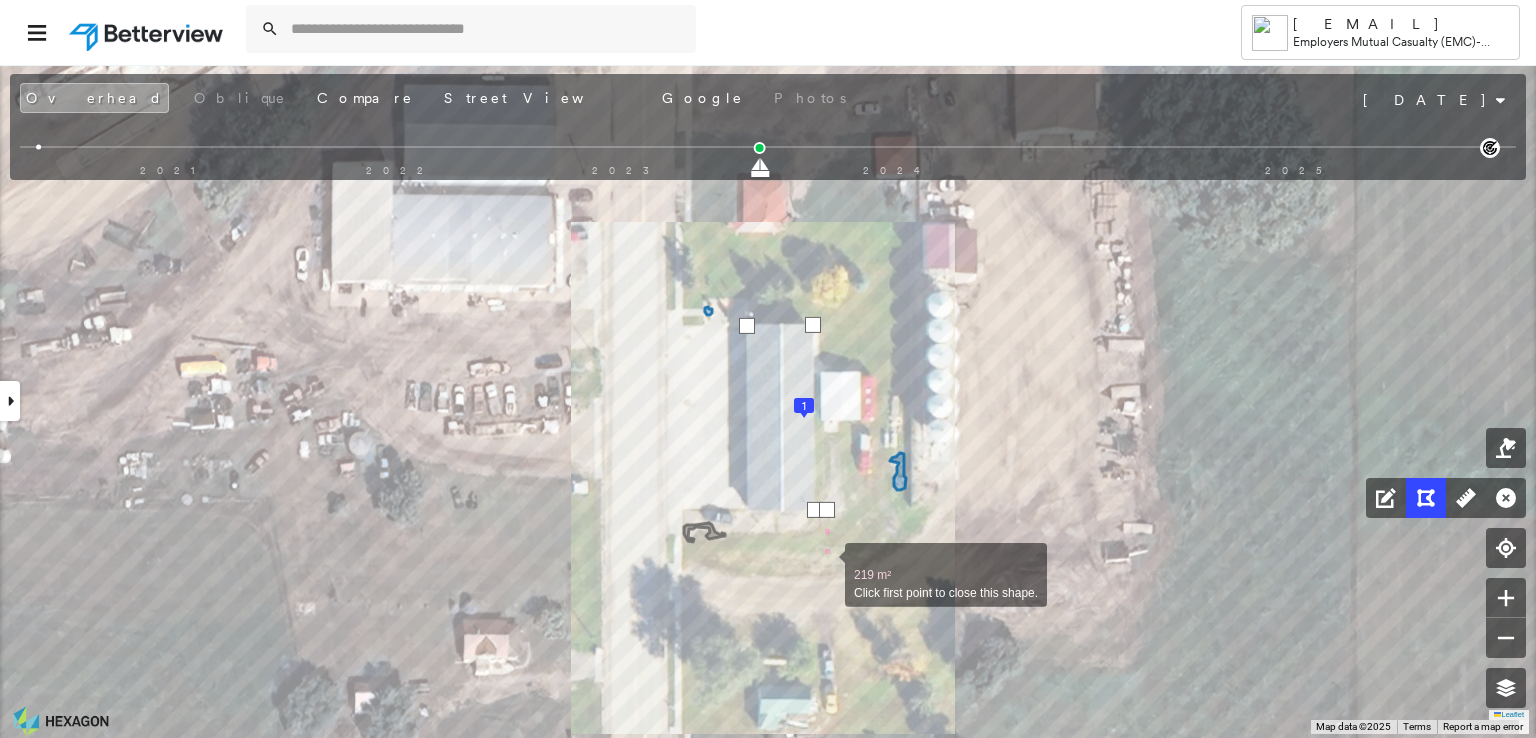 click at bounding box center (825, 564) 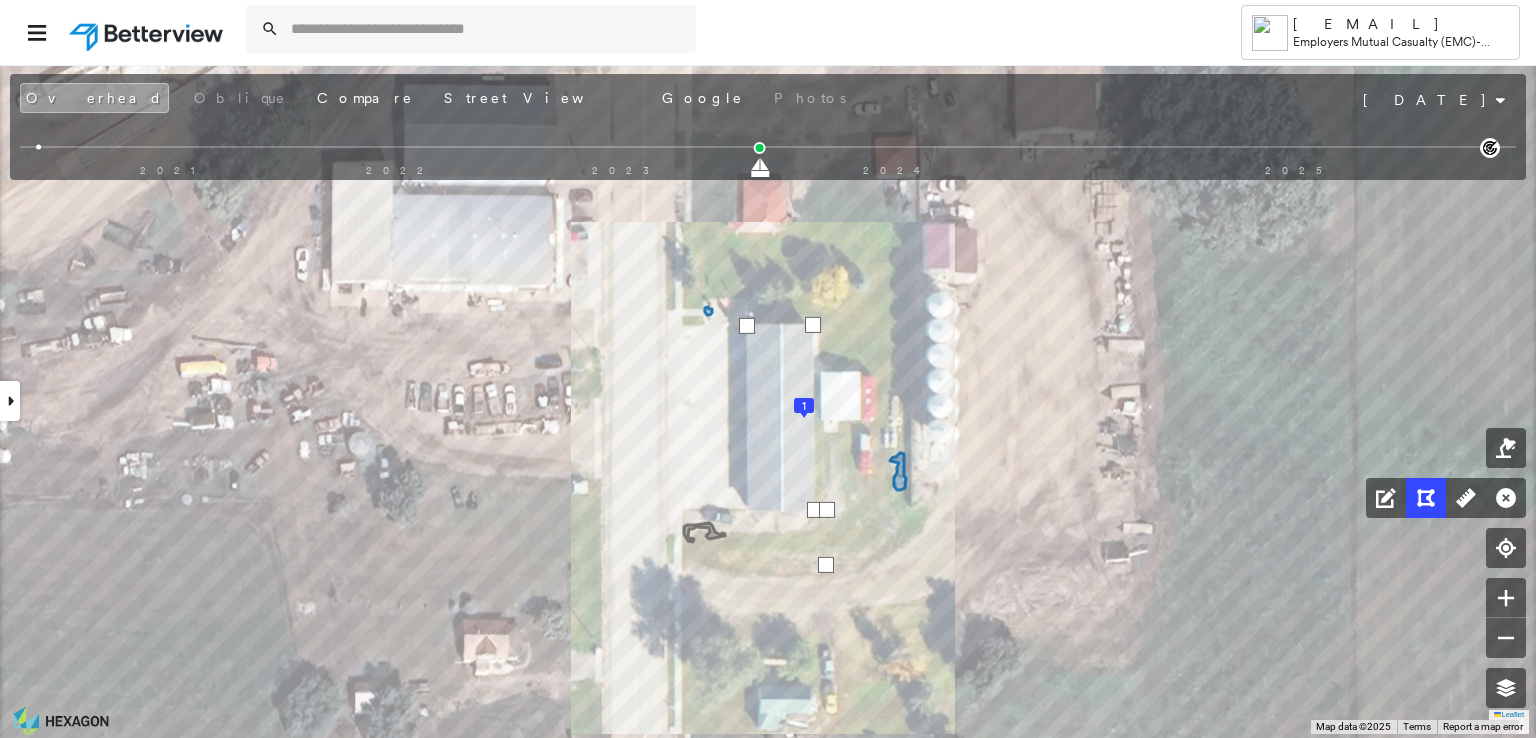 click at bounding box center [826, 565] 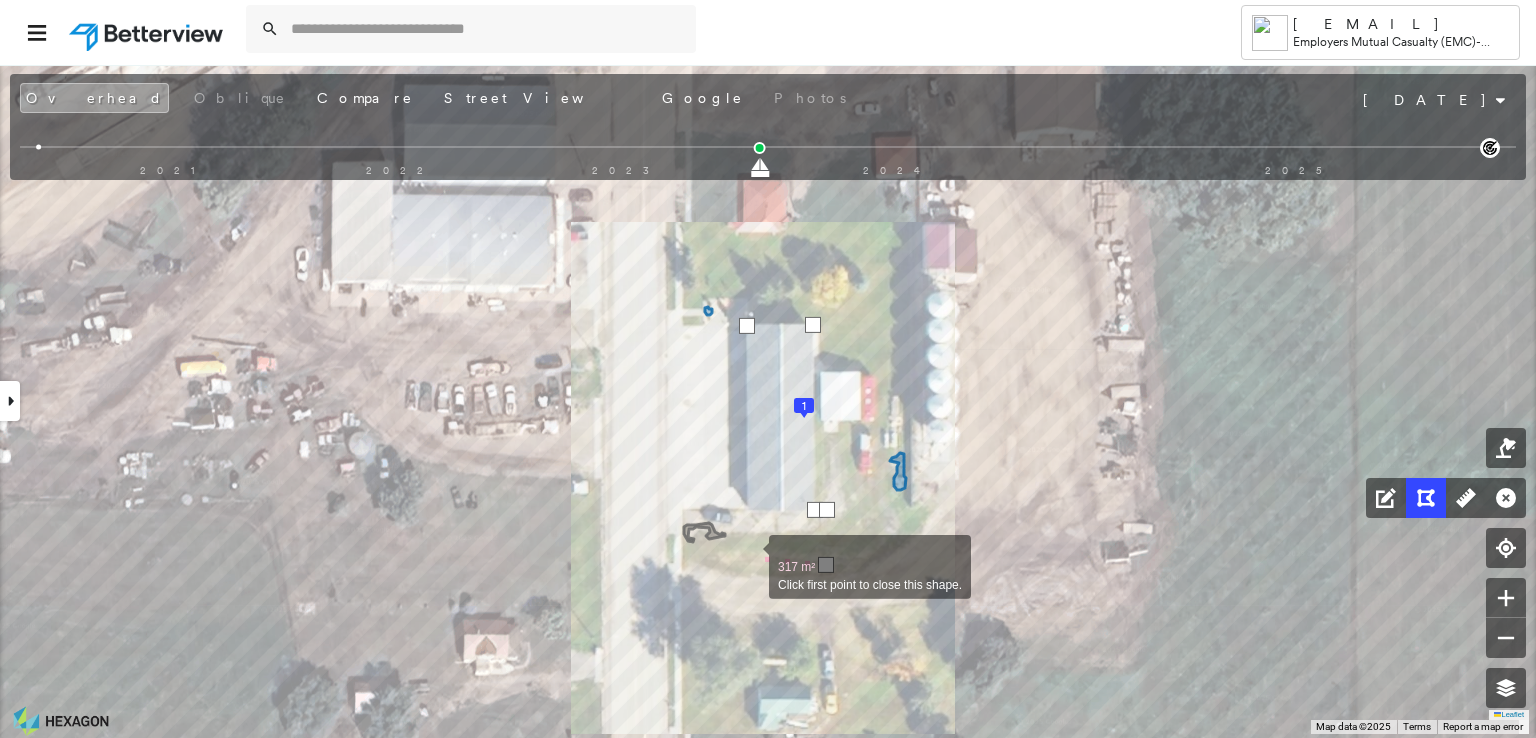 click at bounding box center [749, 556] 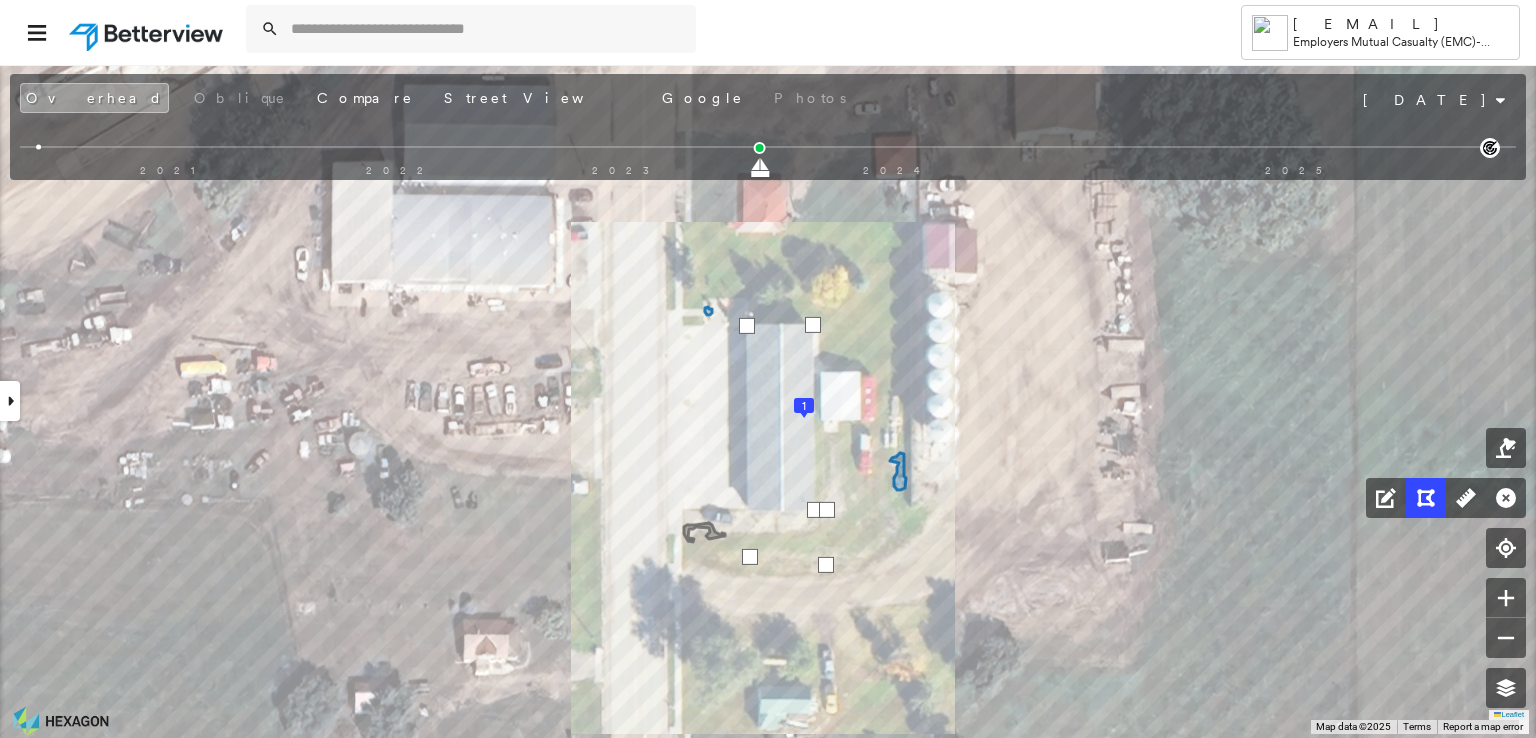 click at bounding box center (750, 557) 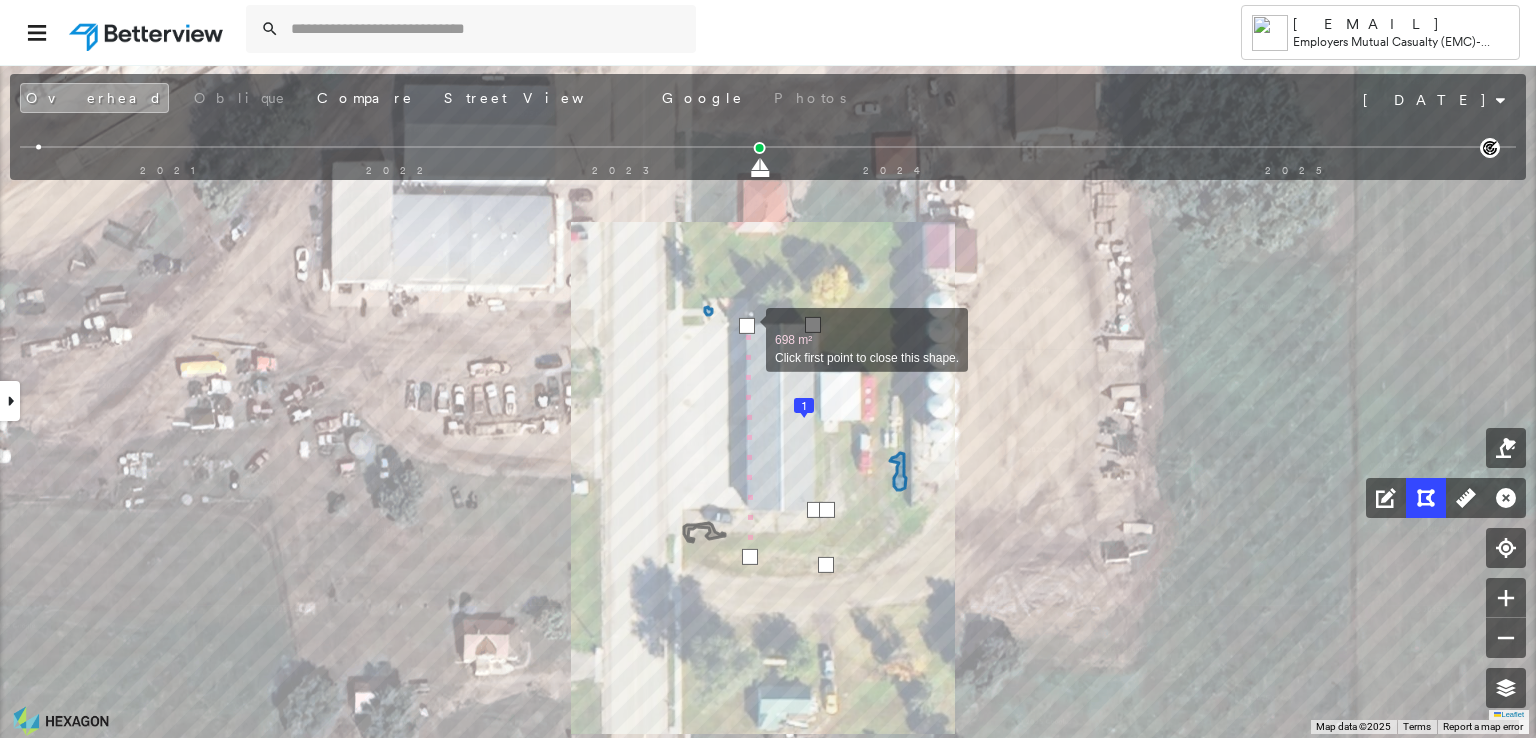 click at bounding box center (747, 326) 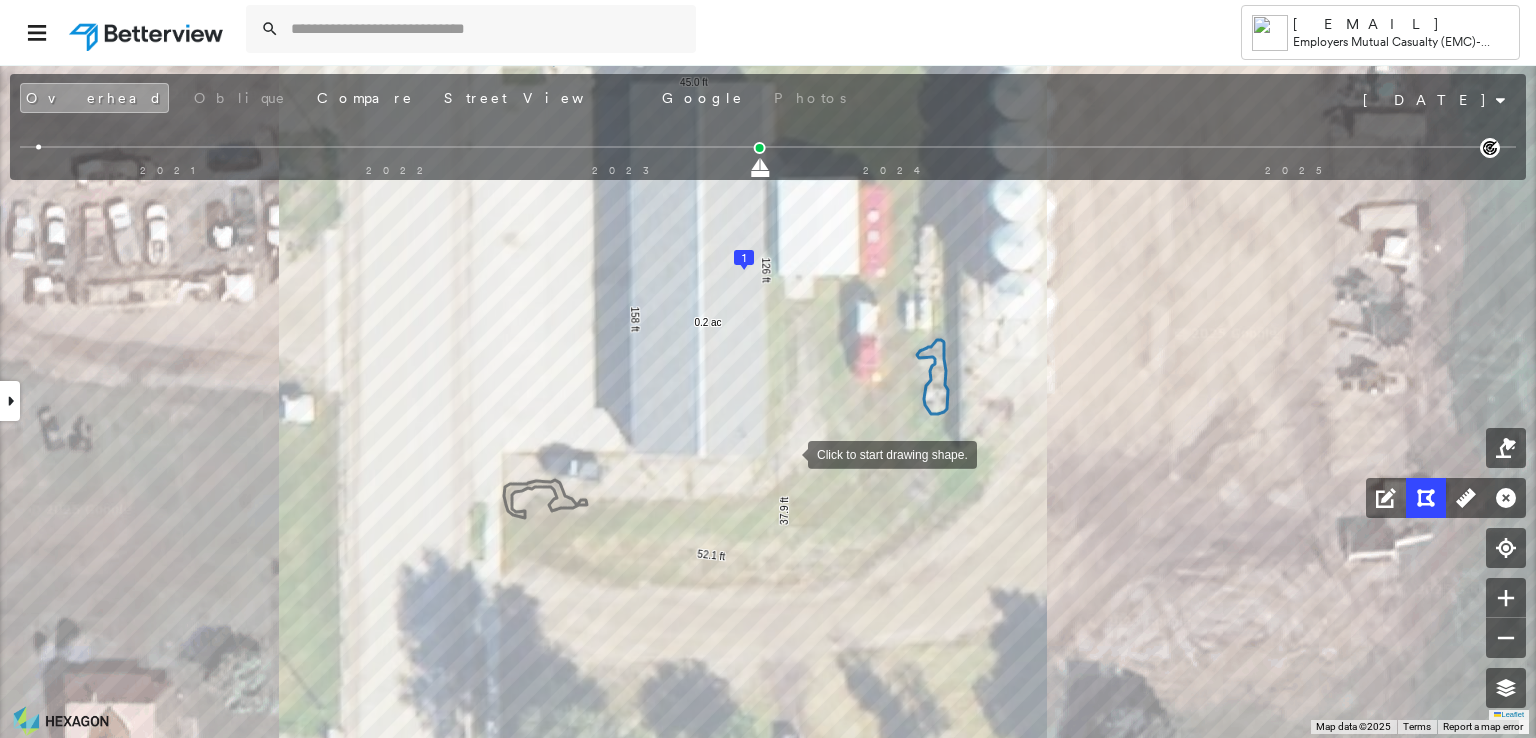 click at bounding box center (788, 453) 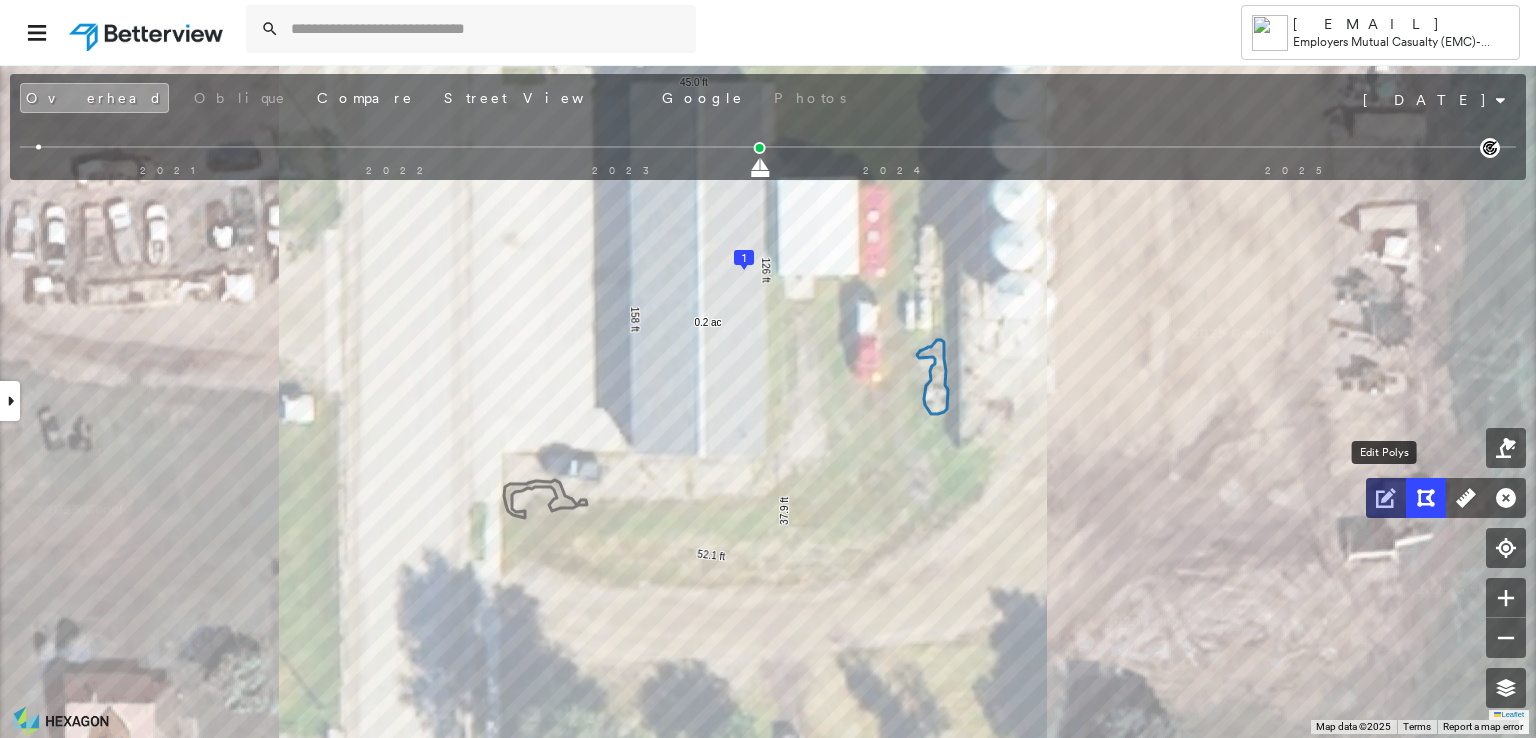 click at bounding box center (1386, 498) 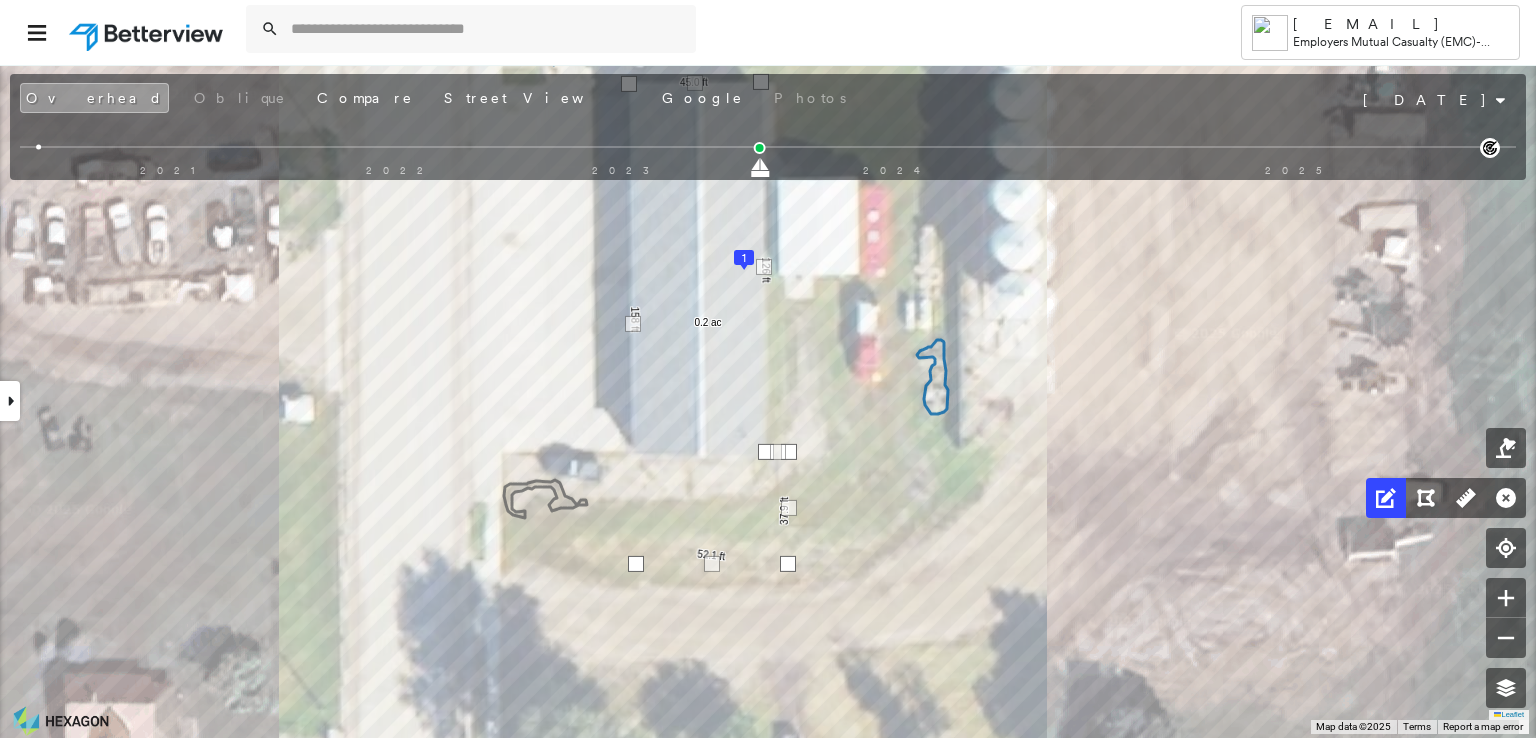 drag, startPoint x: 636, startPoint y: 545, endPoint x: 636, endPoint y: 561, distance: 16 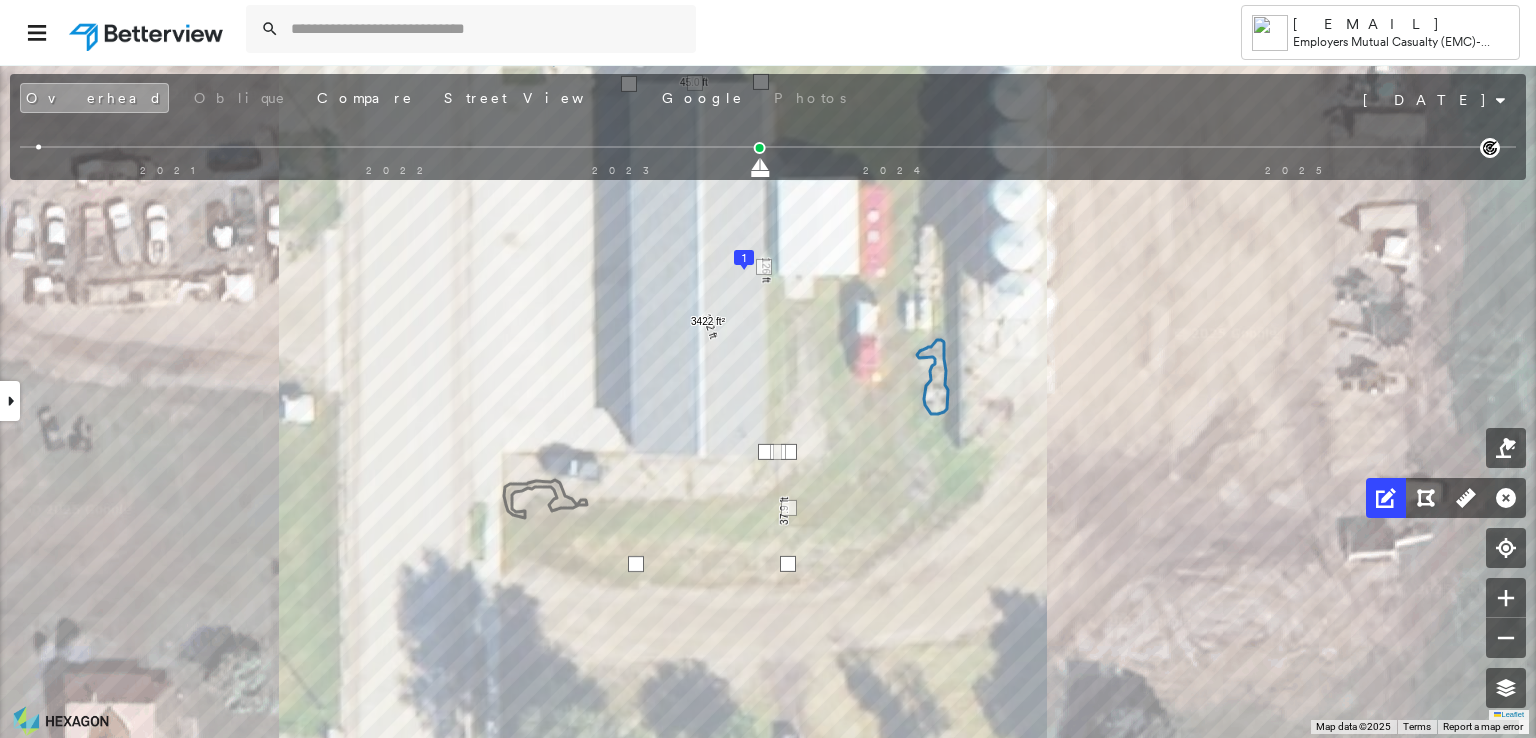 drag, startPoint x: 708, startPoint y: 322, endPoint x: 636, endPoint y: 562, distance: 250.56735 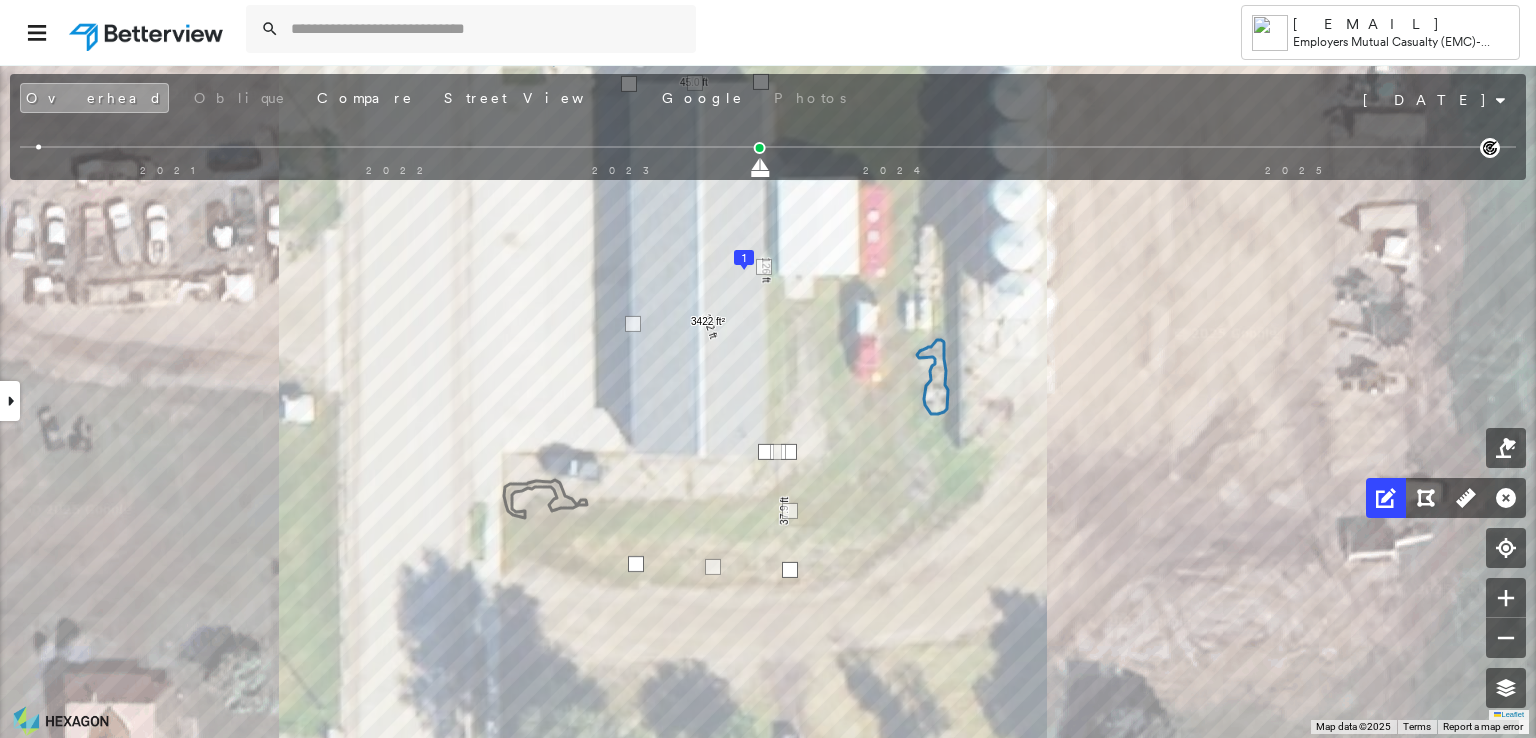 click at bounding box center (790, 570) 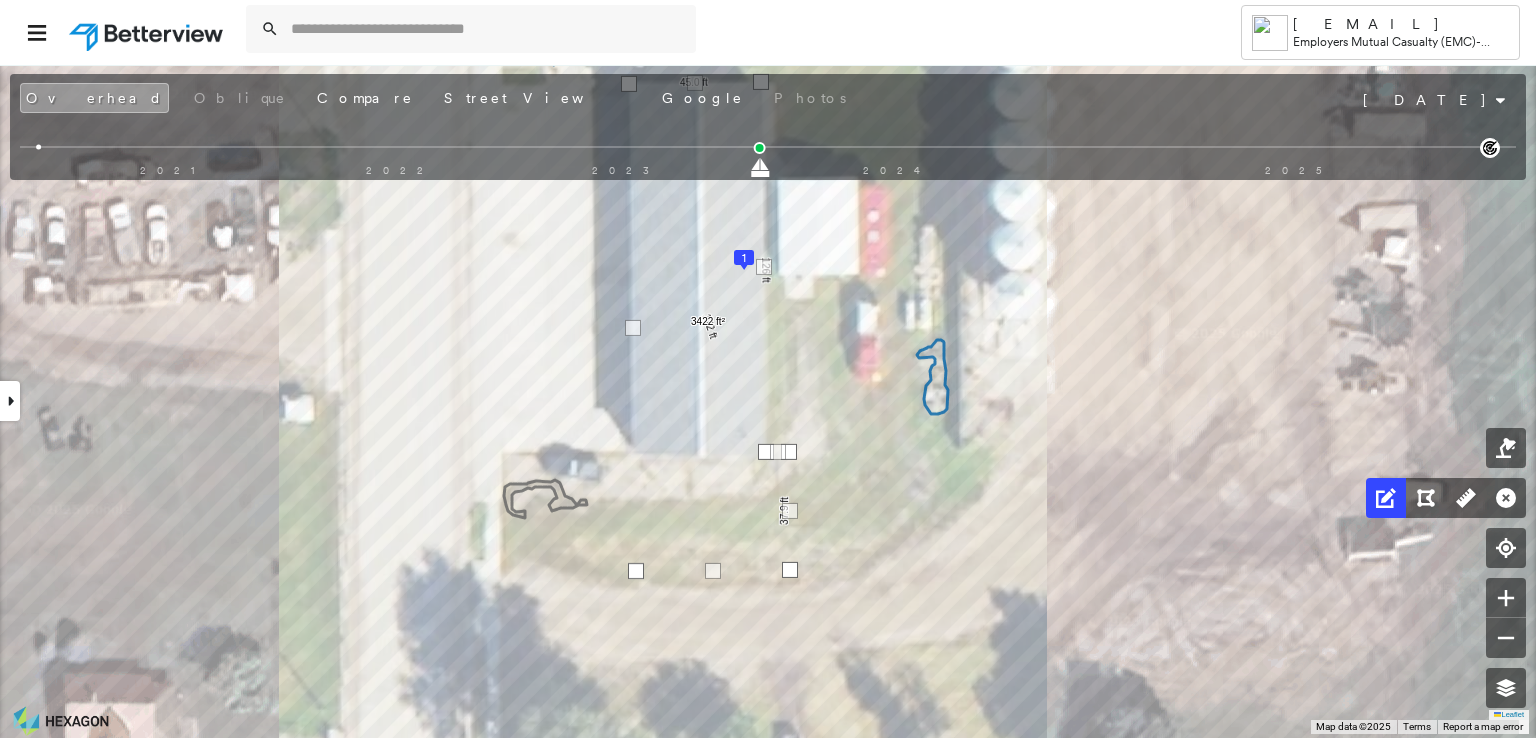click at bounding box center [636, 571] 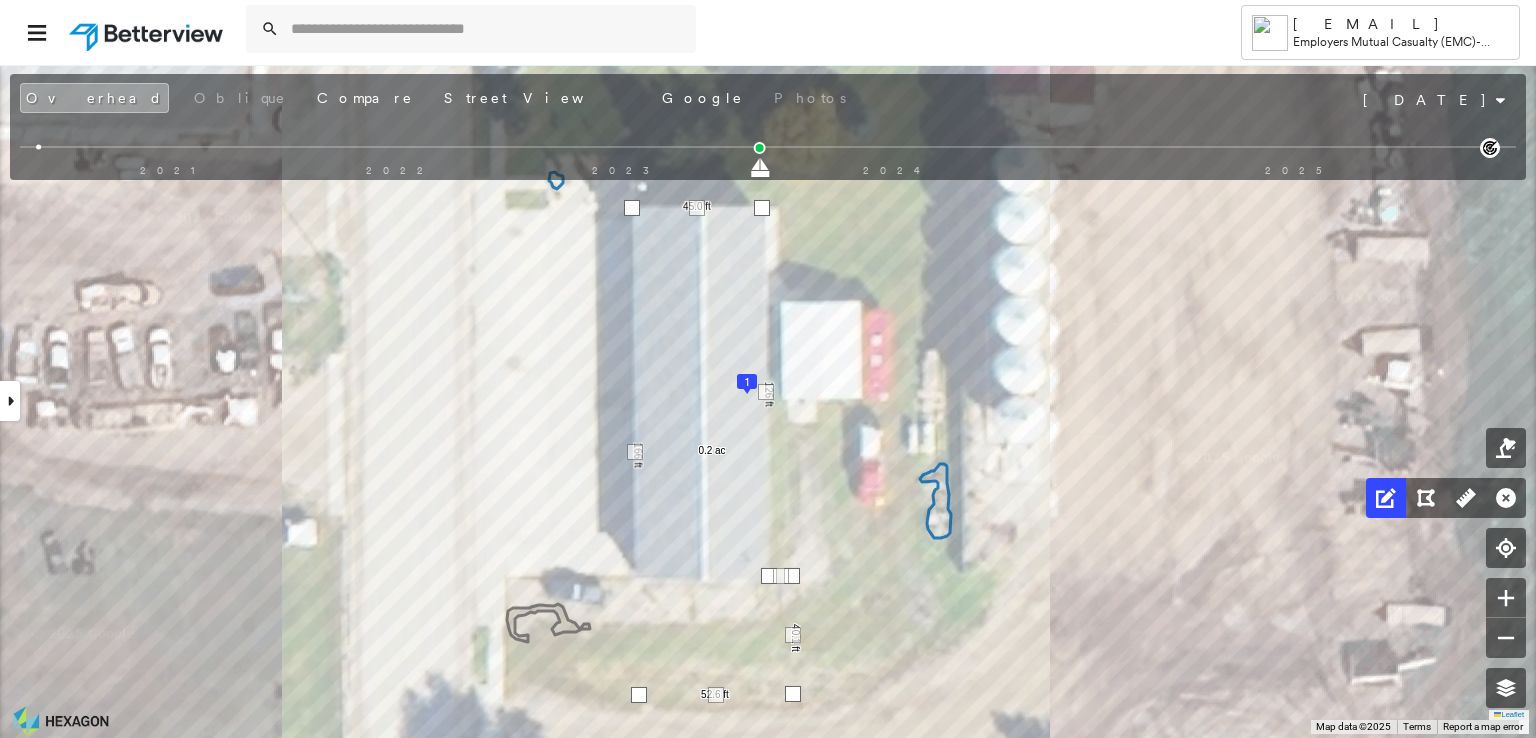 click at bounding box center (762, 208) 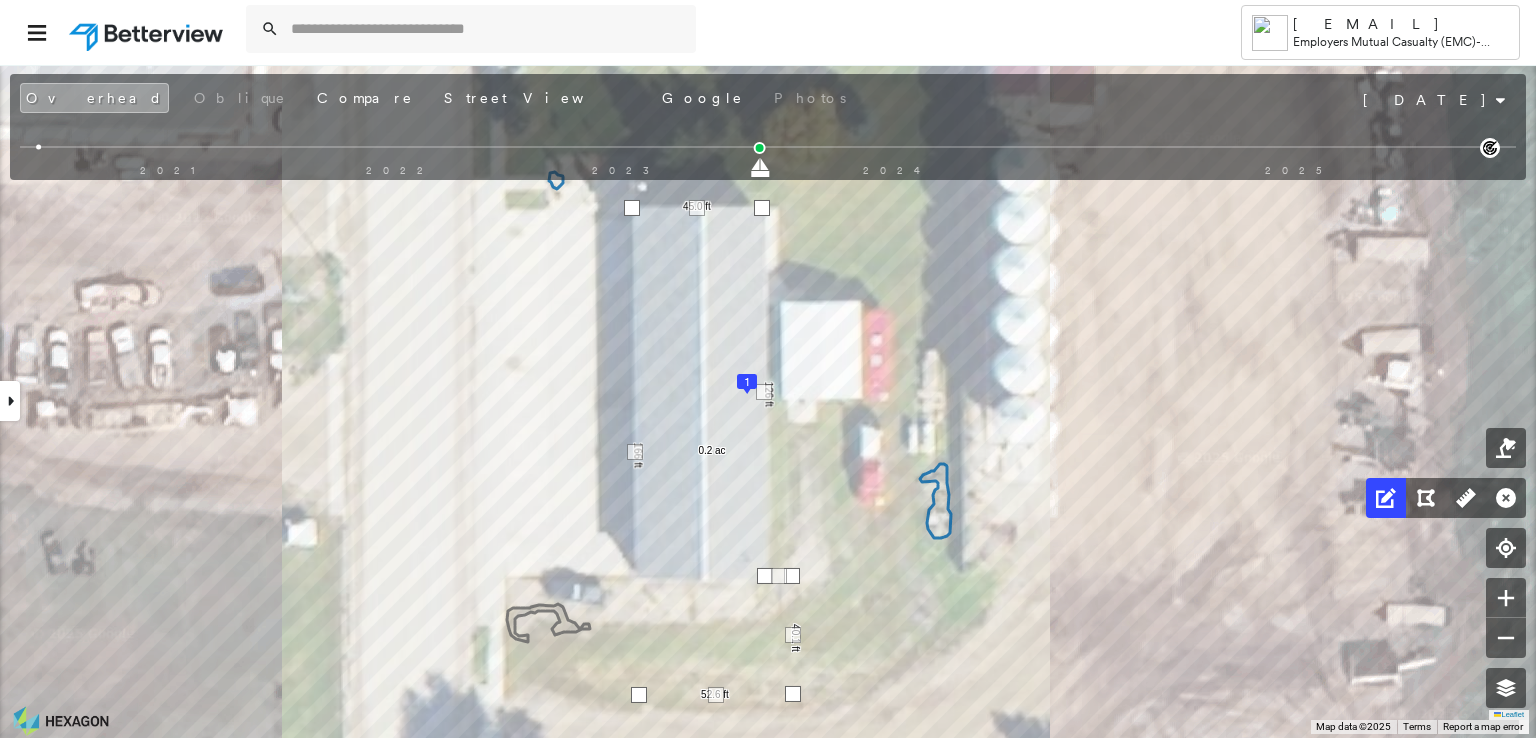 click at bounding box center [765, 576] 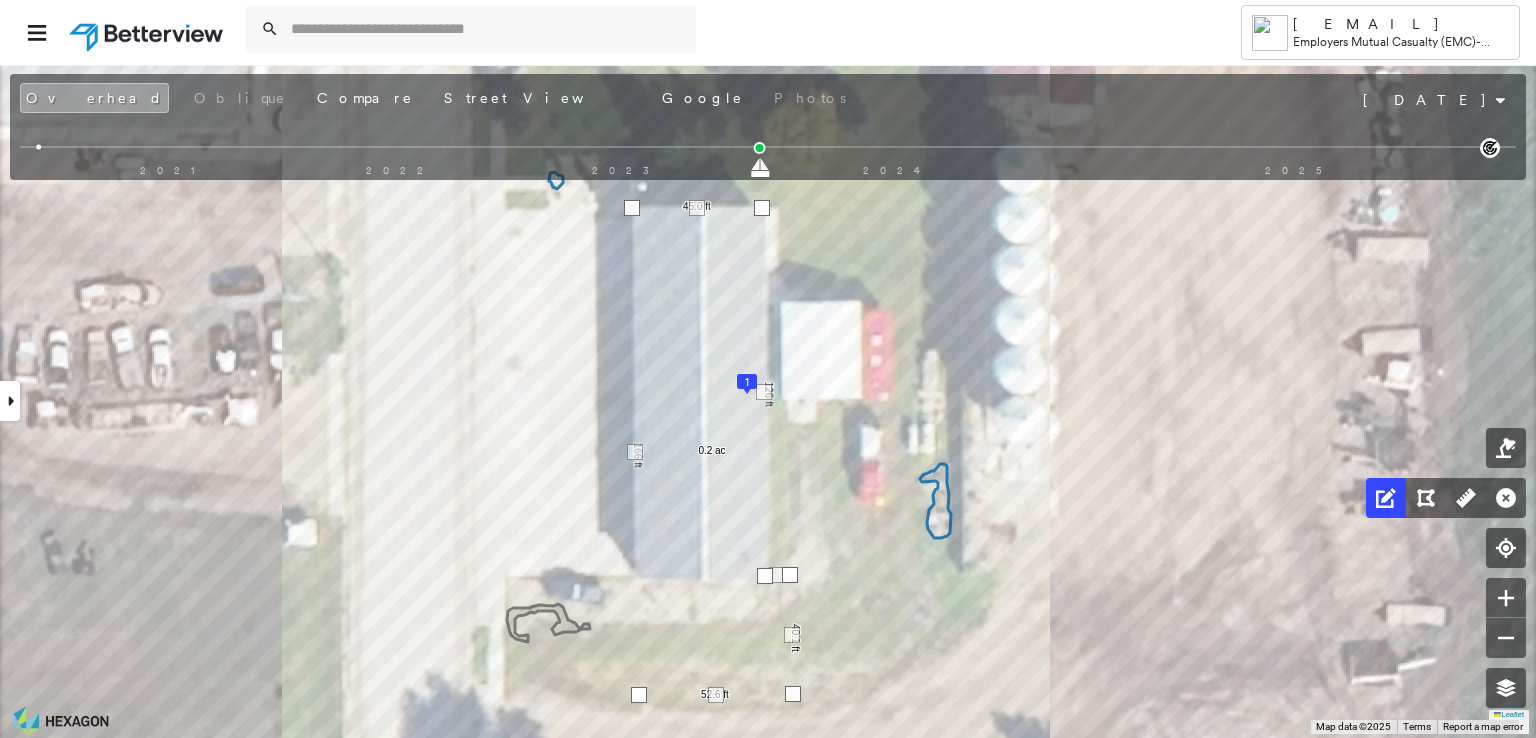 click at bounding box center (790, 575) 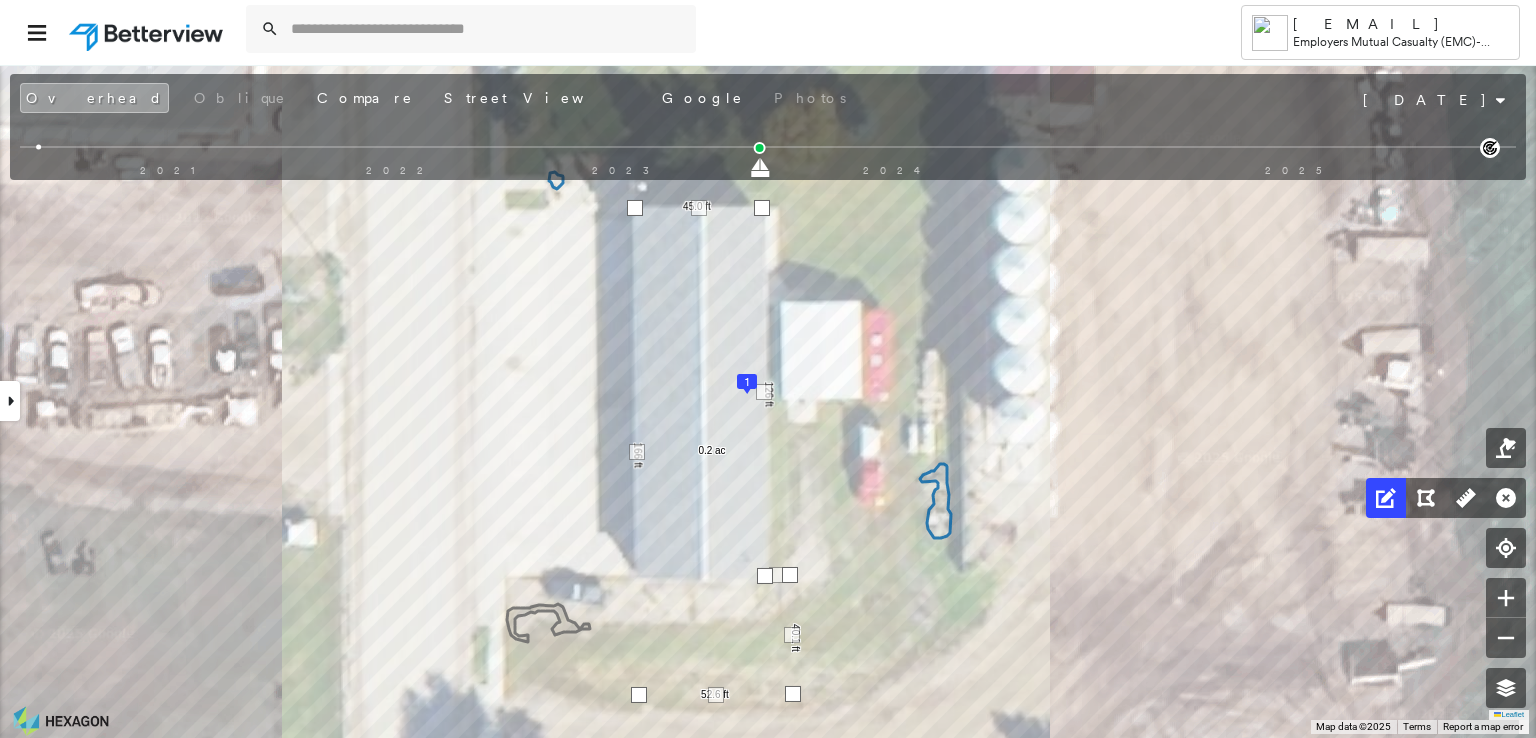 click at bounding box center [635, 208] 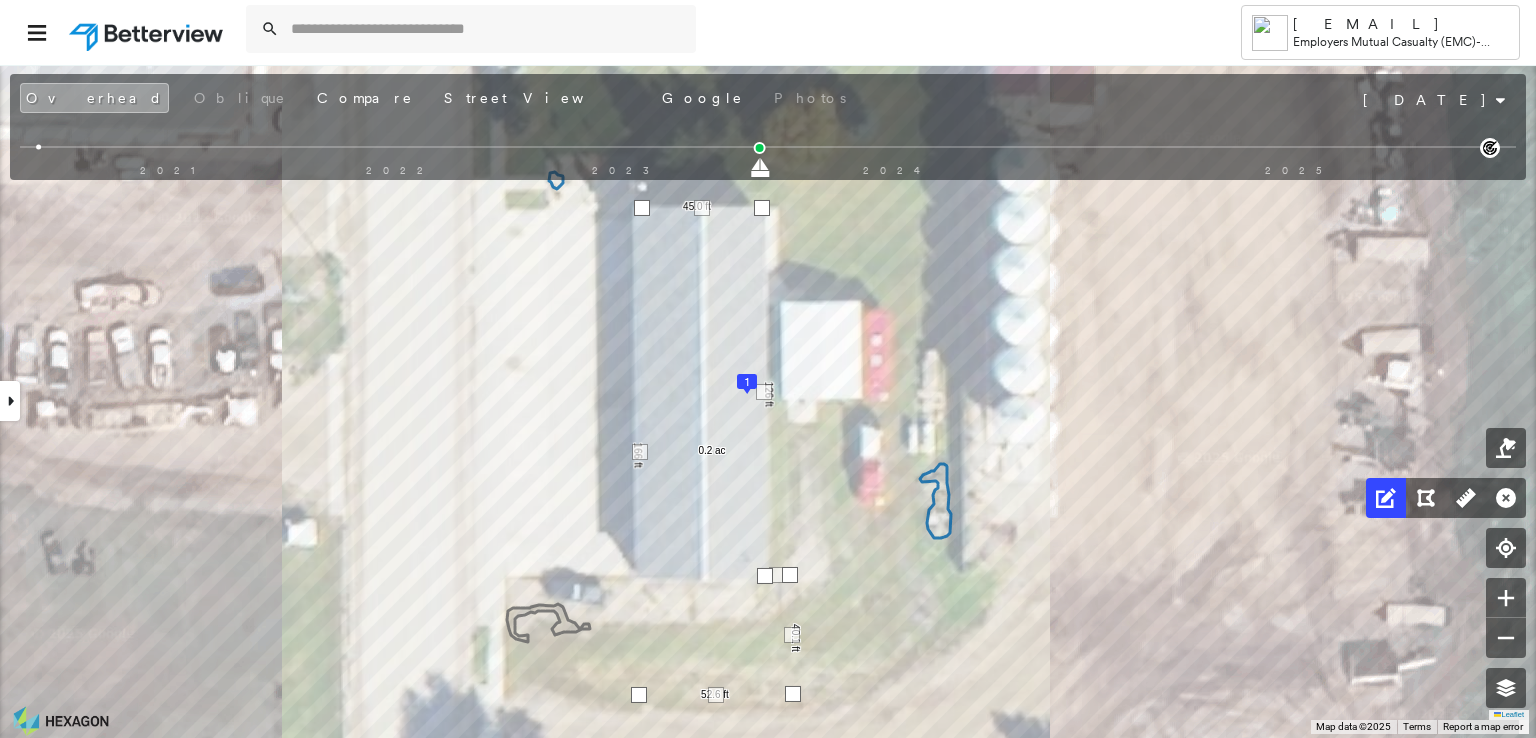 click at bounding box center (642, 208) 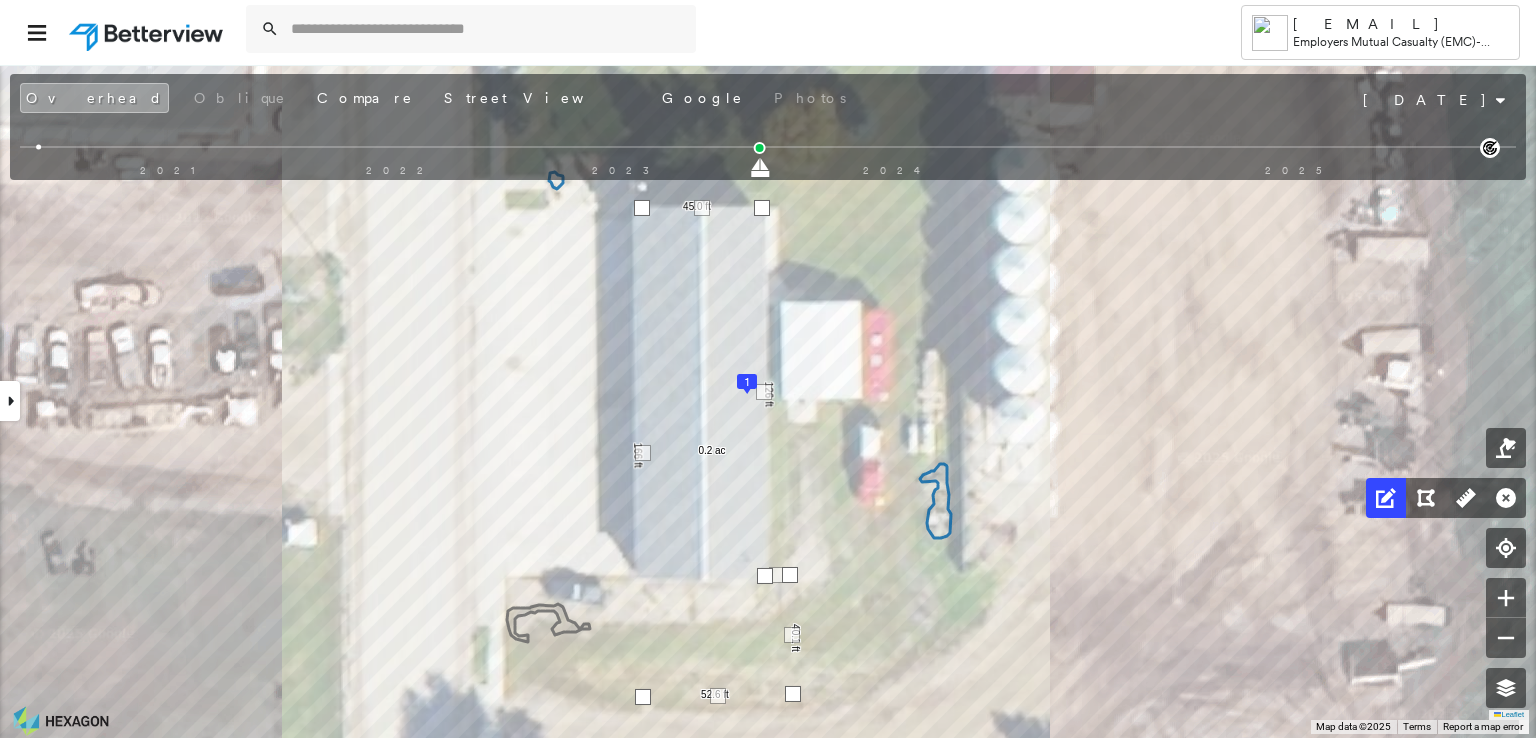 click at bounding box center [643, 697] 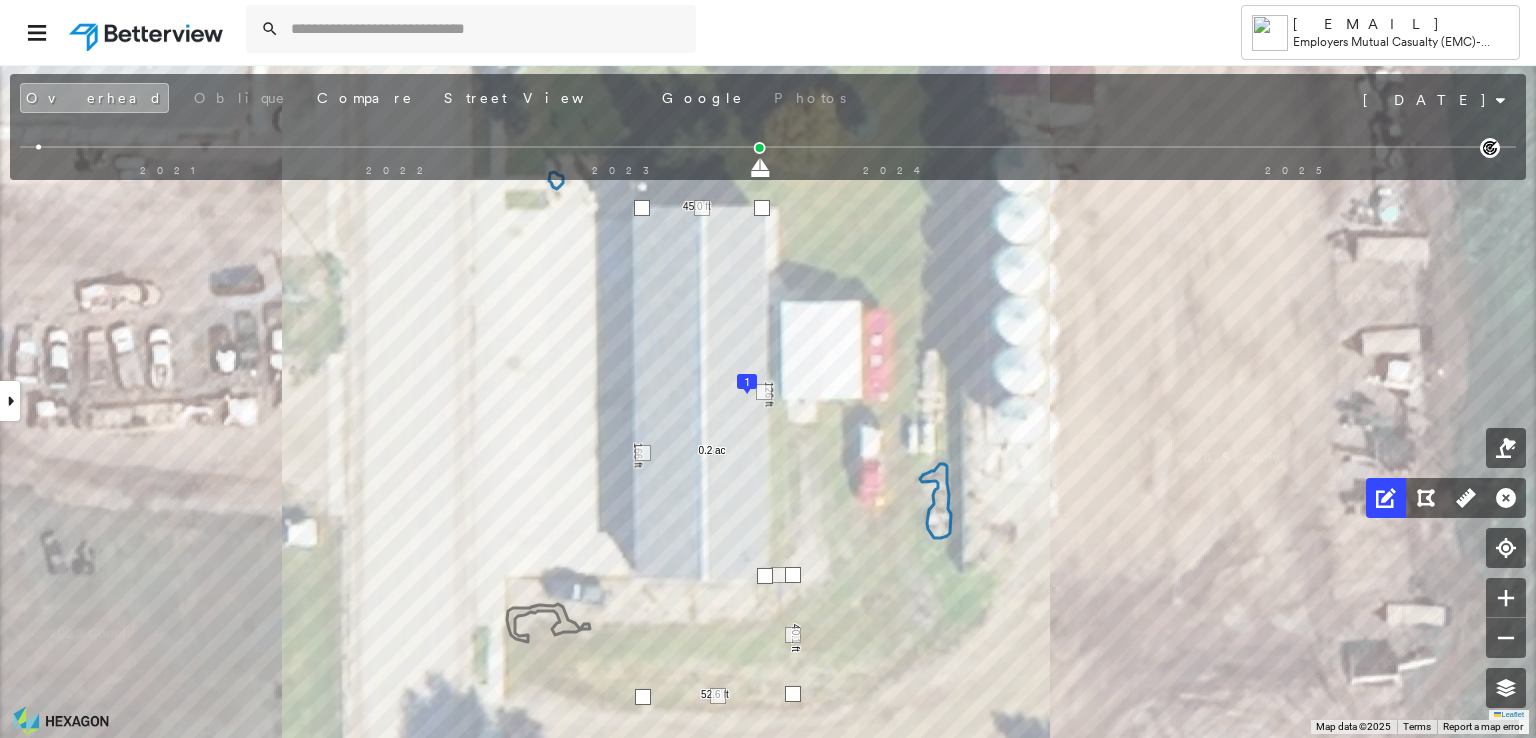 click at bounding box center (793, 575) 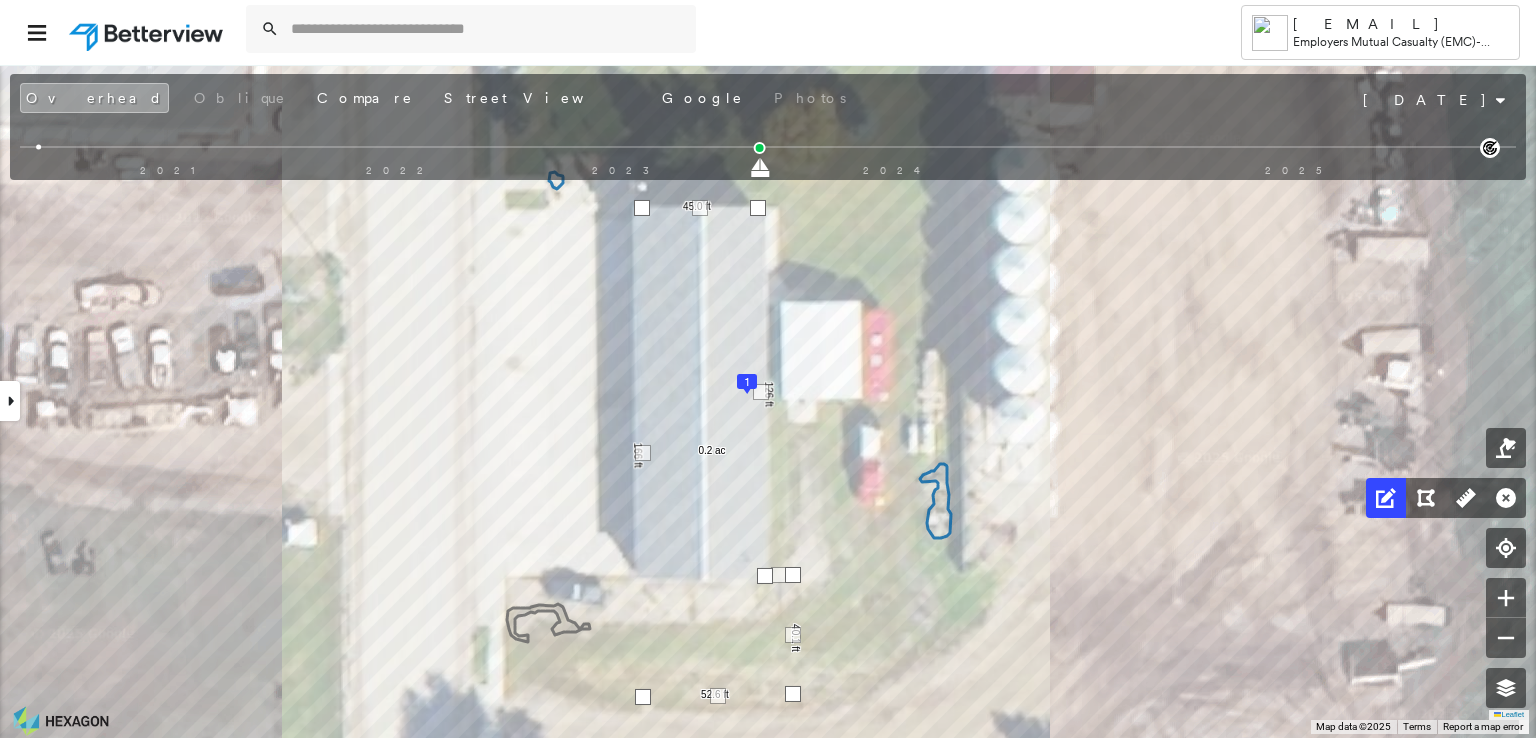 click at bounding box center (758, 208) 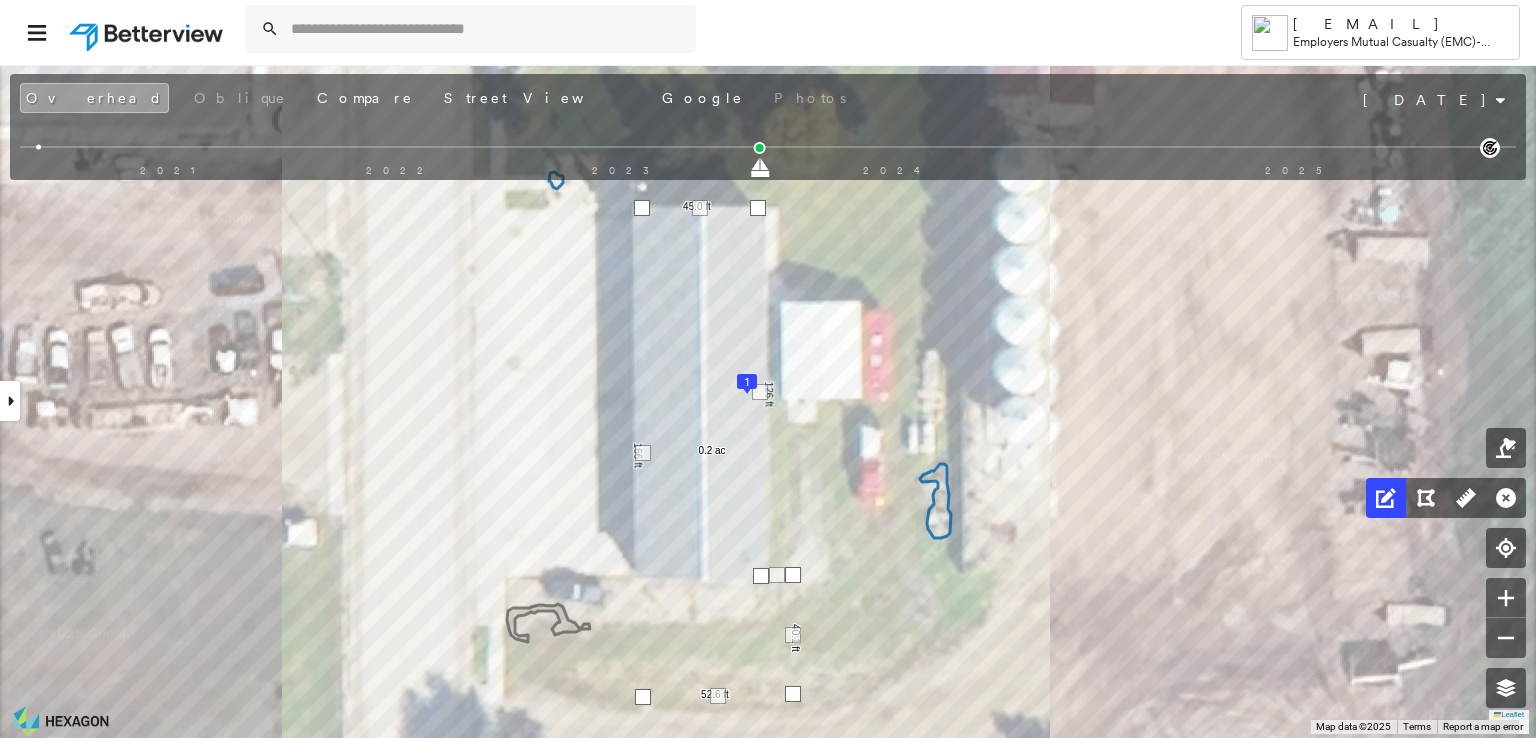 click at bounding box center [761, 576] 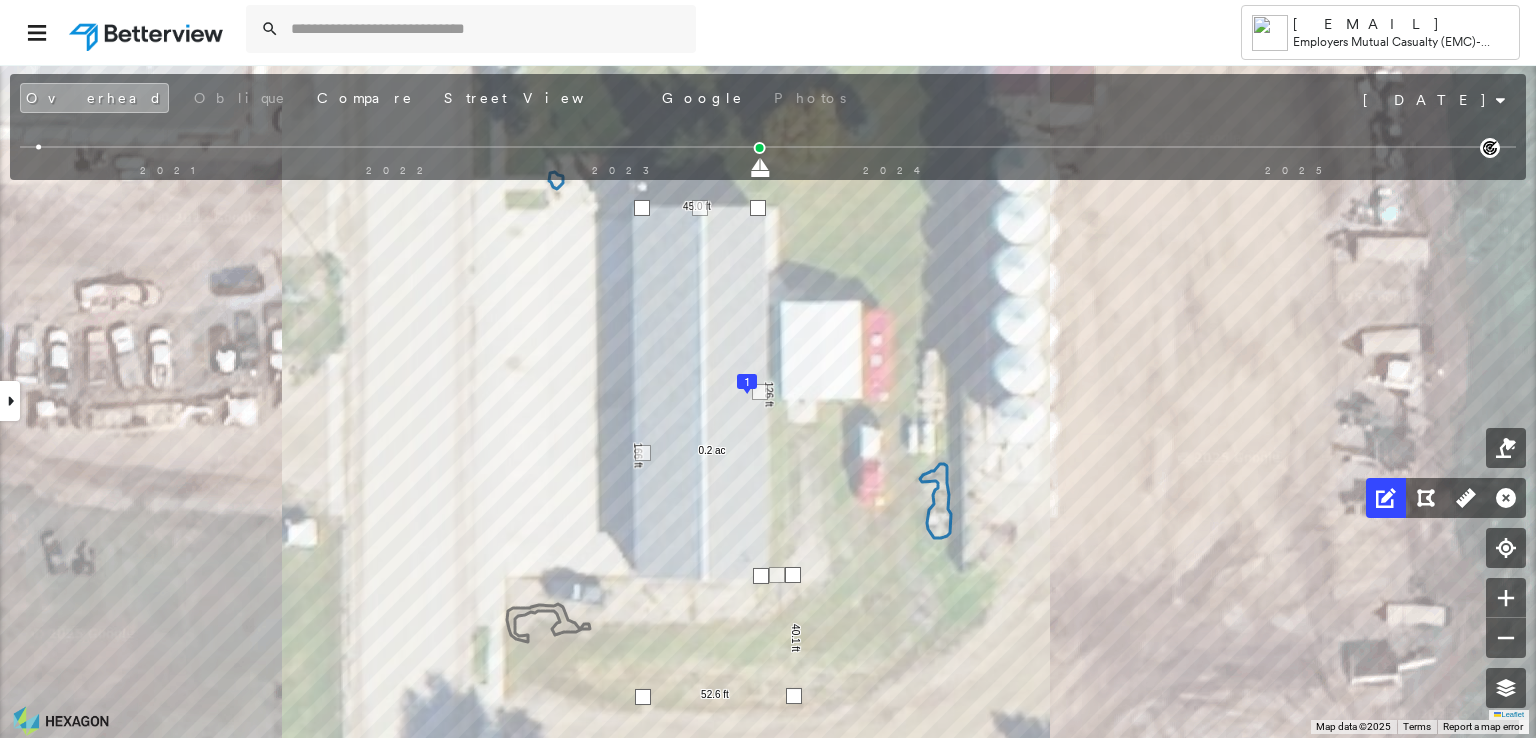 drag, startPoint x: 720, startPoint y: 637, endPoint x: 796, endPoint y: 697, distance: 96.82975 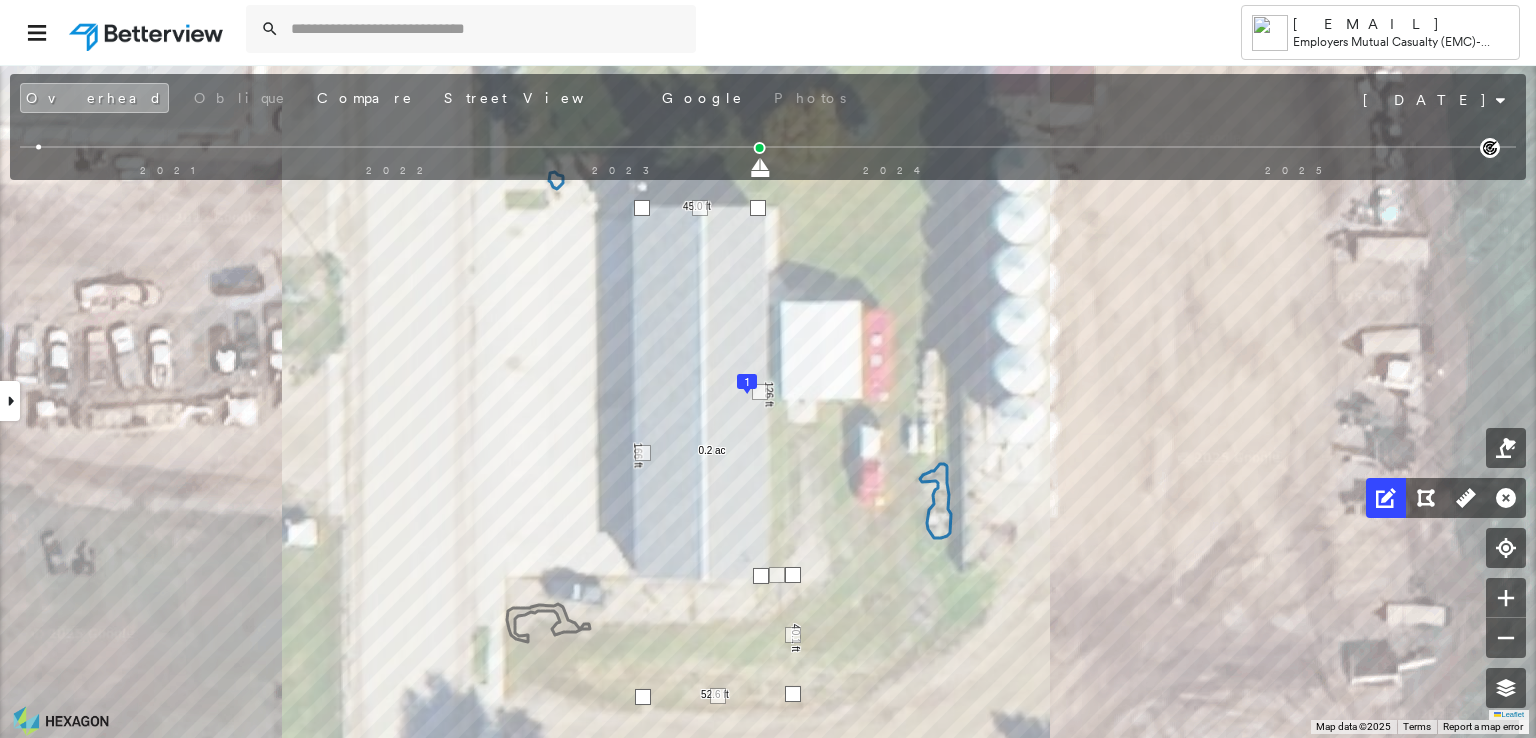 click at bounding box center (793, 694) 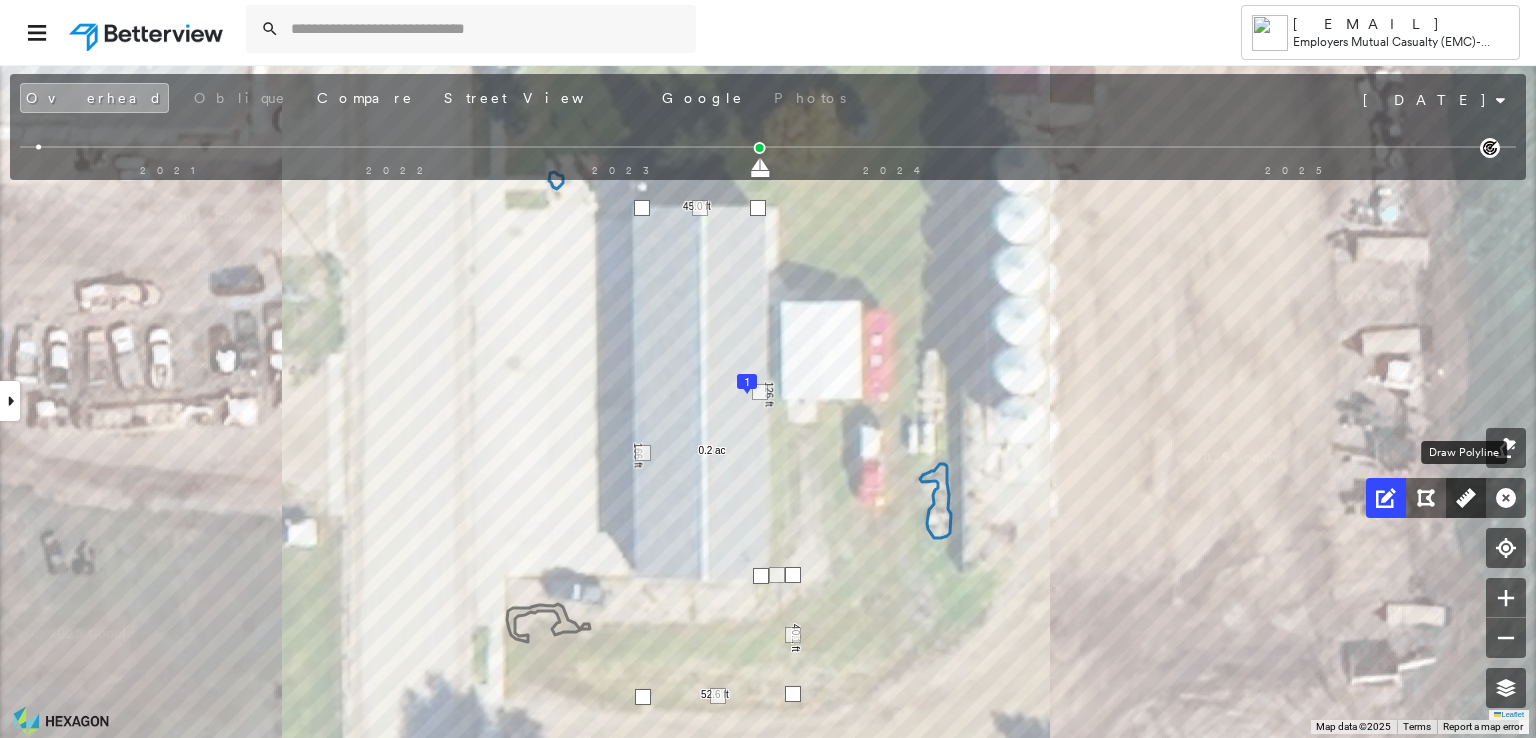 click 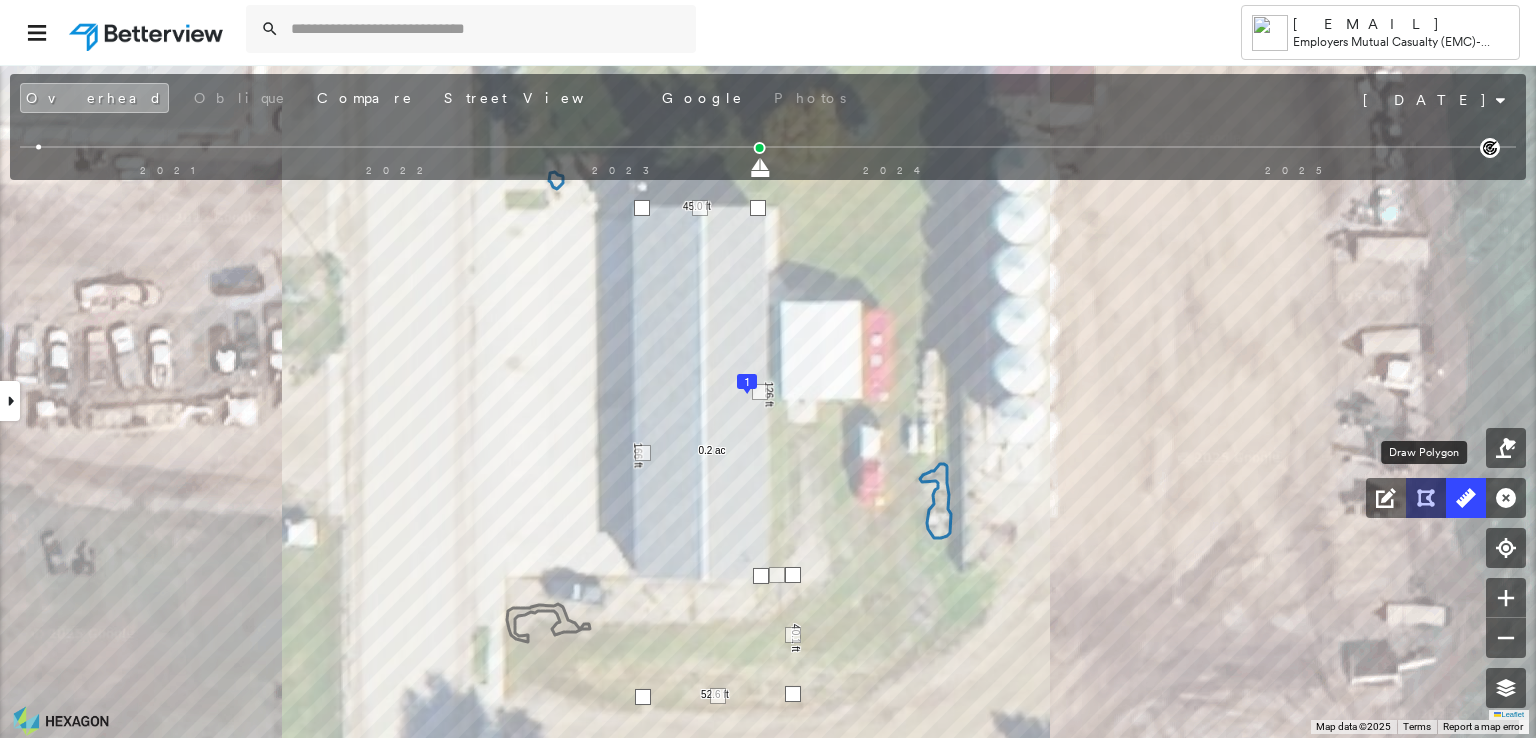 click 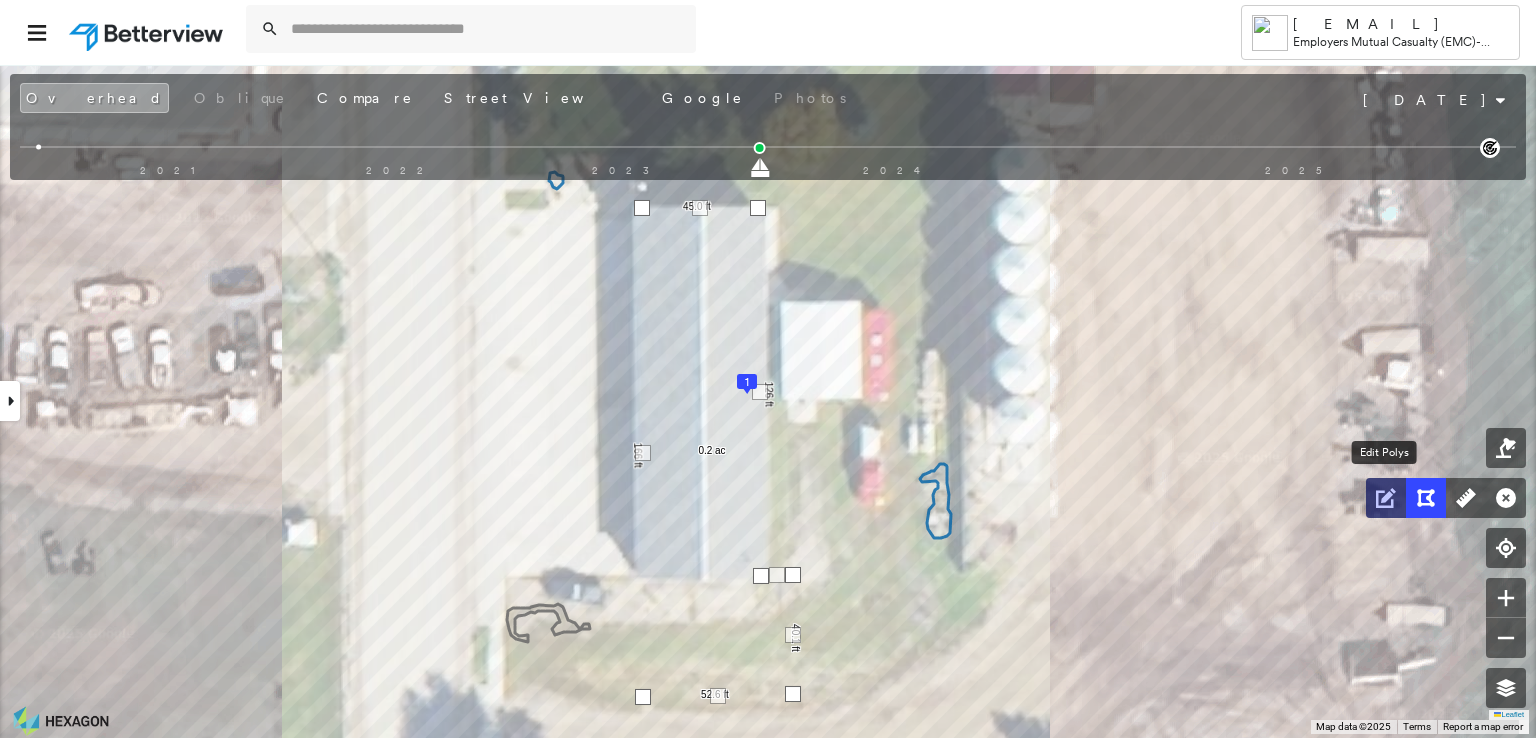 click 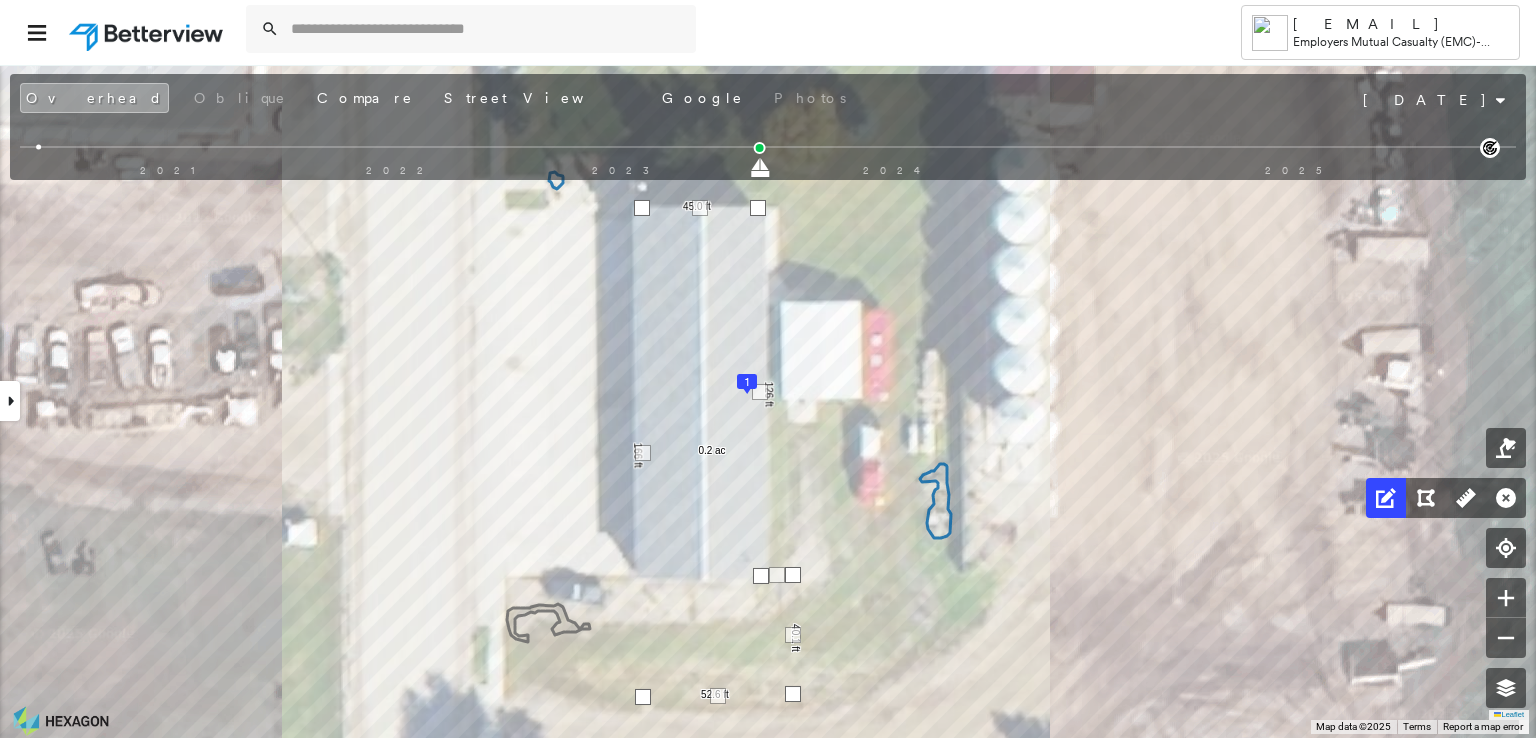 click at bounding box center (758, 208) 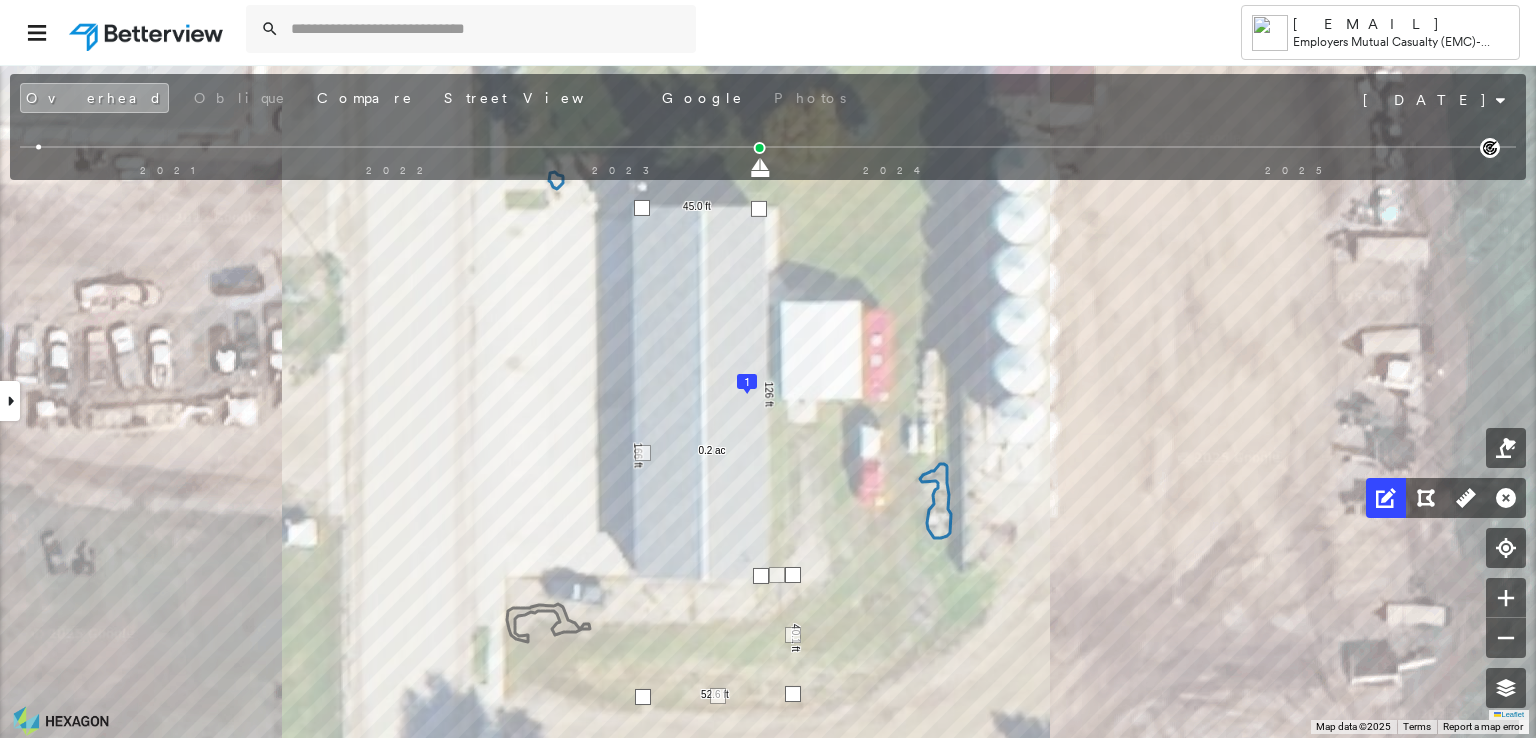 drag, startPoint x: 705, startPoint y: 392, endPoint x: 762, endPoint y: 209, distance: 191.6716 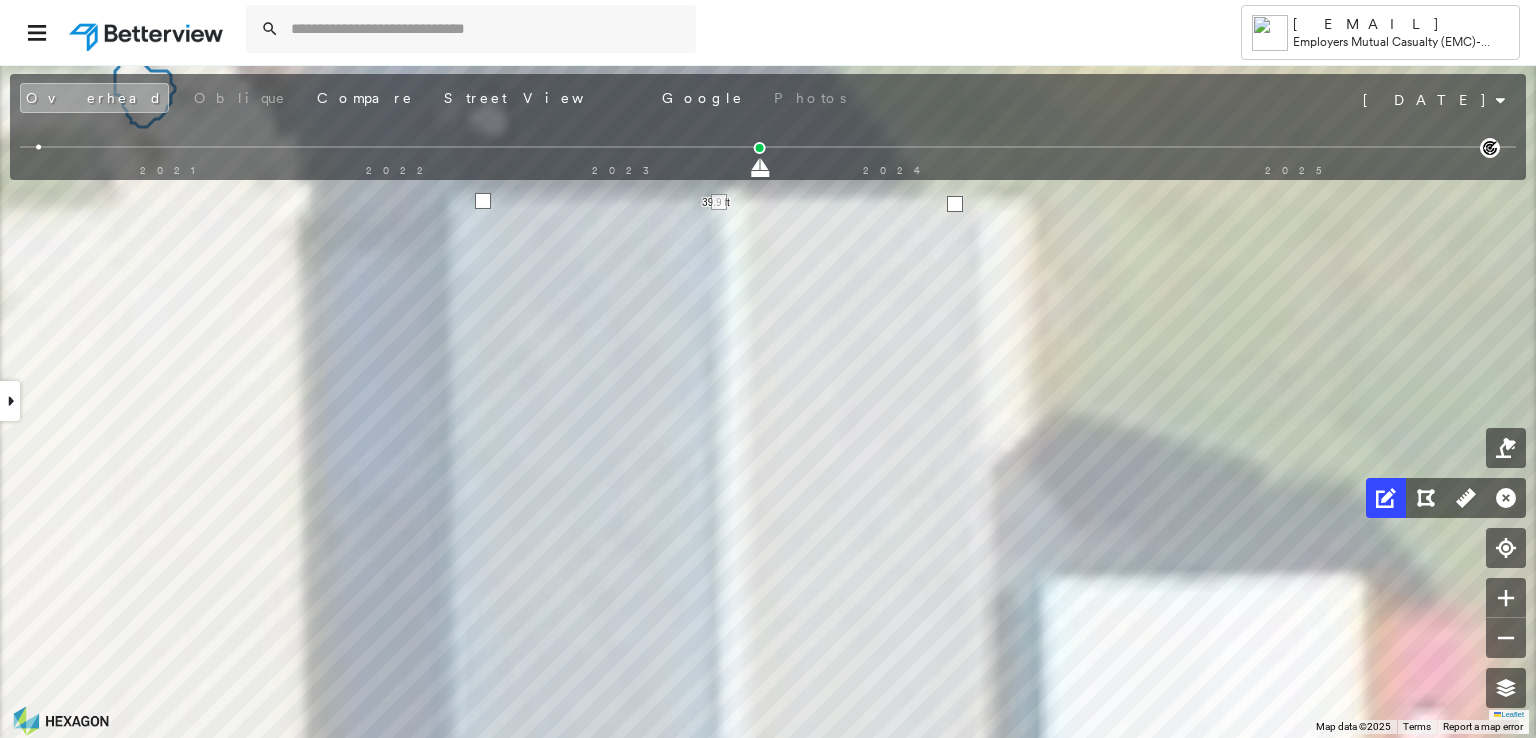 click at bounding box center (955, 204) 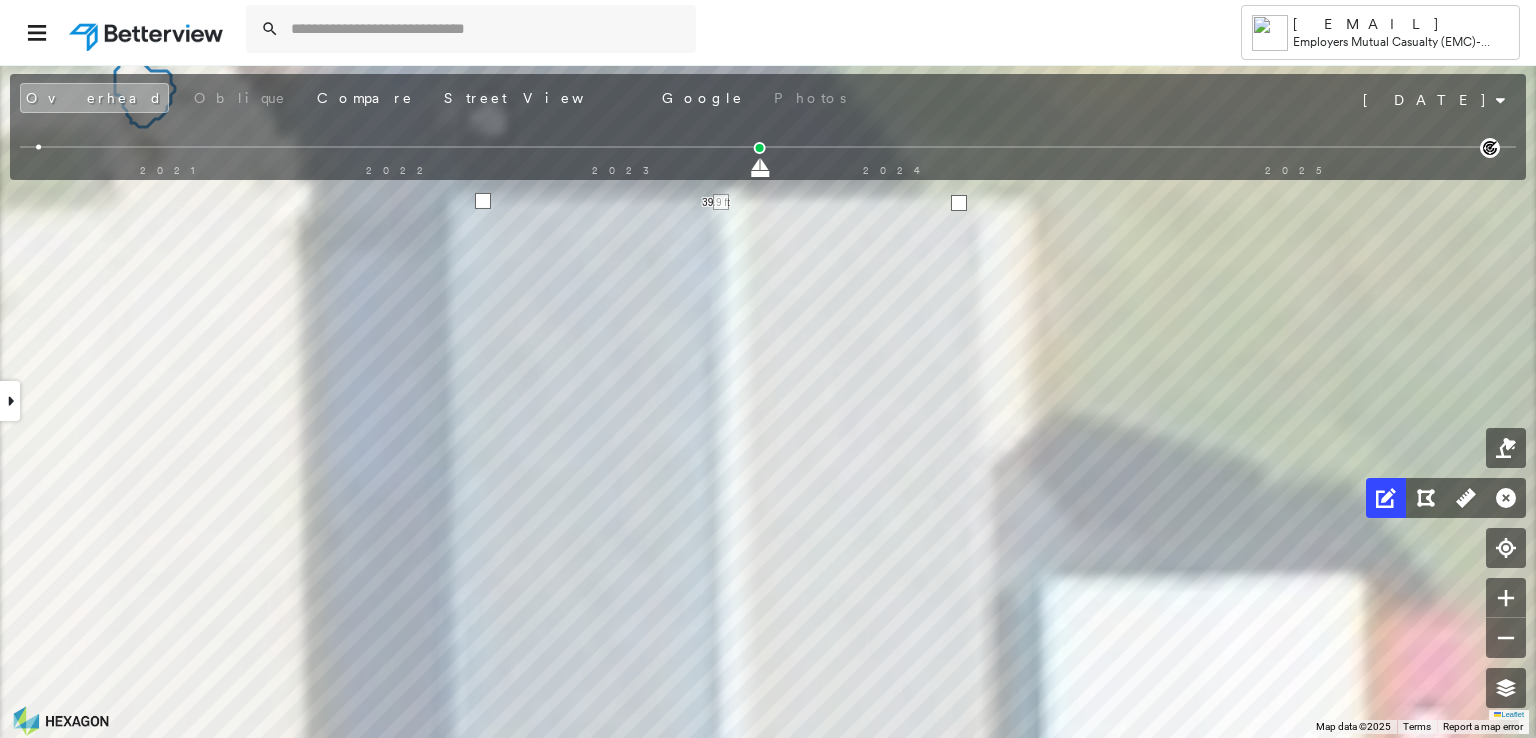 click at bounding box center [959, 203] 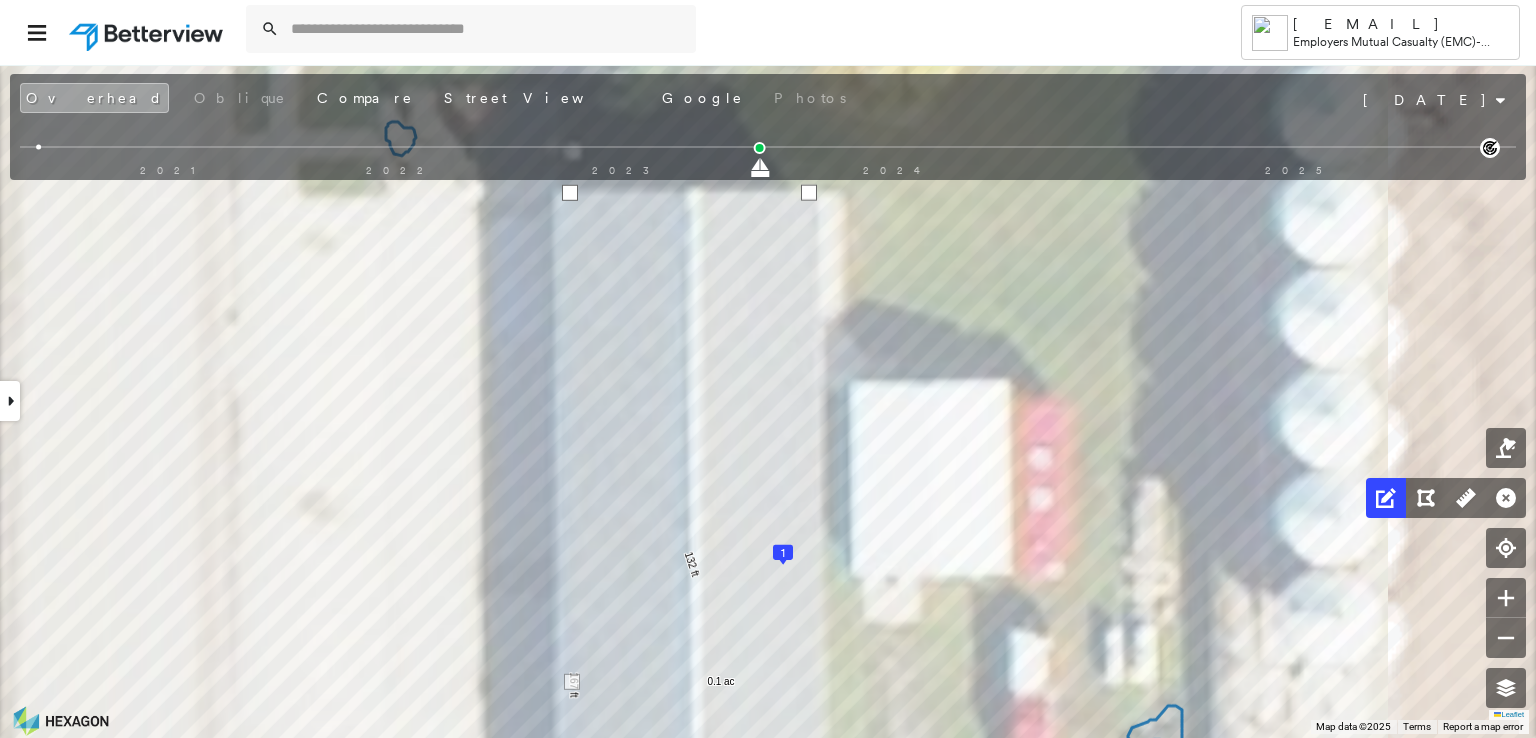 drag, startPoint x: 688, startPoint y: 558, endPoint x: 807, endPoint y: 190, distance: 386.7622 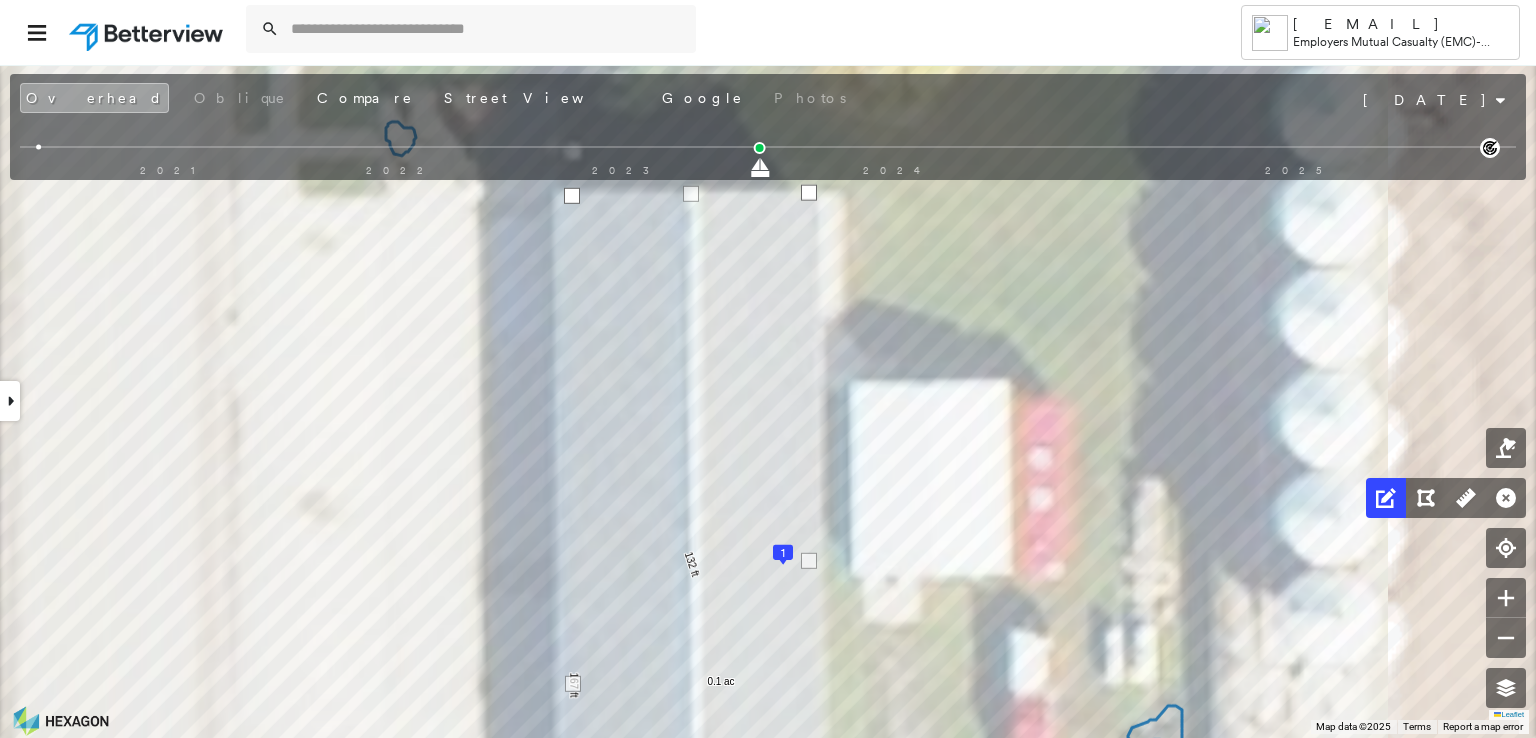 click at bounding box center [572, 196] 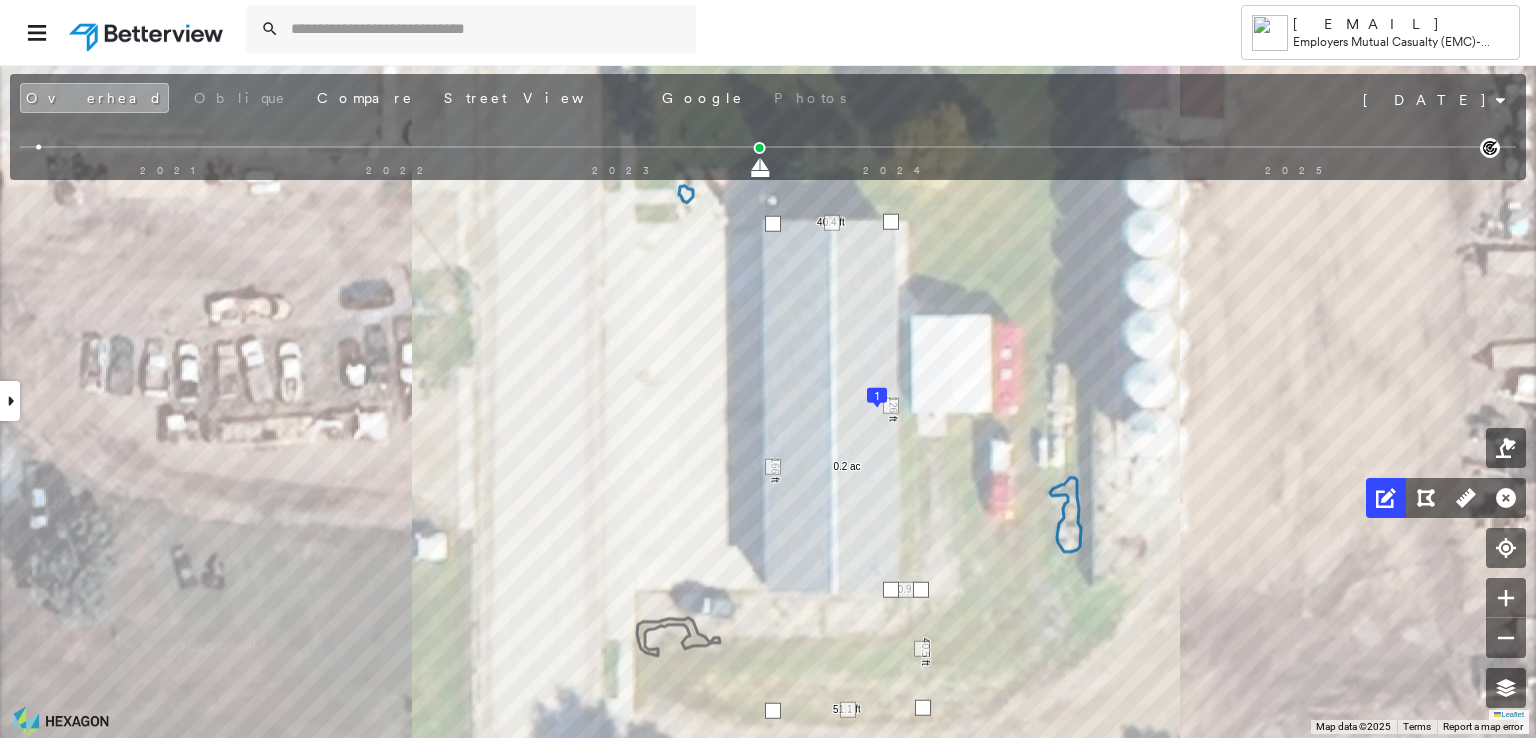 click at bounding box center [921, 590] 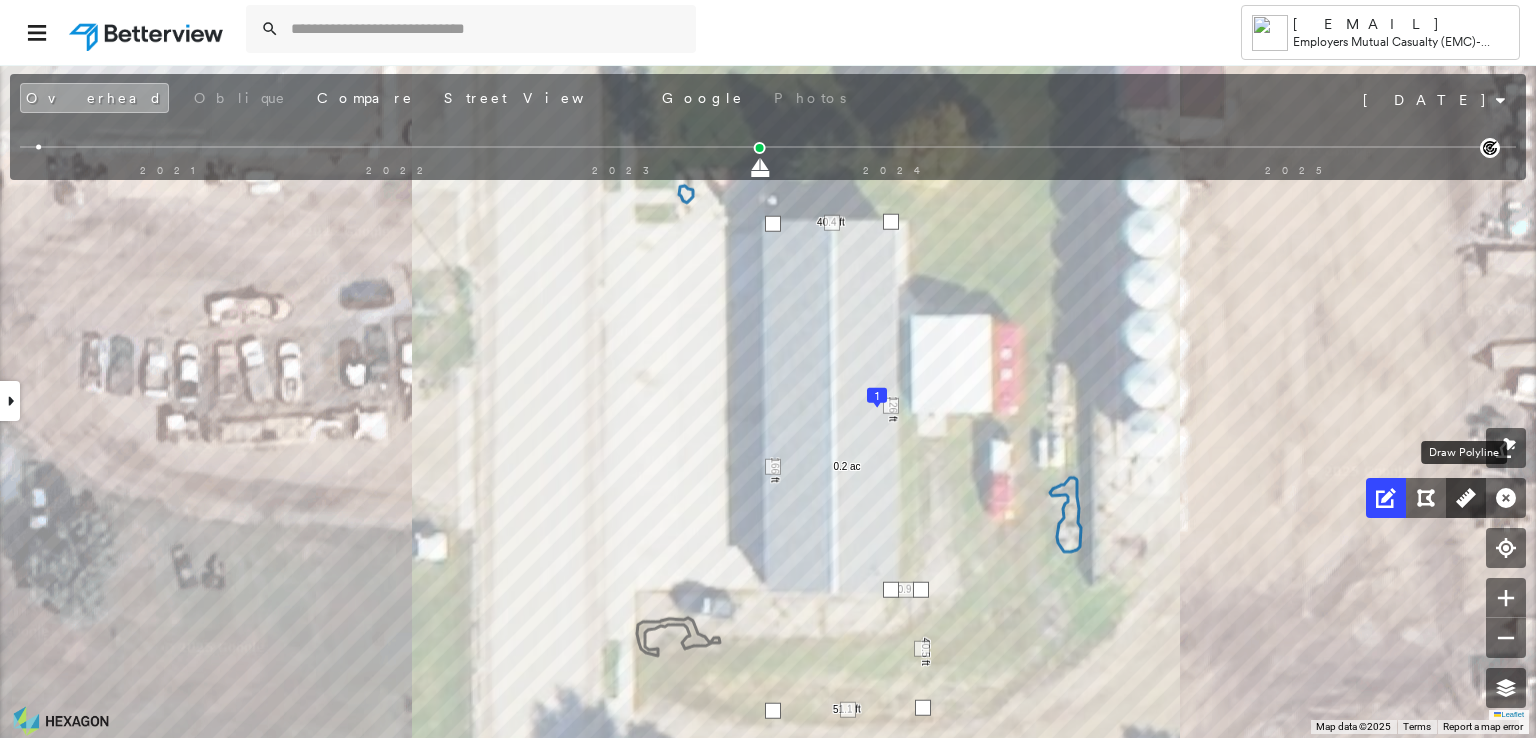 click 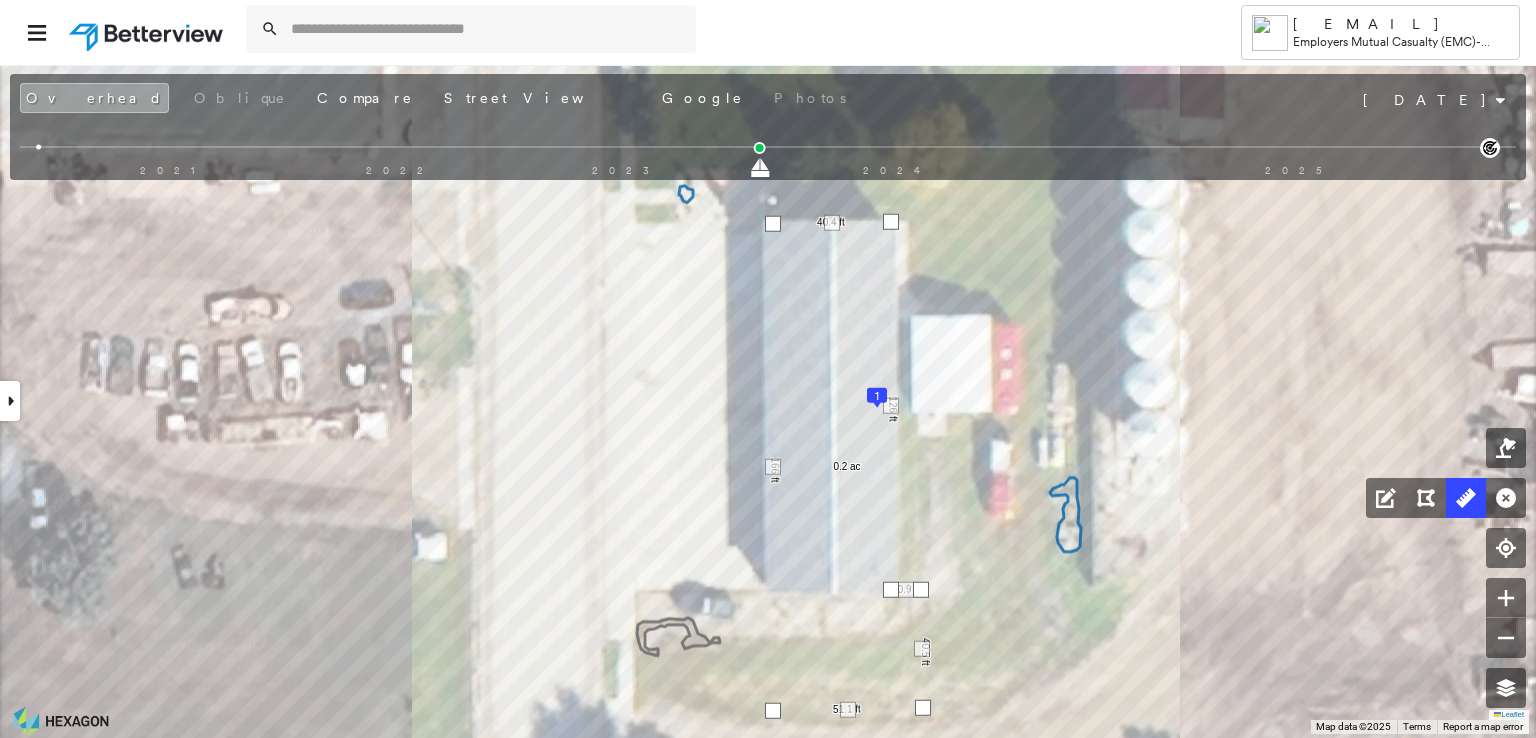 click 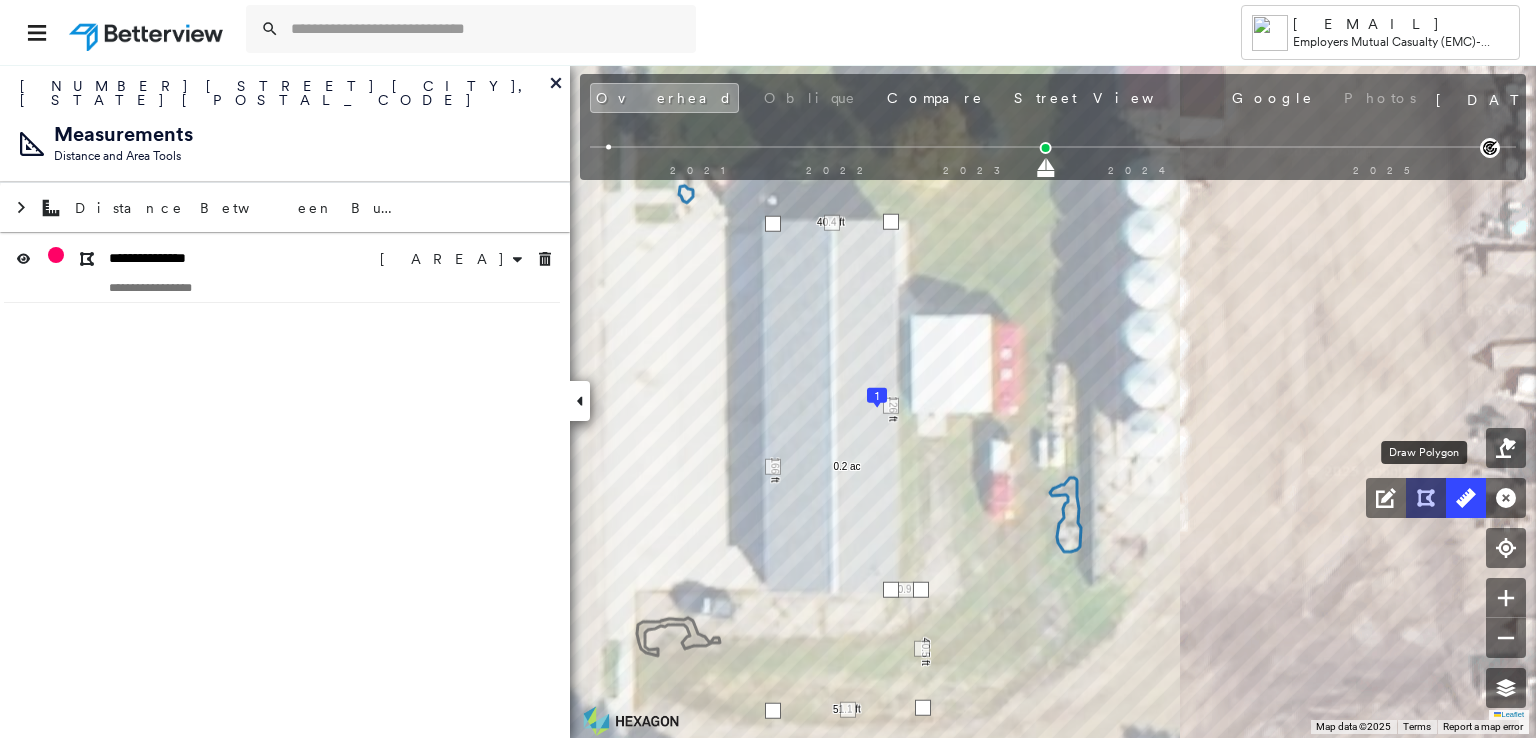 click 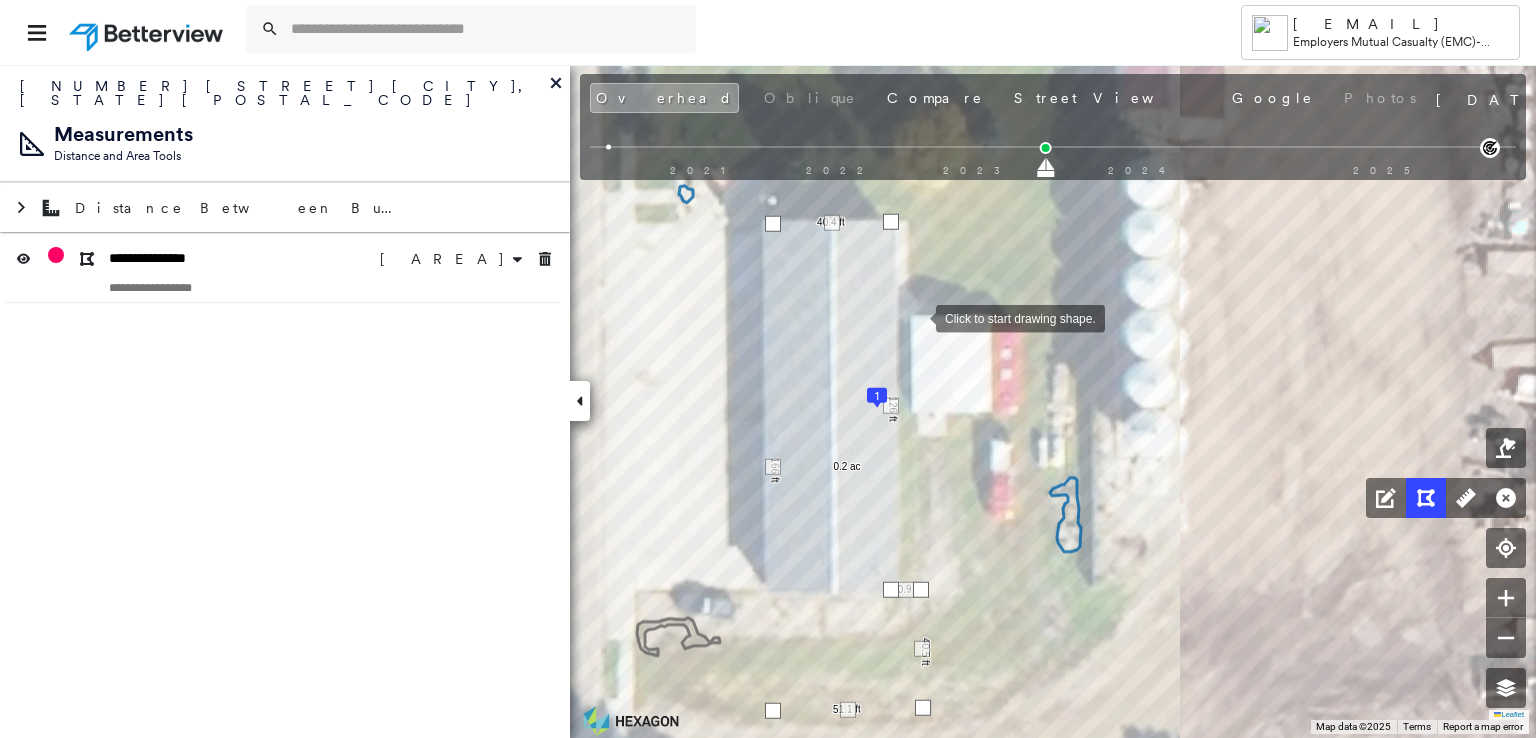 click at bounding box center [916, 317] 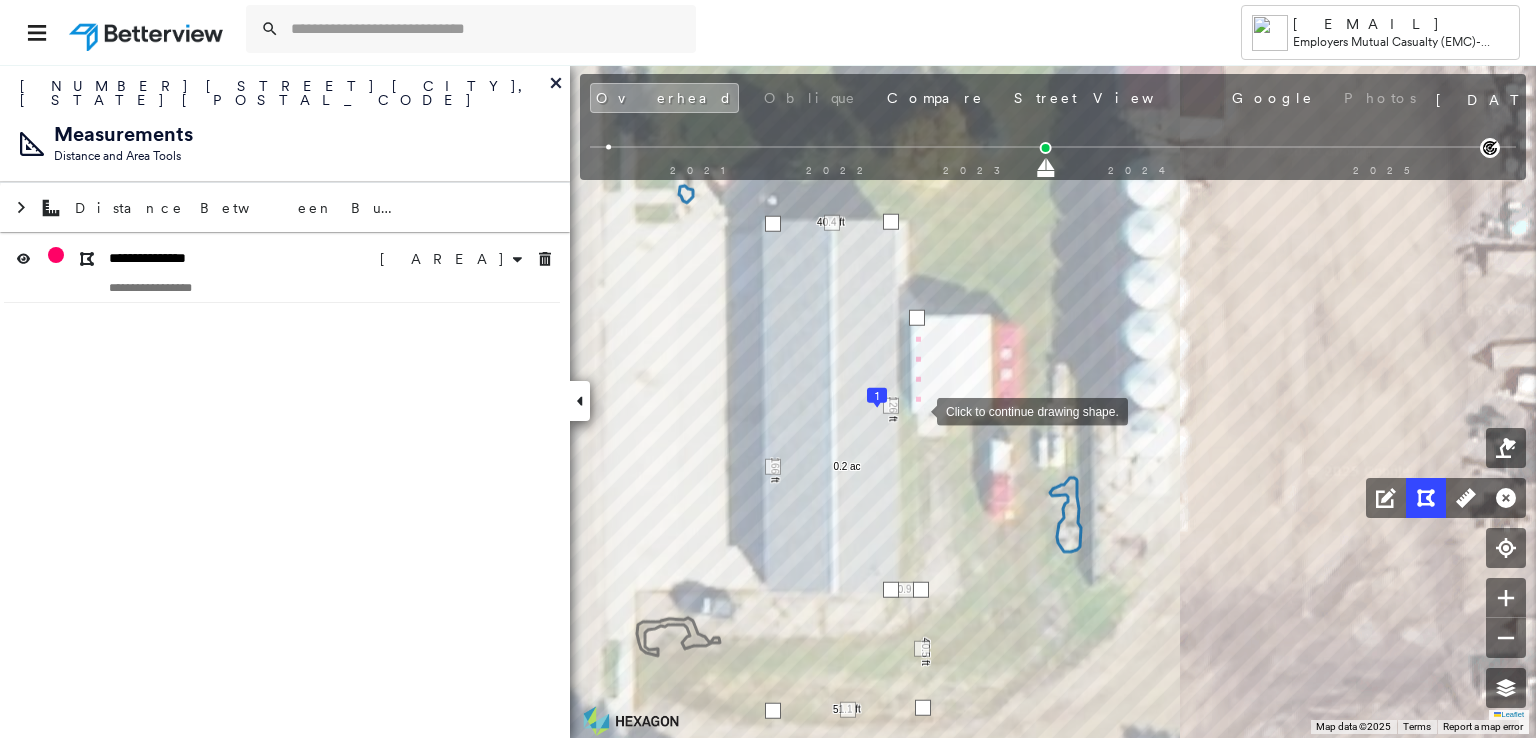 click at bounding box center [917, 410] 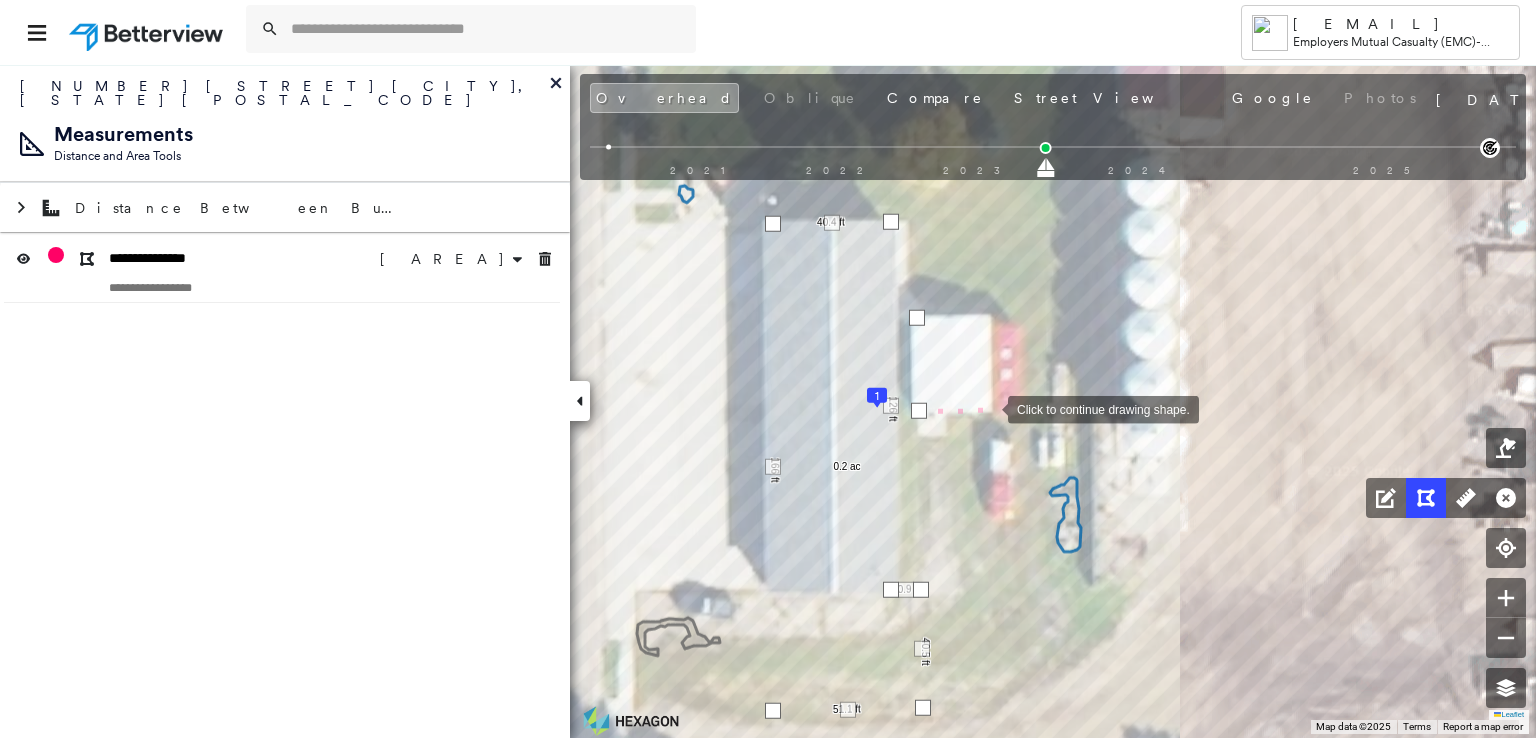click at bounding box center [988, 408] 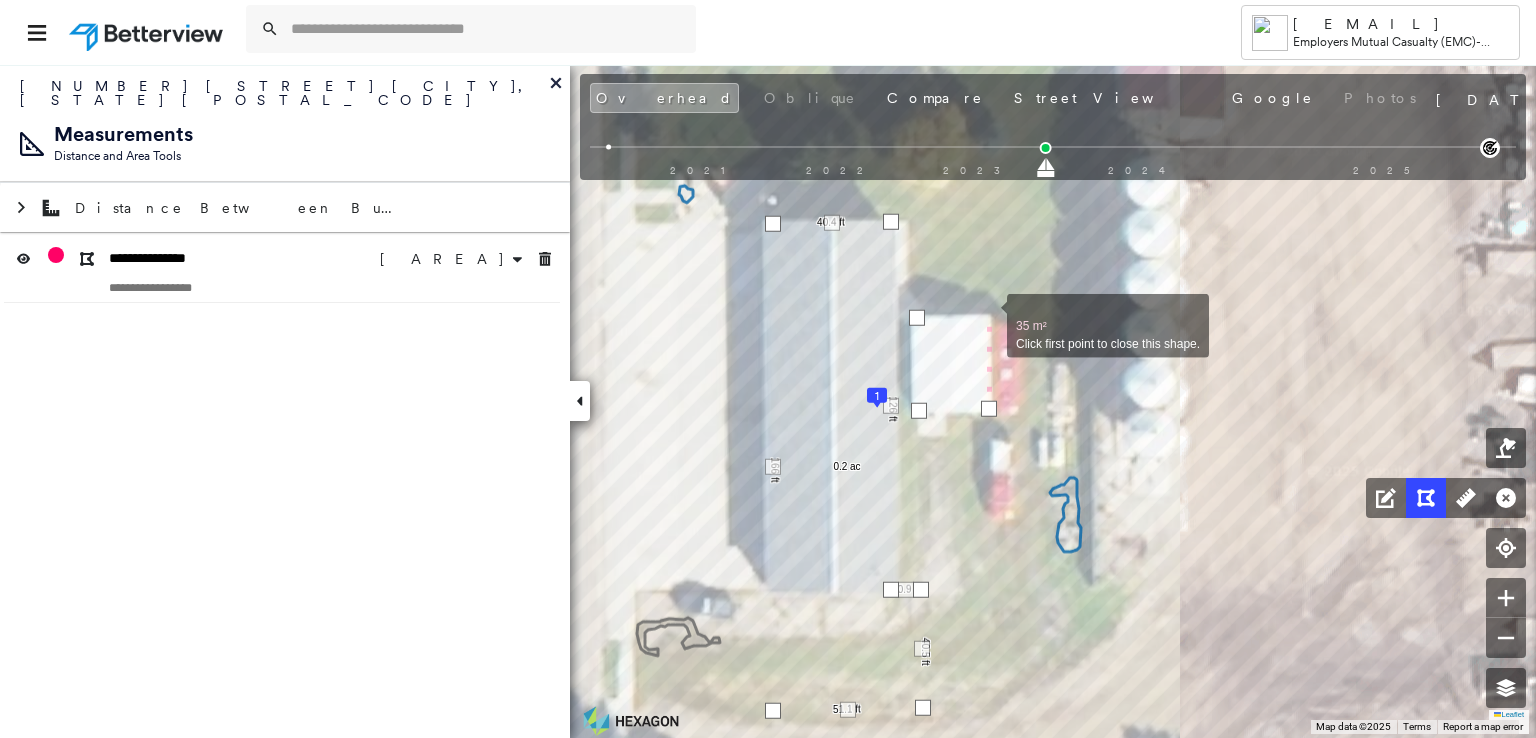 click at bounding box center [987, 315] 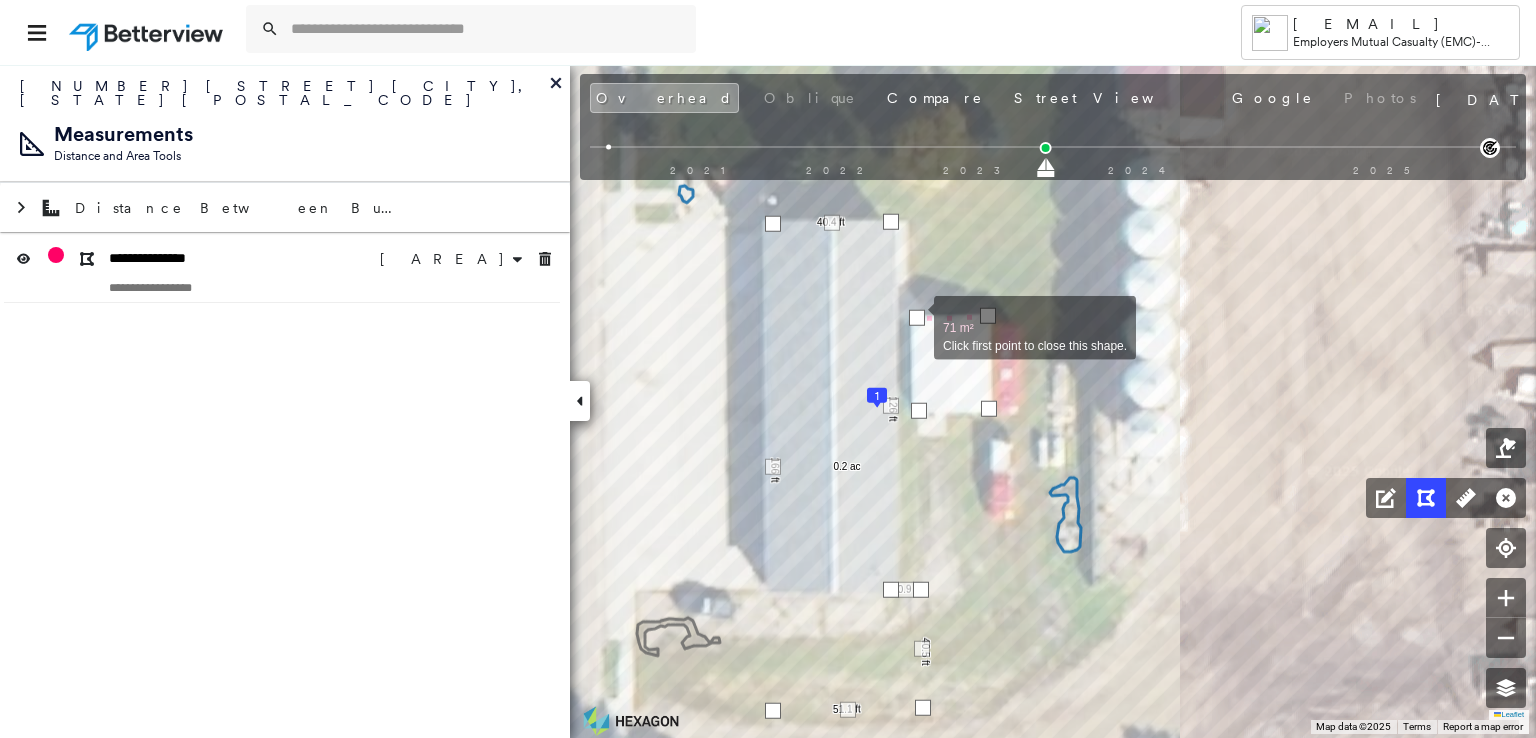 click at bounding box center [917, 318] 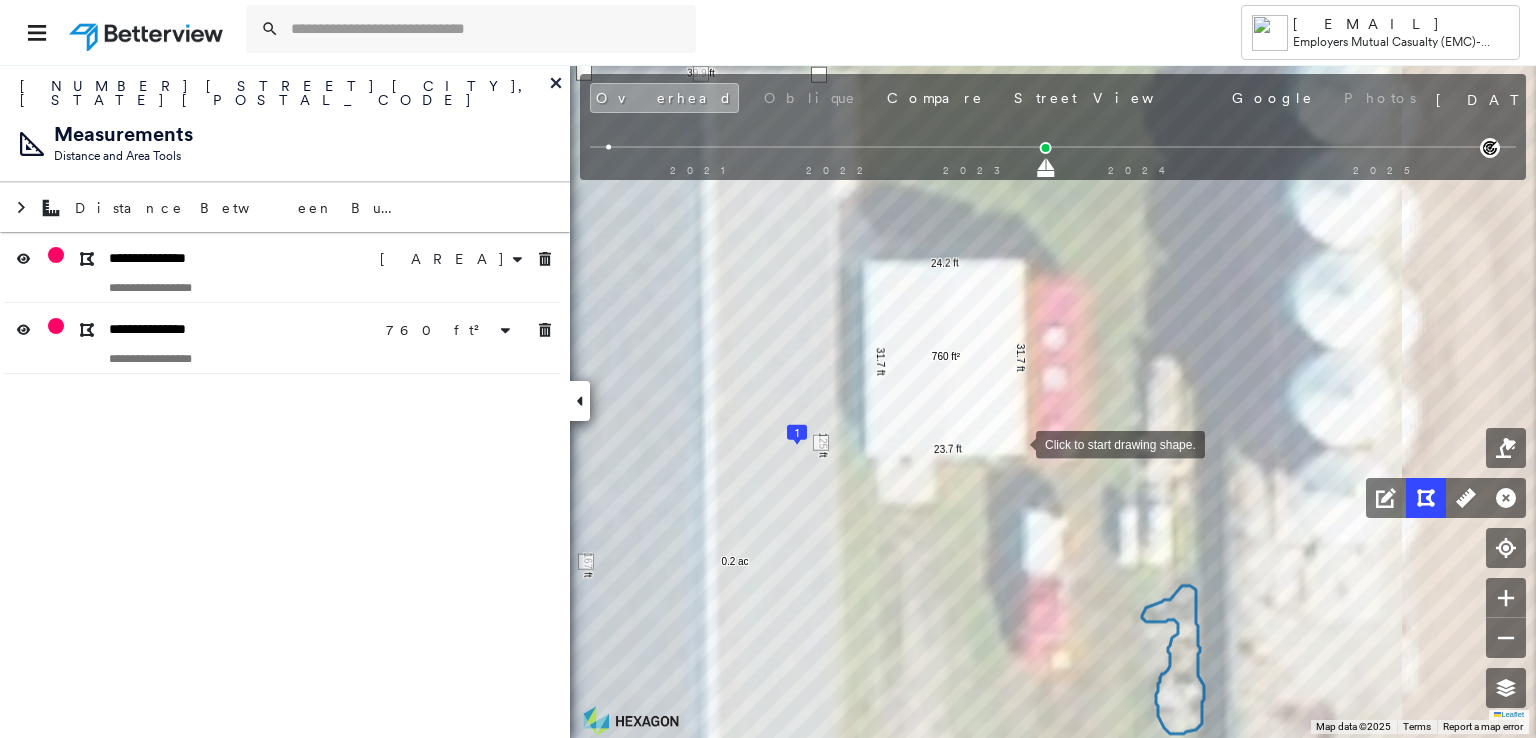 click at bounding box center [1016, 443] 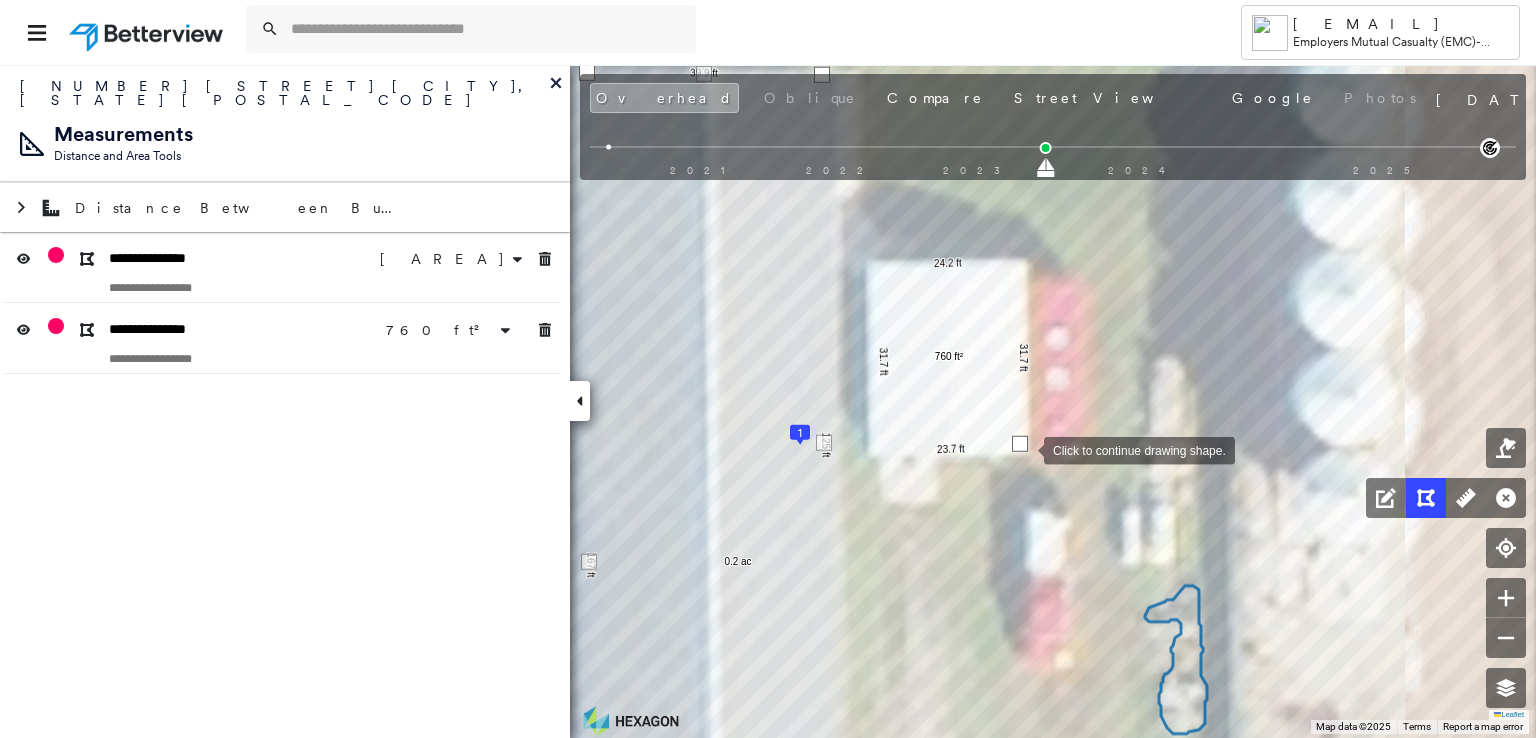 click at bounding box center [1020, 444] 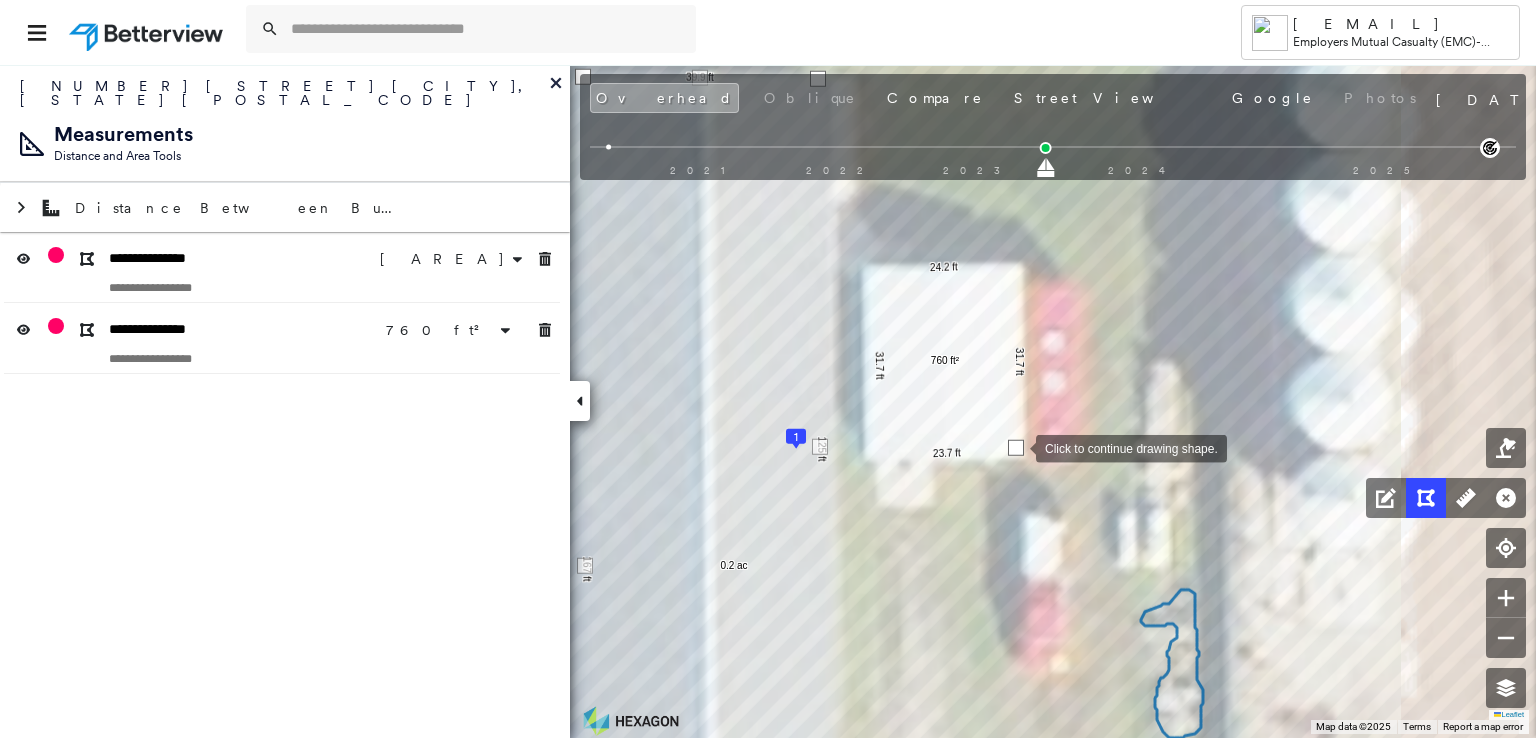 click at bounding box center [1016, 448] 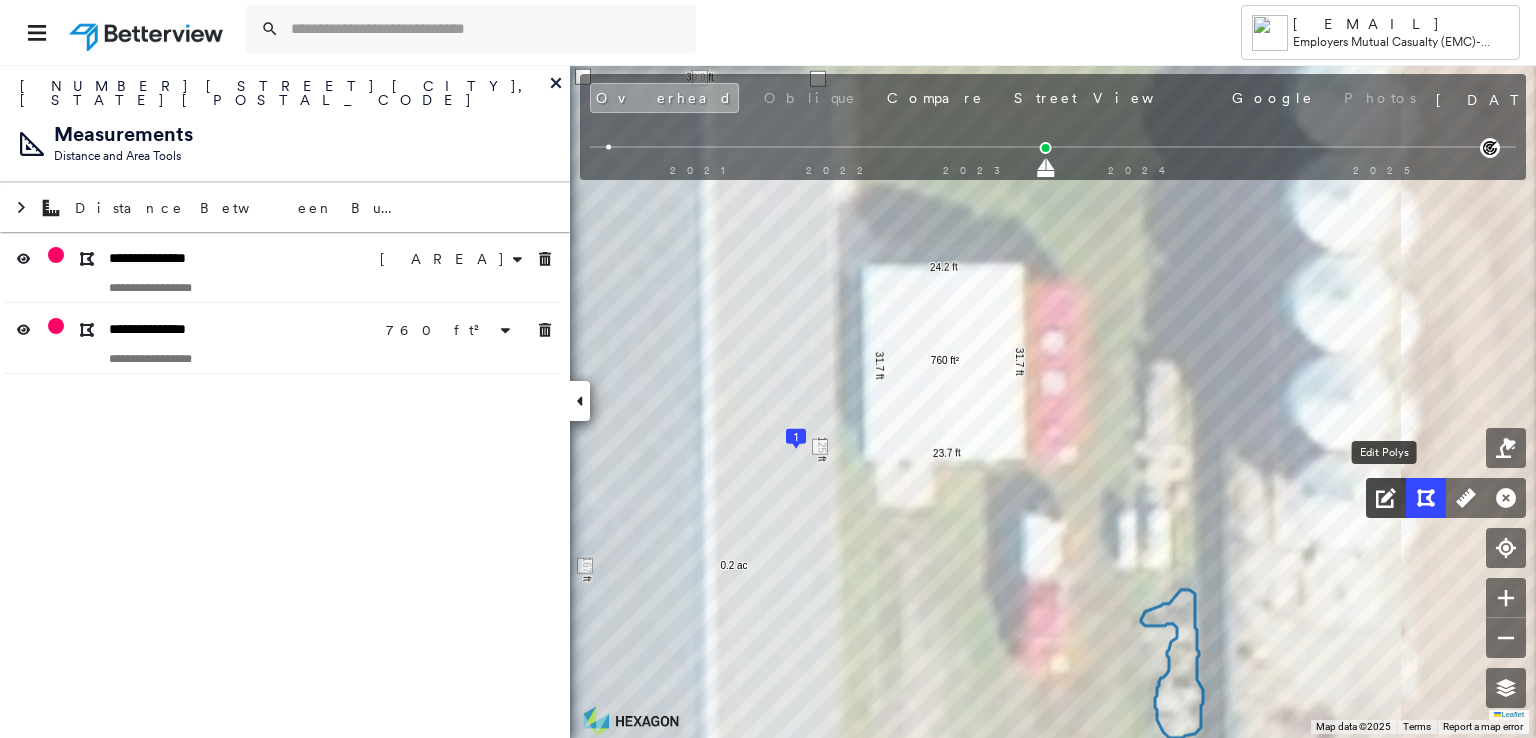 click 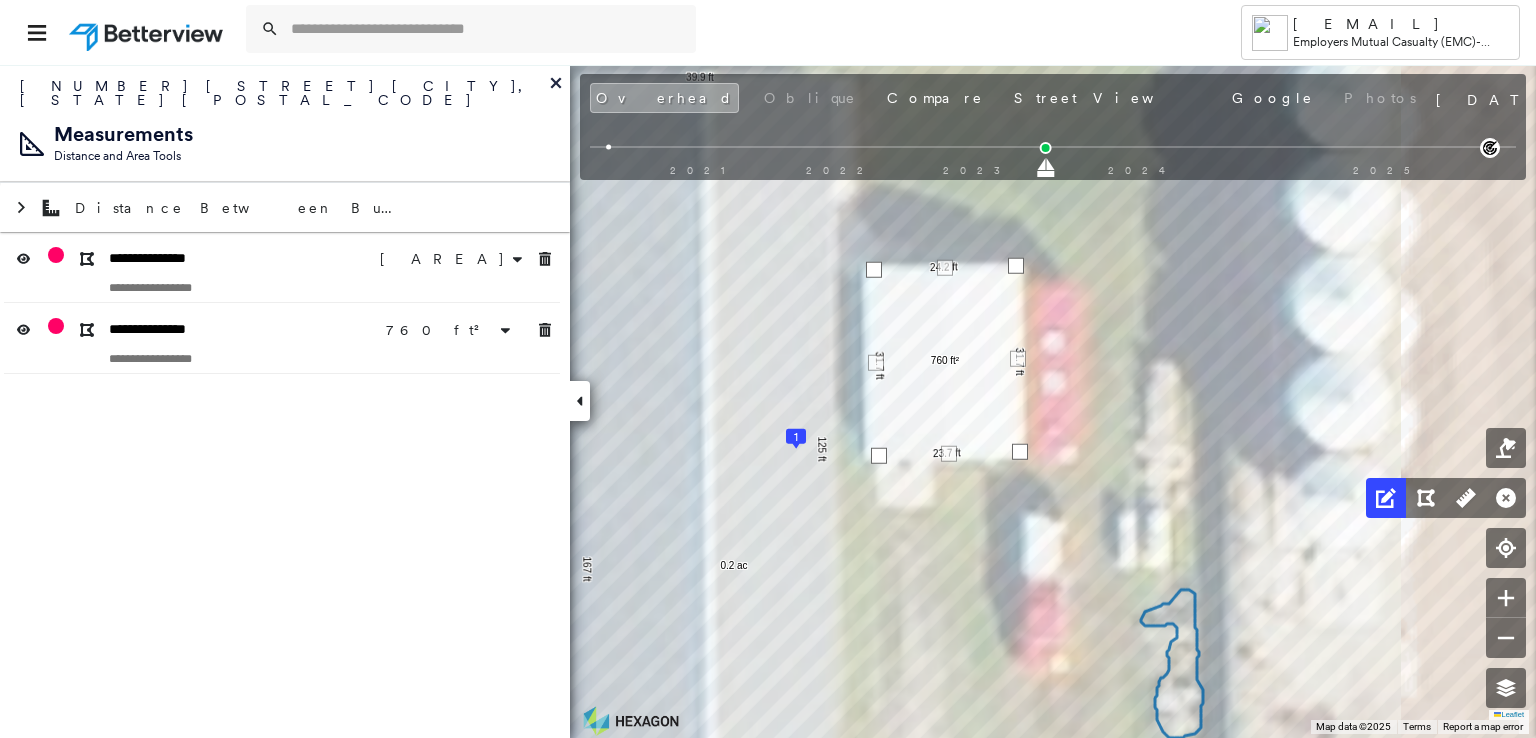 click at bounding box center (1020, 452) 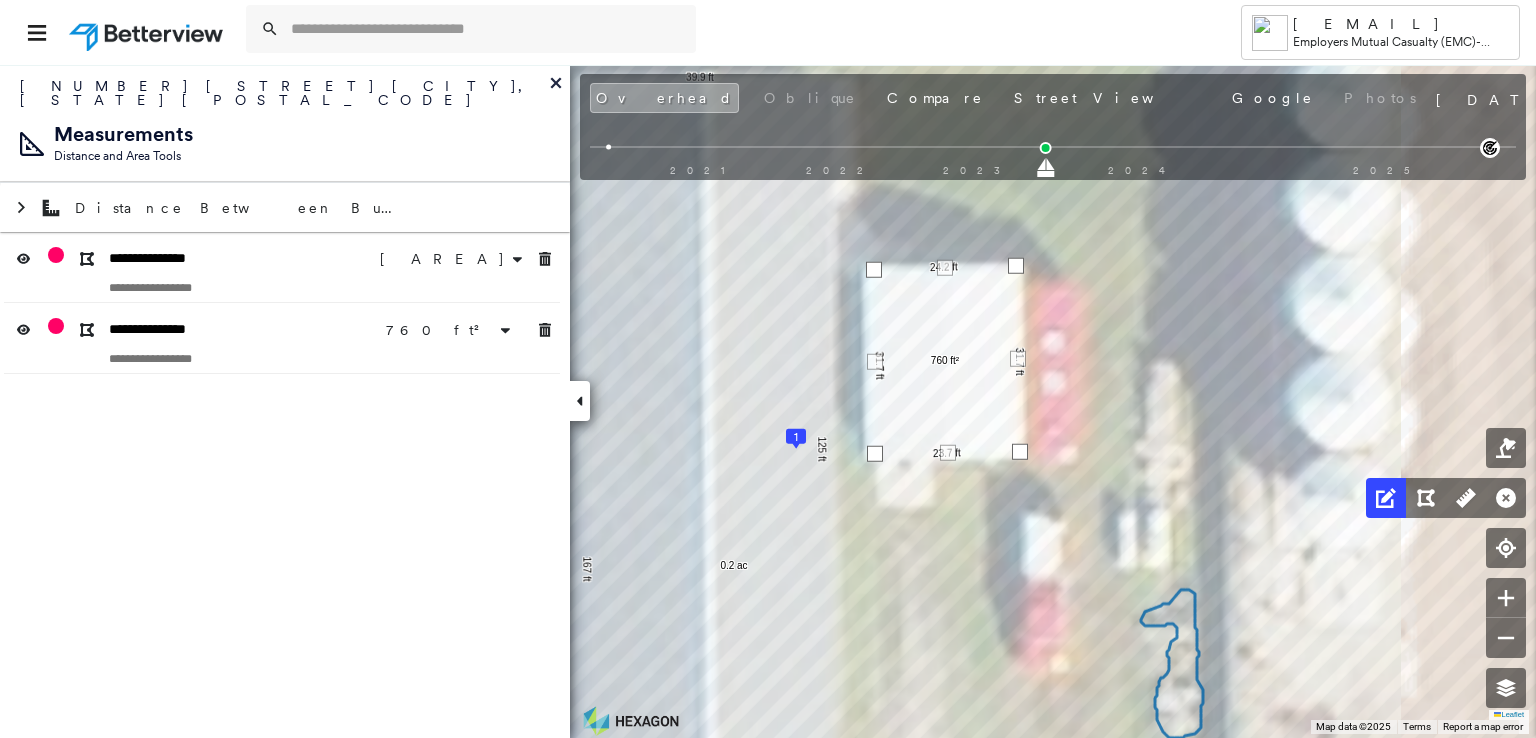 click at bounding box center [875, 454] 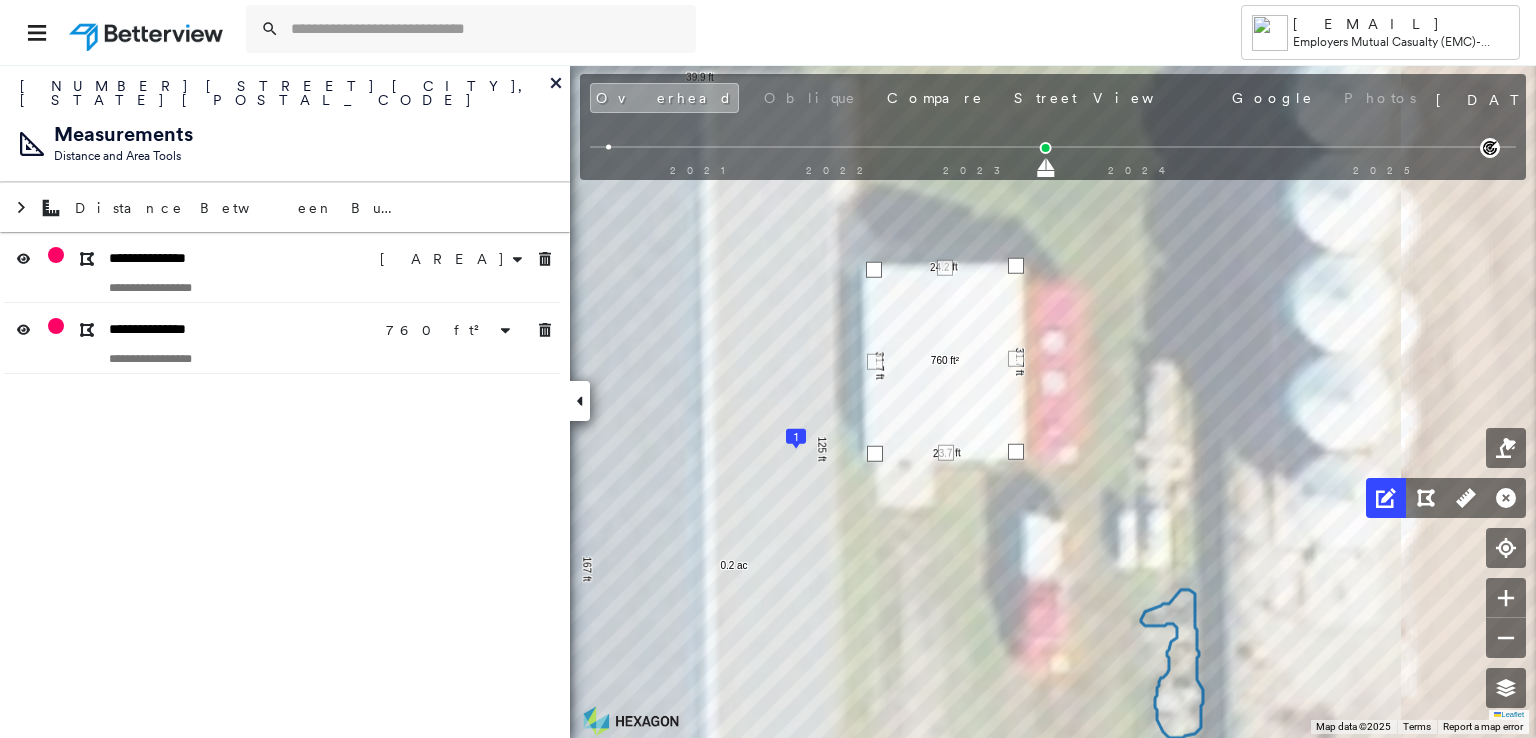 click at bounding box center (1016, 452) 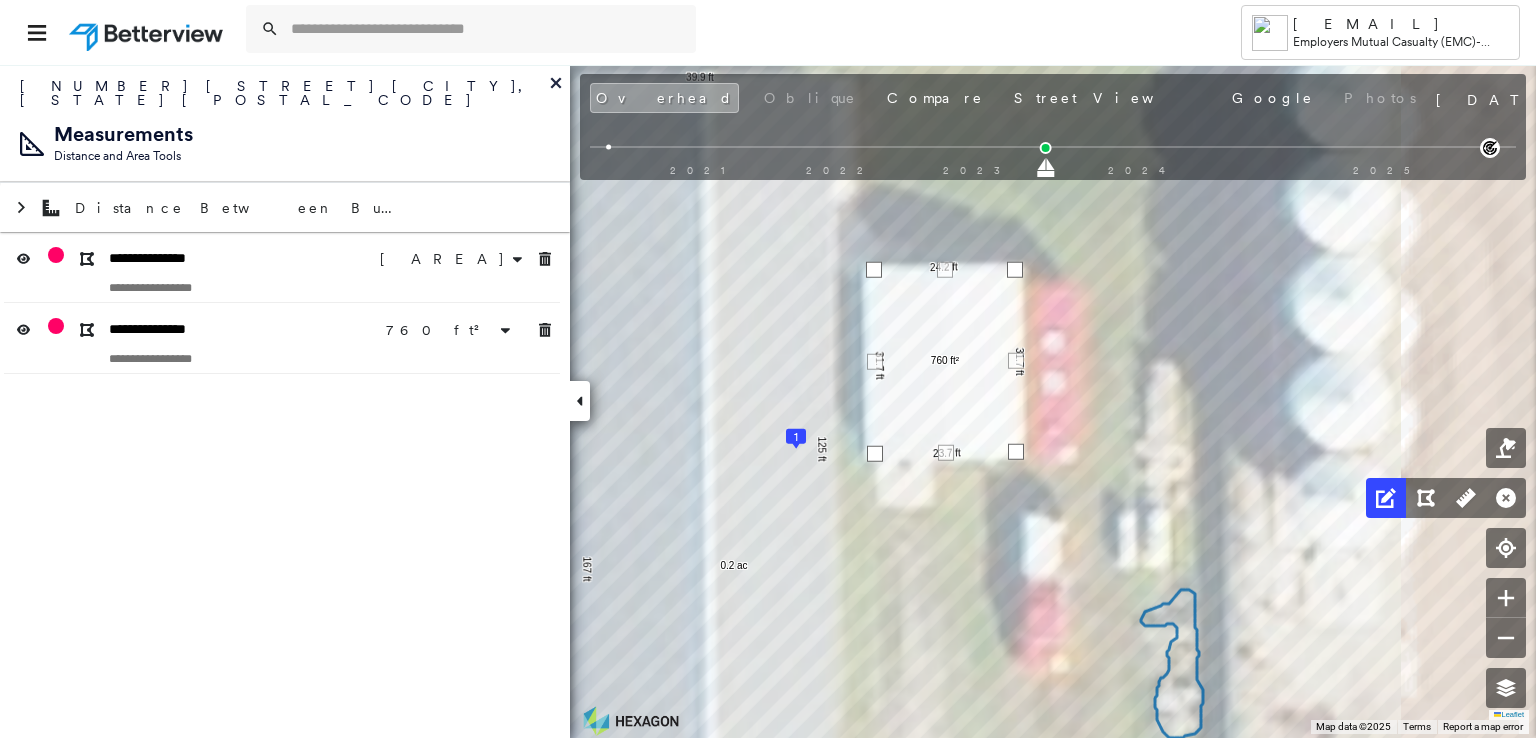 click at bounding box center (1015, 270) 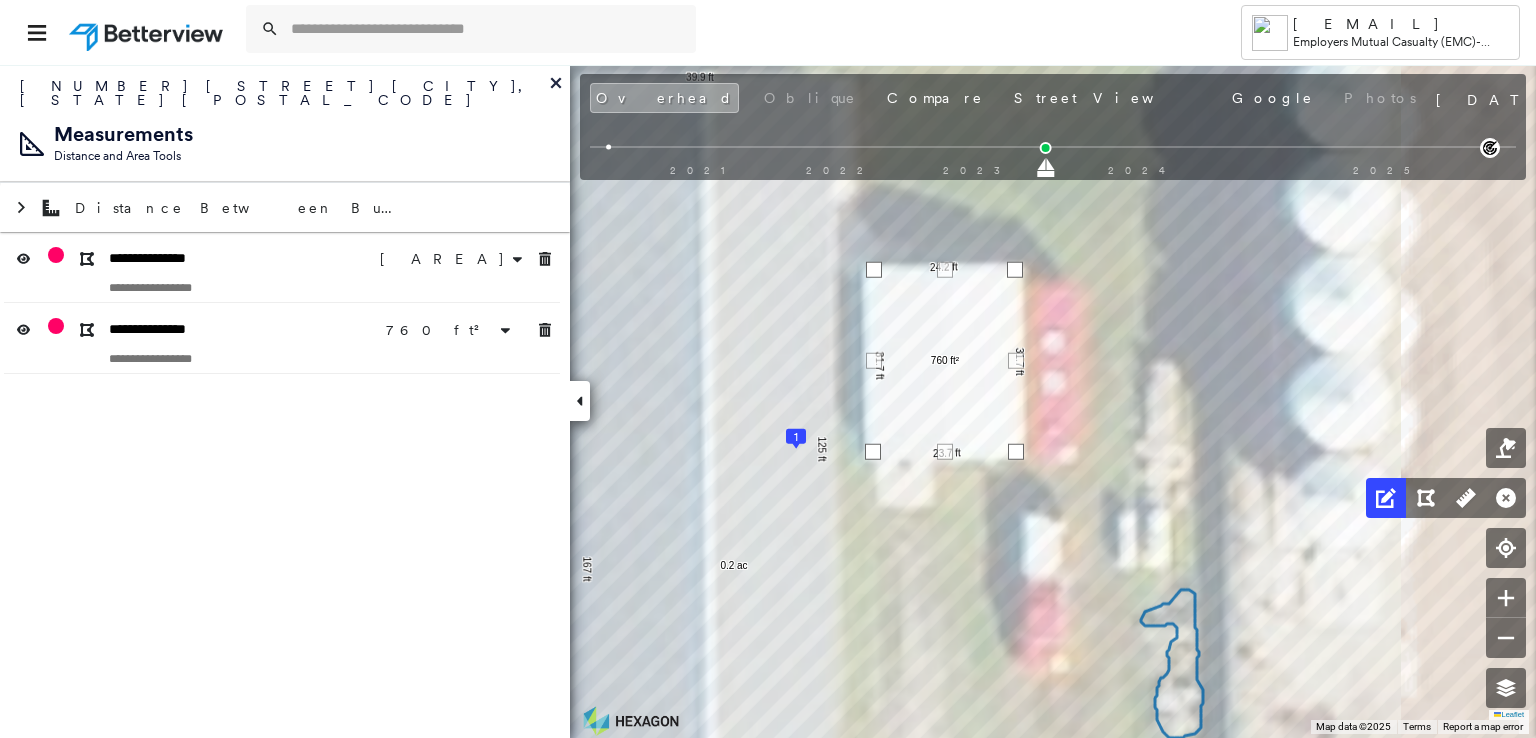 click at bounding box center (873, 452) 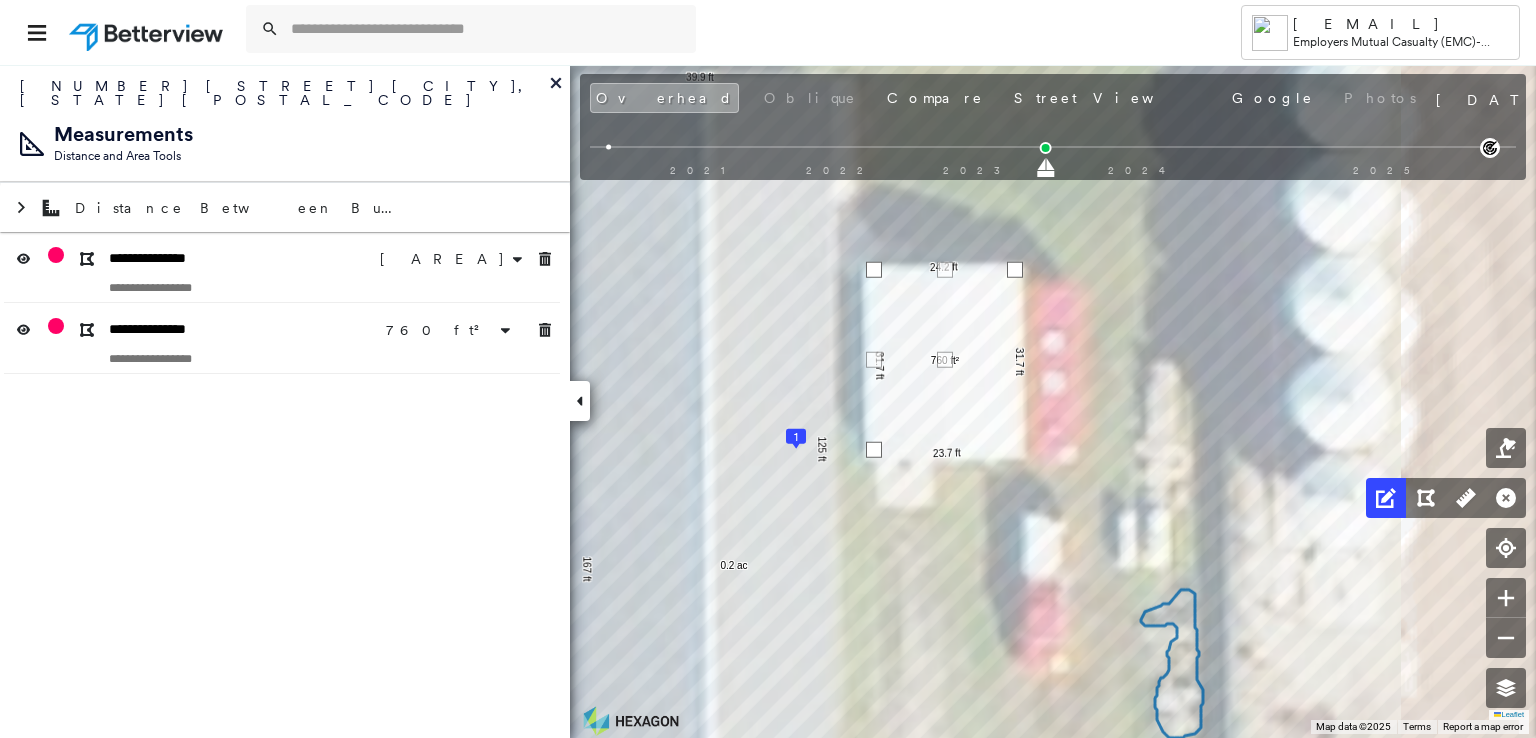 click at bounding box center (874, 450) 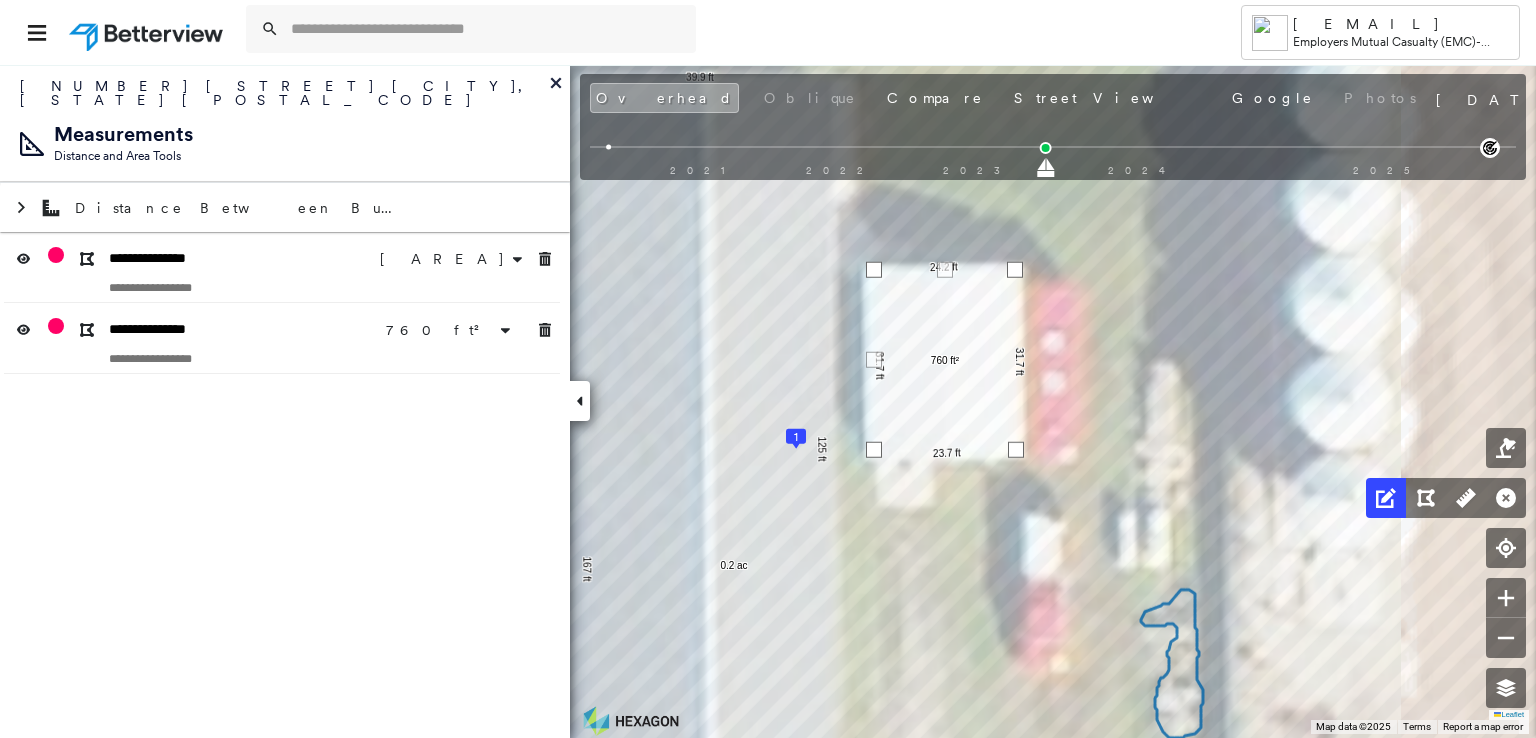 drag, startPoint x: 944, startPoint y: 361, endPoint x: 1015, endPoint y: 451, distance: 114.6342 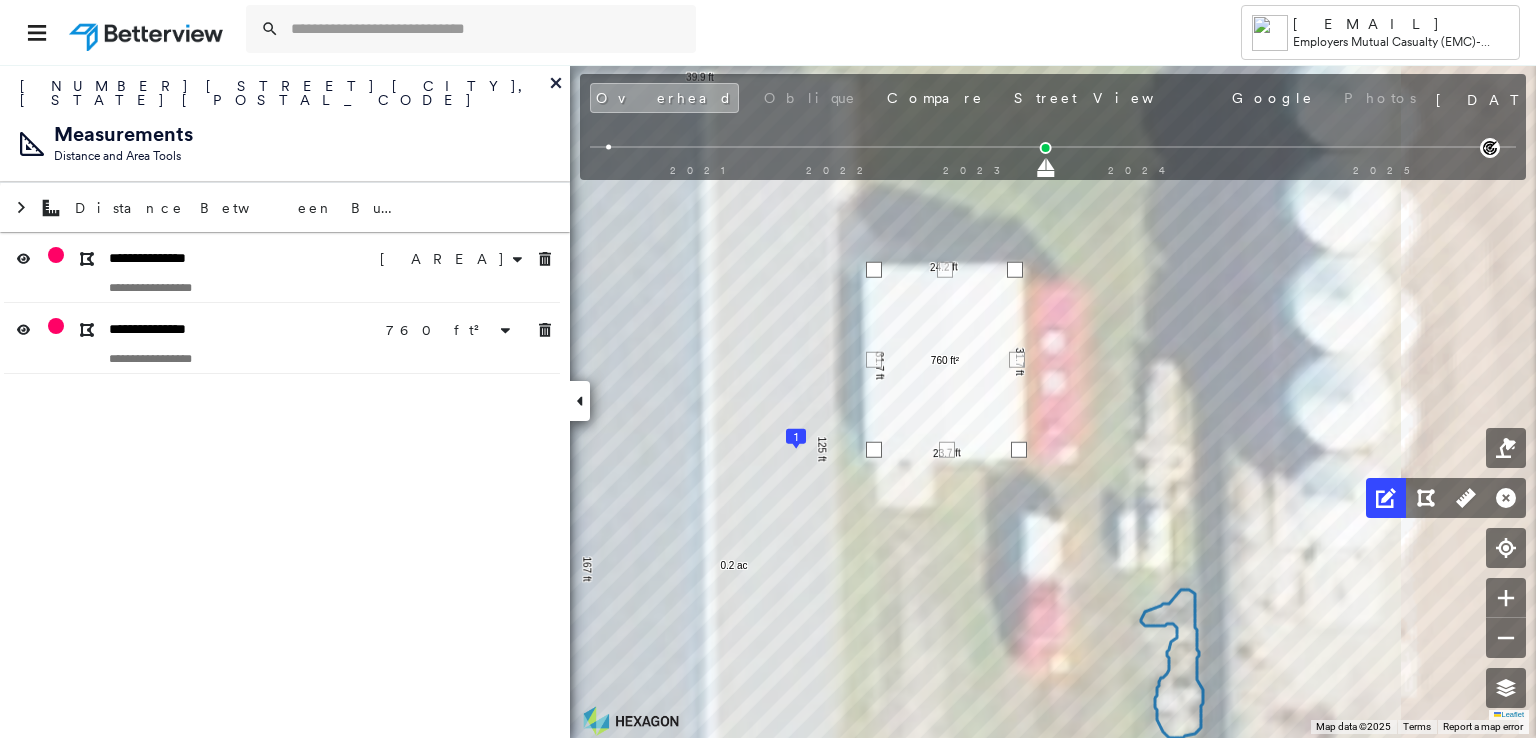 click at bounding box center (1019, 450) 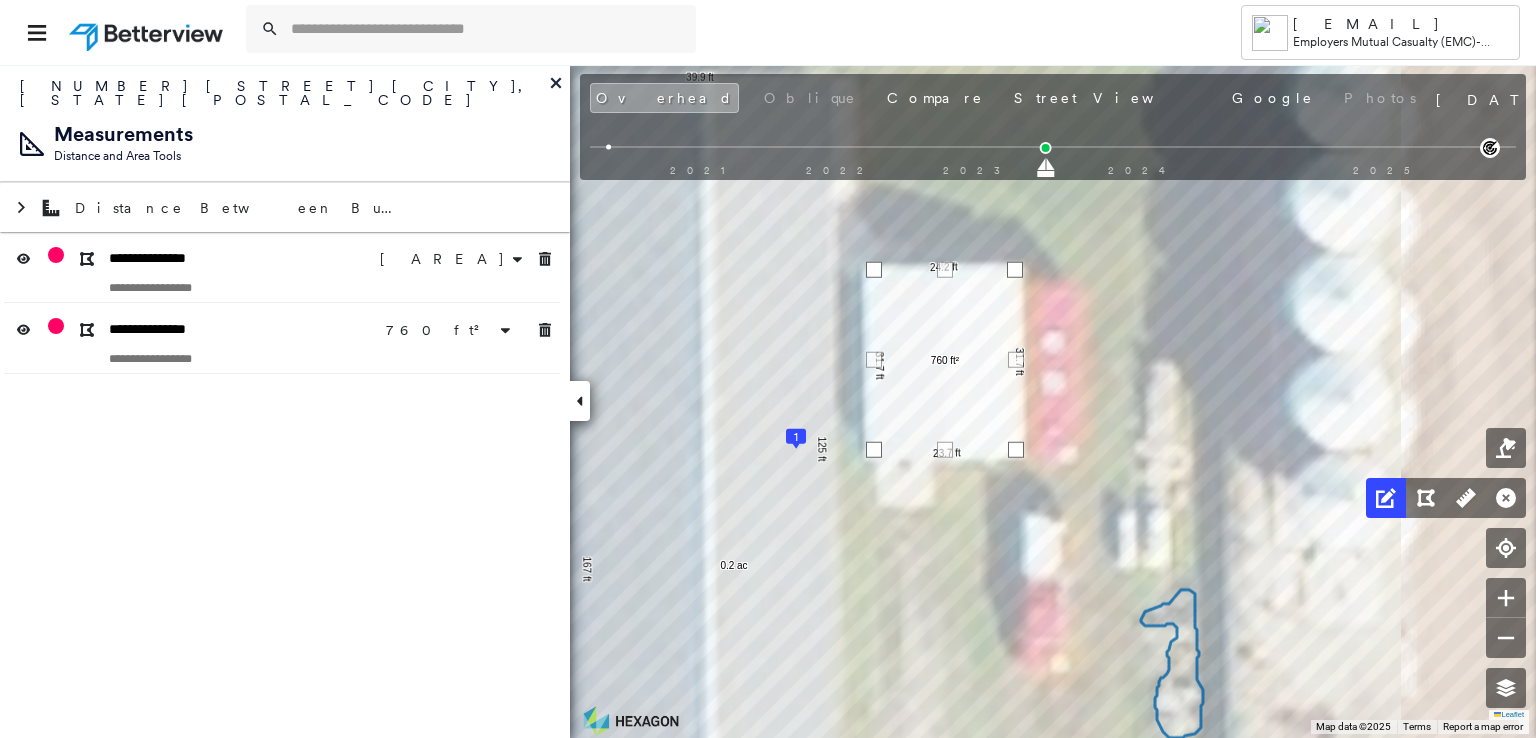 click at bounding box center [1016, 450] 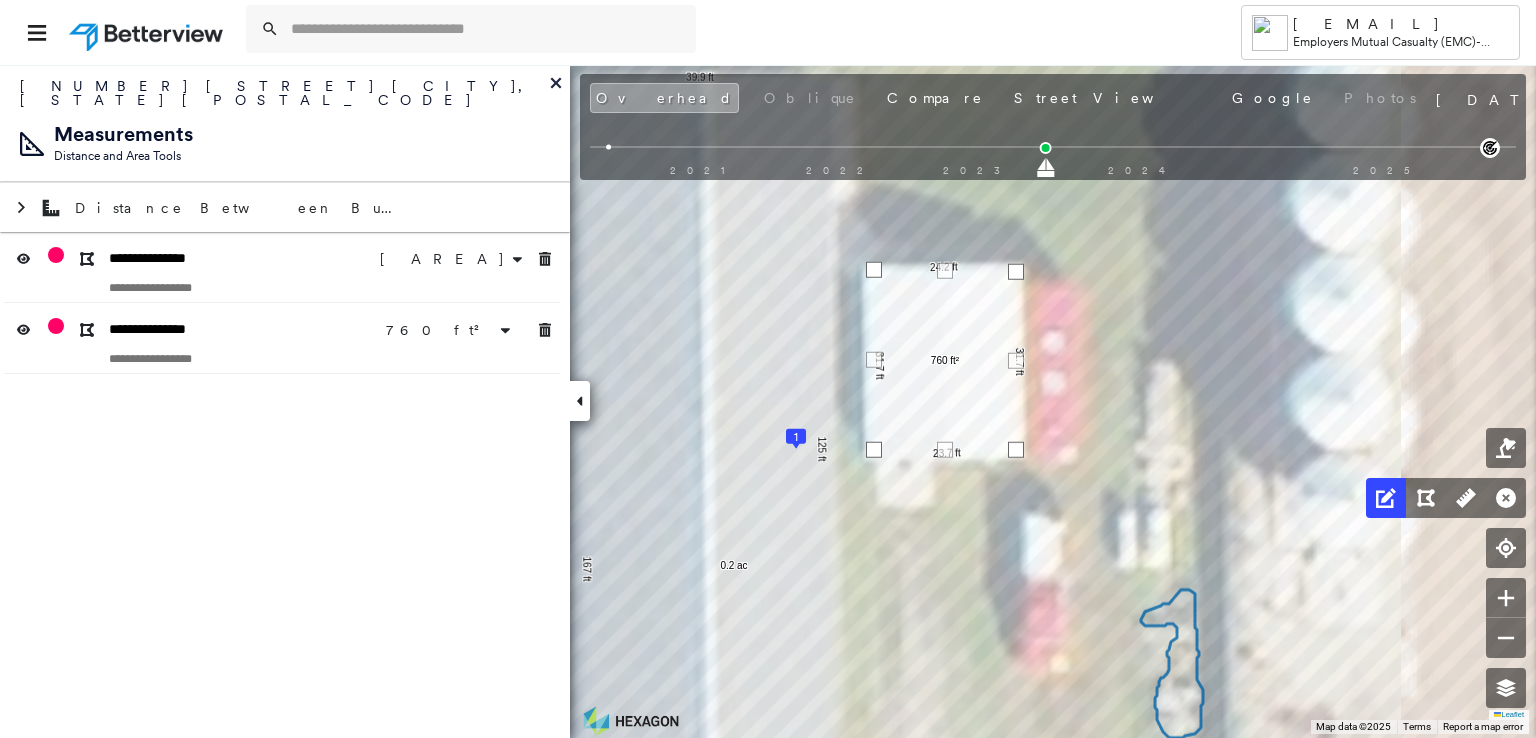 click at bounding box center (1016, 272) 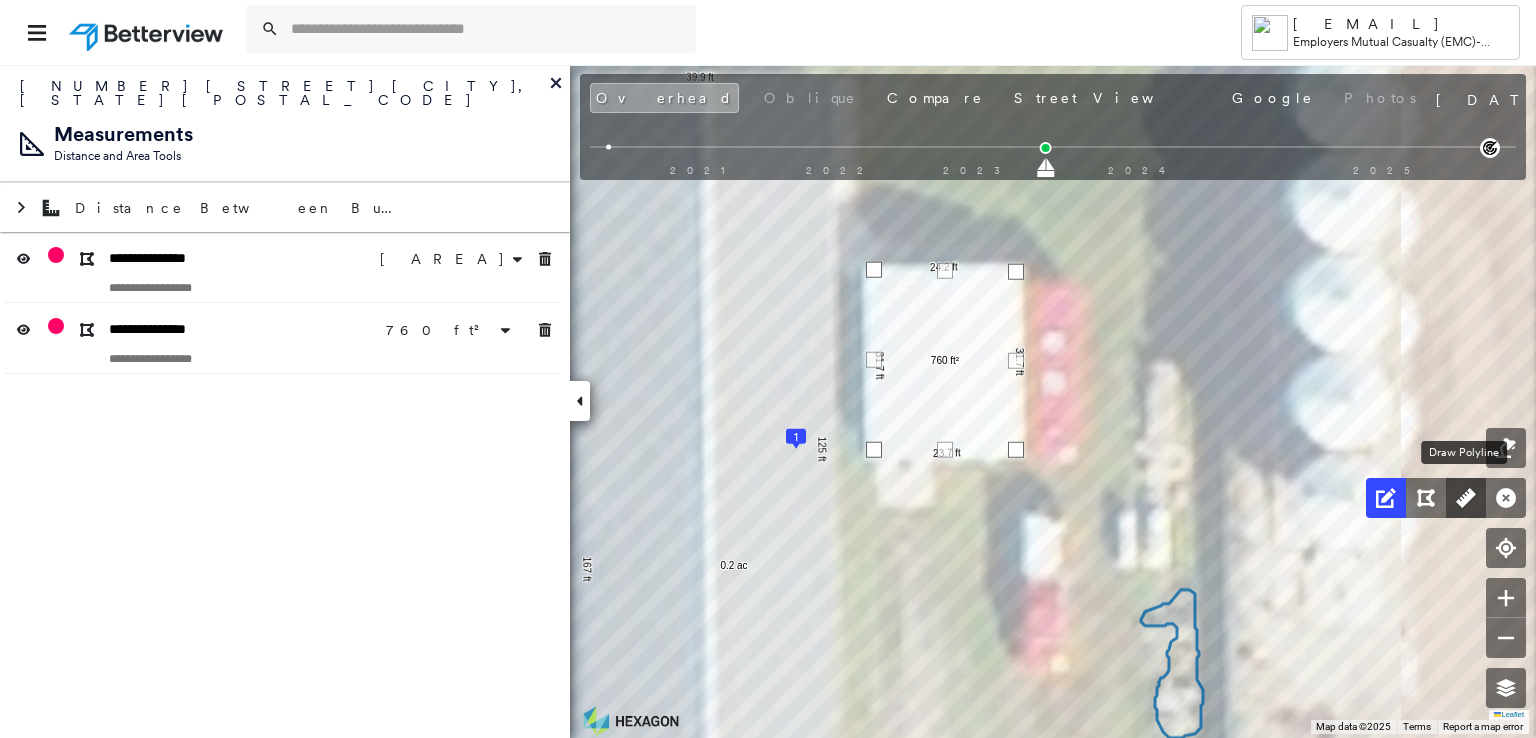click 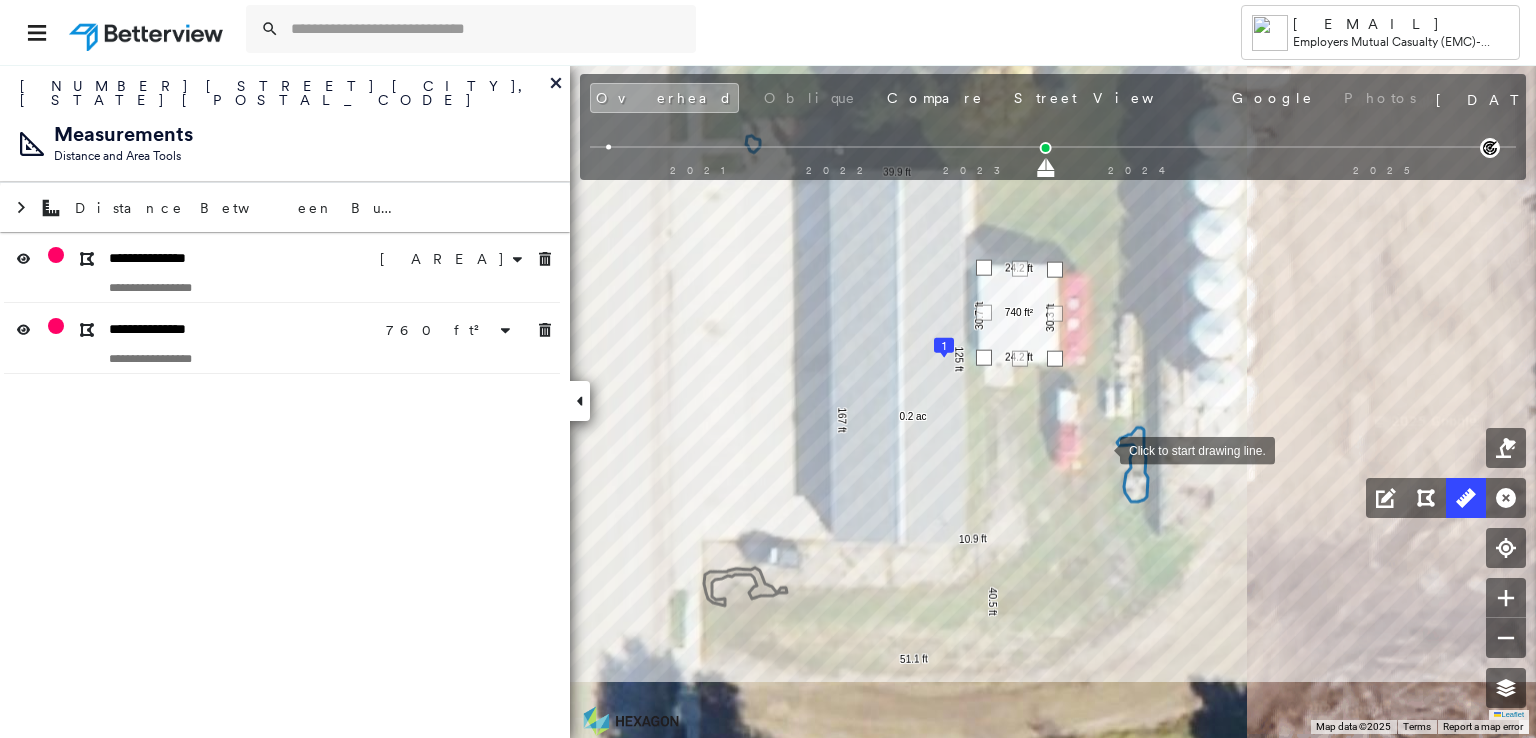 drag, startPoint x: 1165, startPoint y: 573, endPoint x: 1099, endPoint y: 449, distance: 140.47064 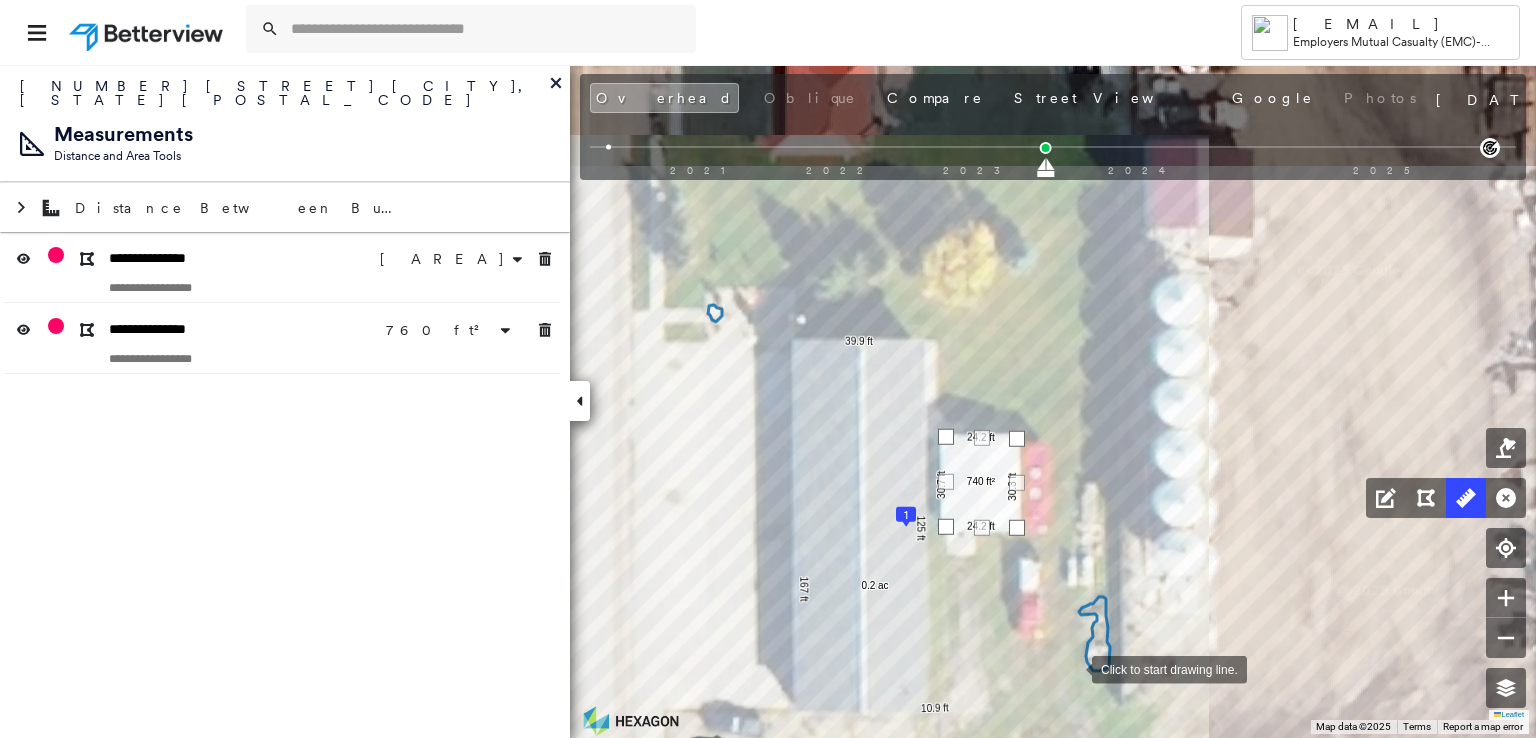 drag, startPoint x: 1109, startPoint y: 497, endPoint x: 1072, endPoint y: 666, distance: 173.00288 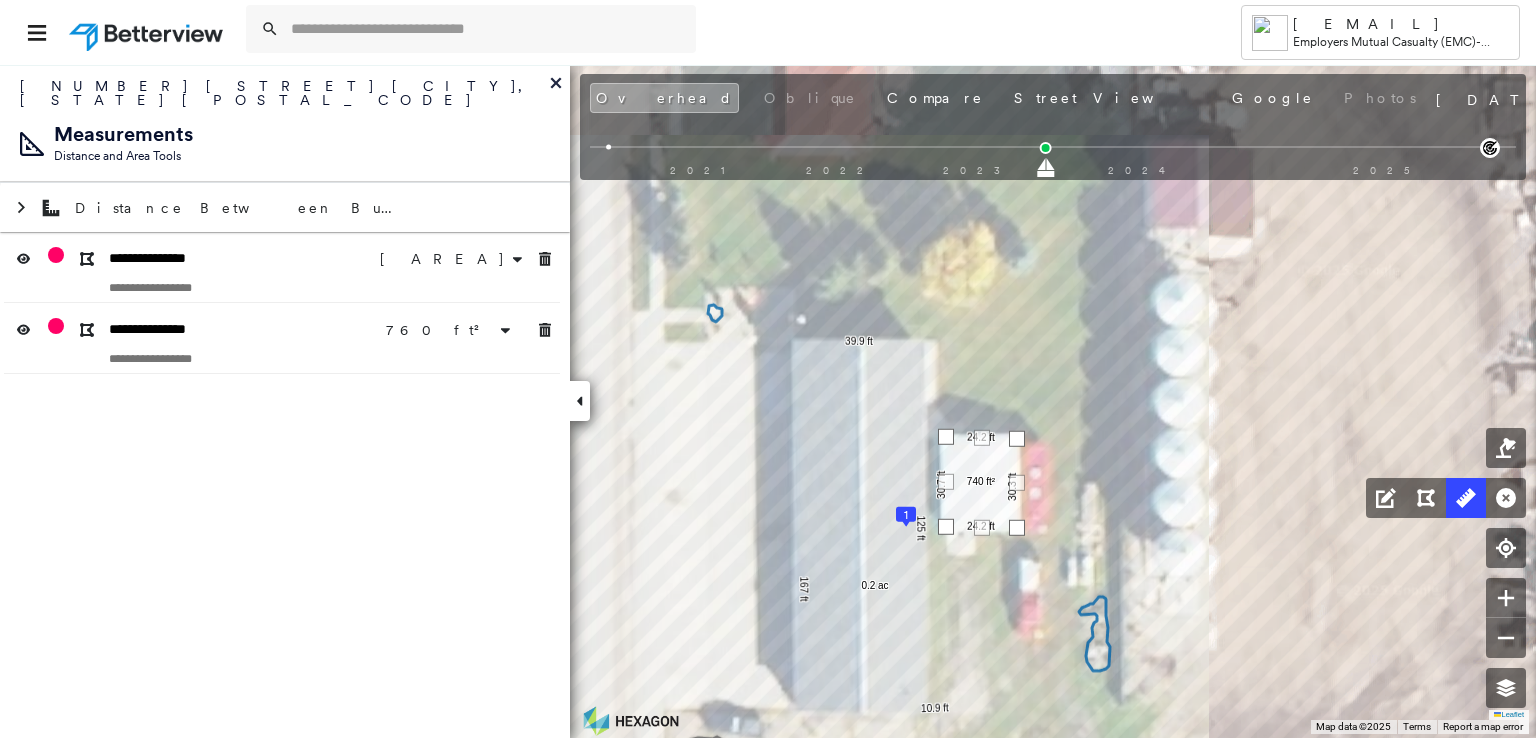 click 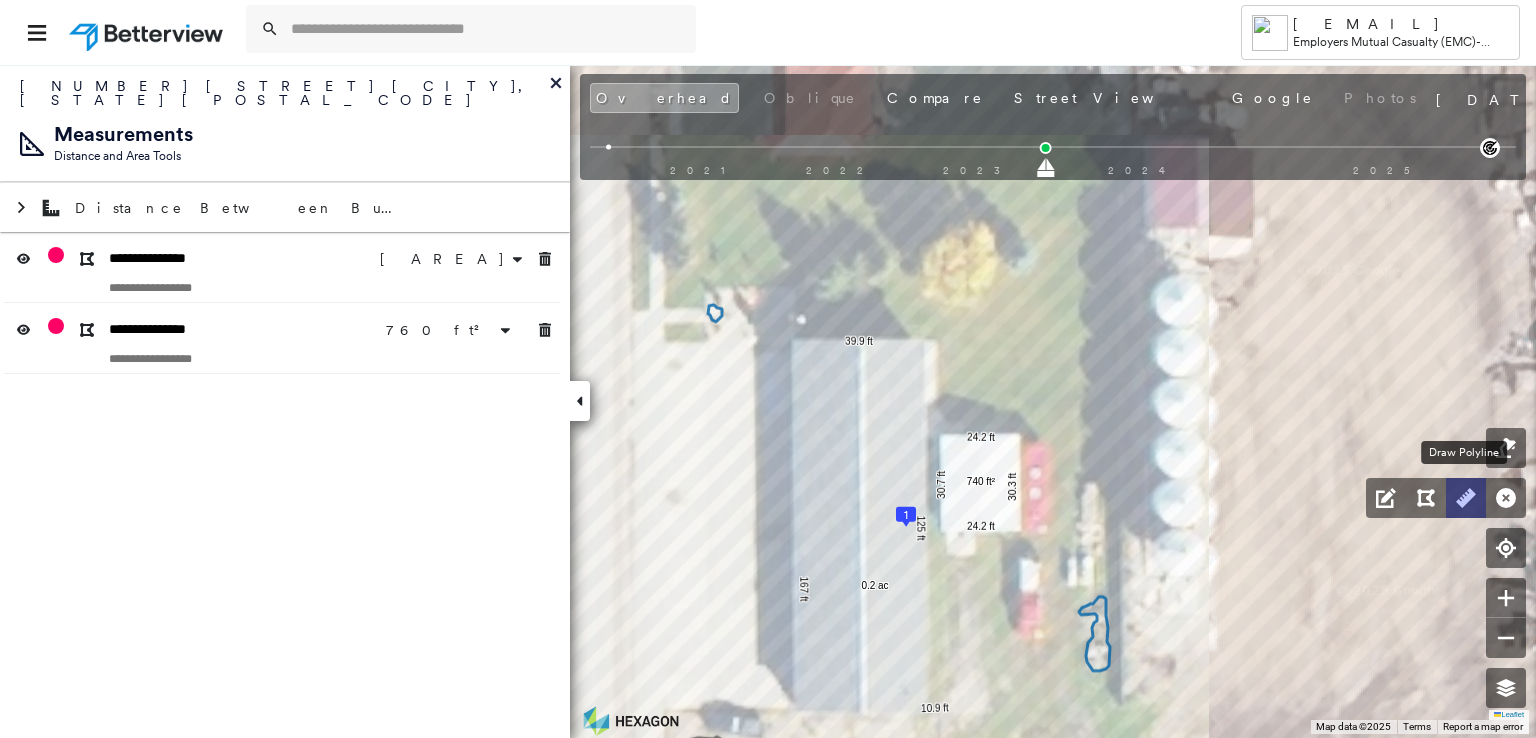 click 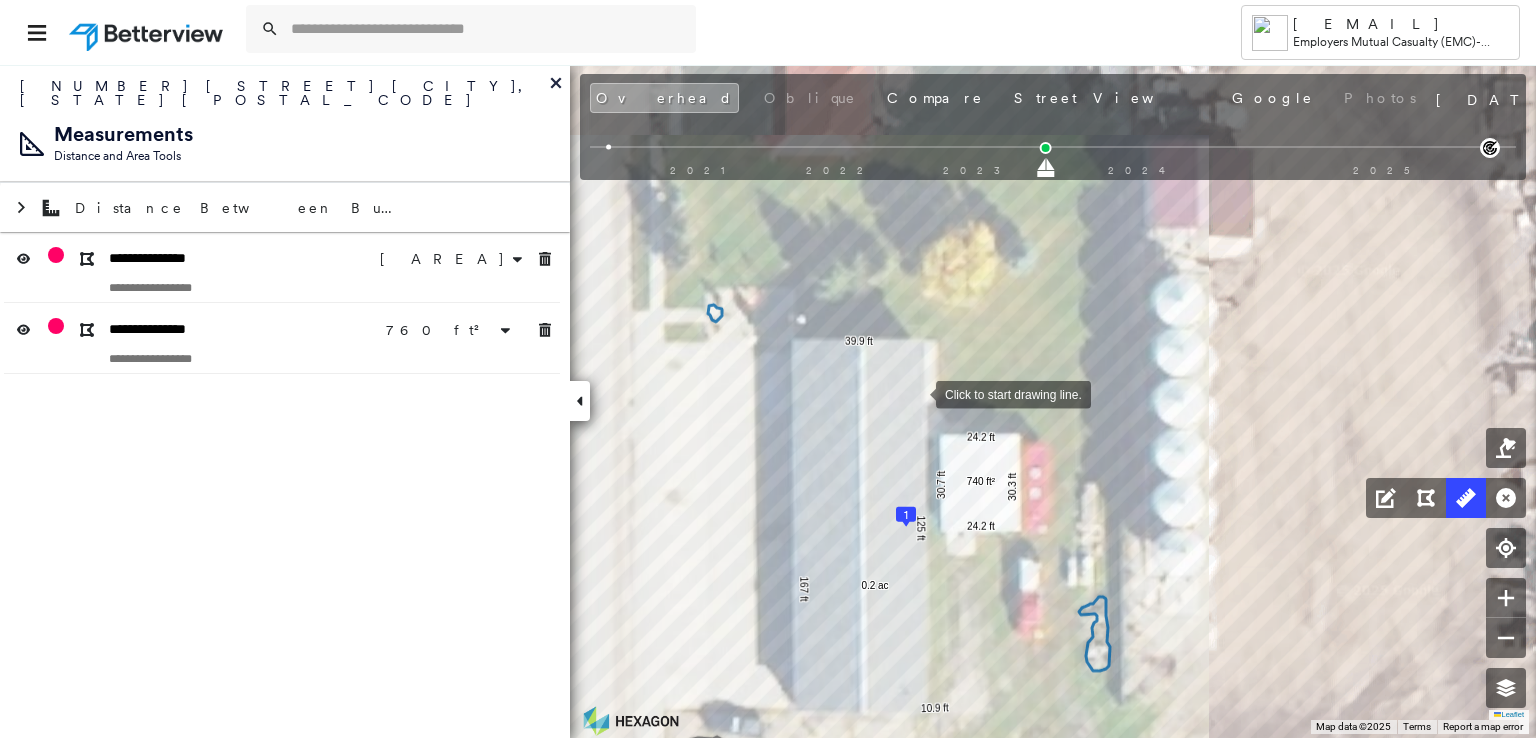 click at bounding box center (916, 393) 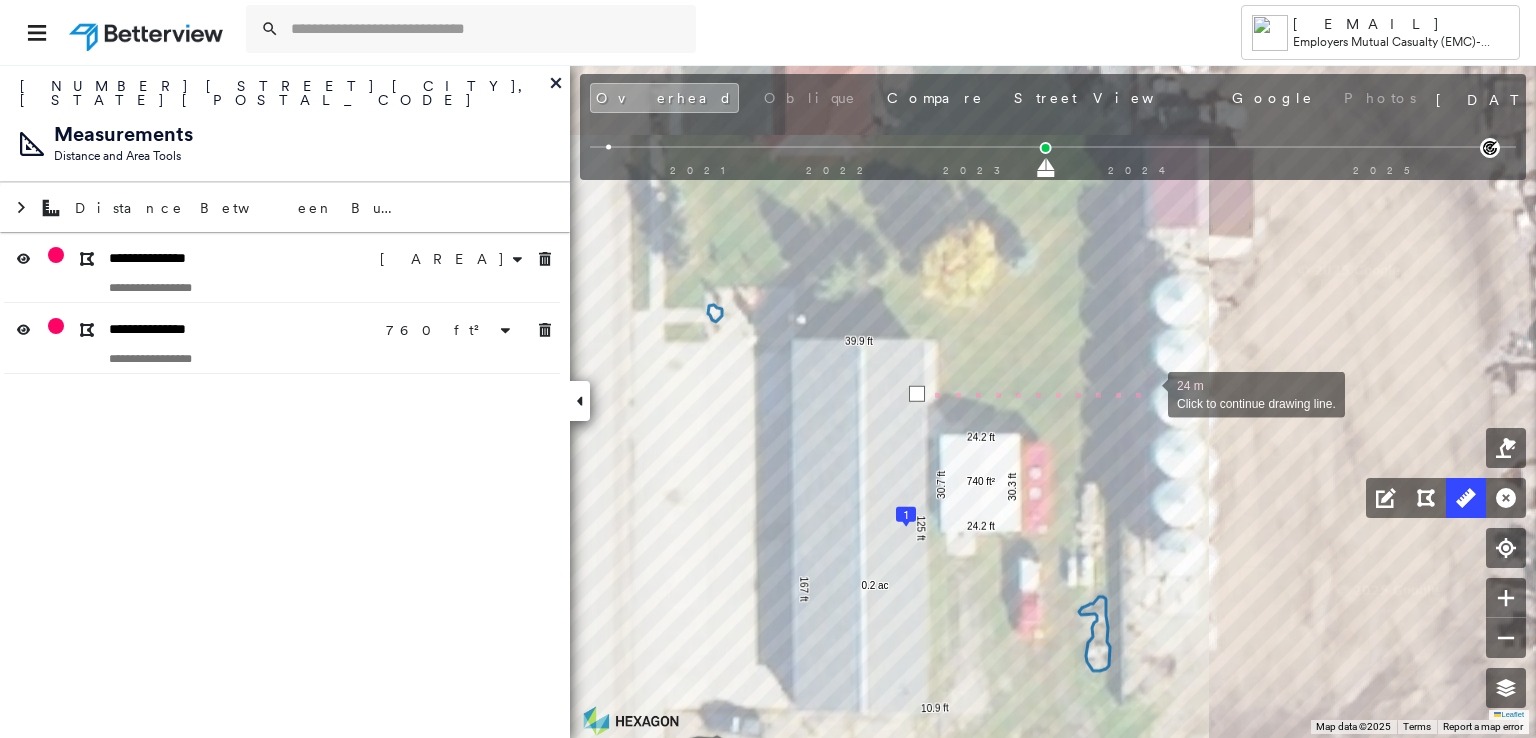 click at bounding box center (1148, 393) 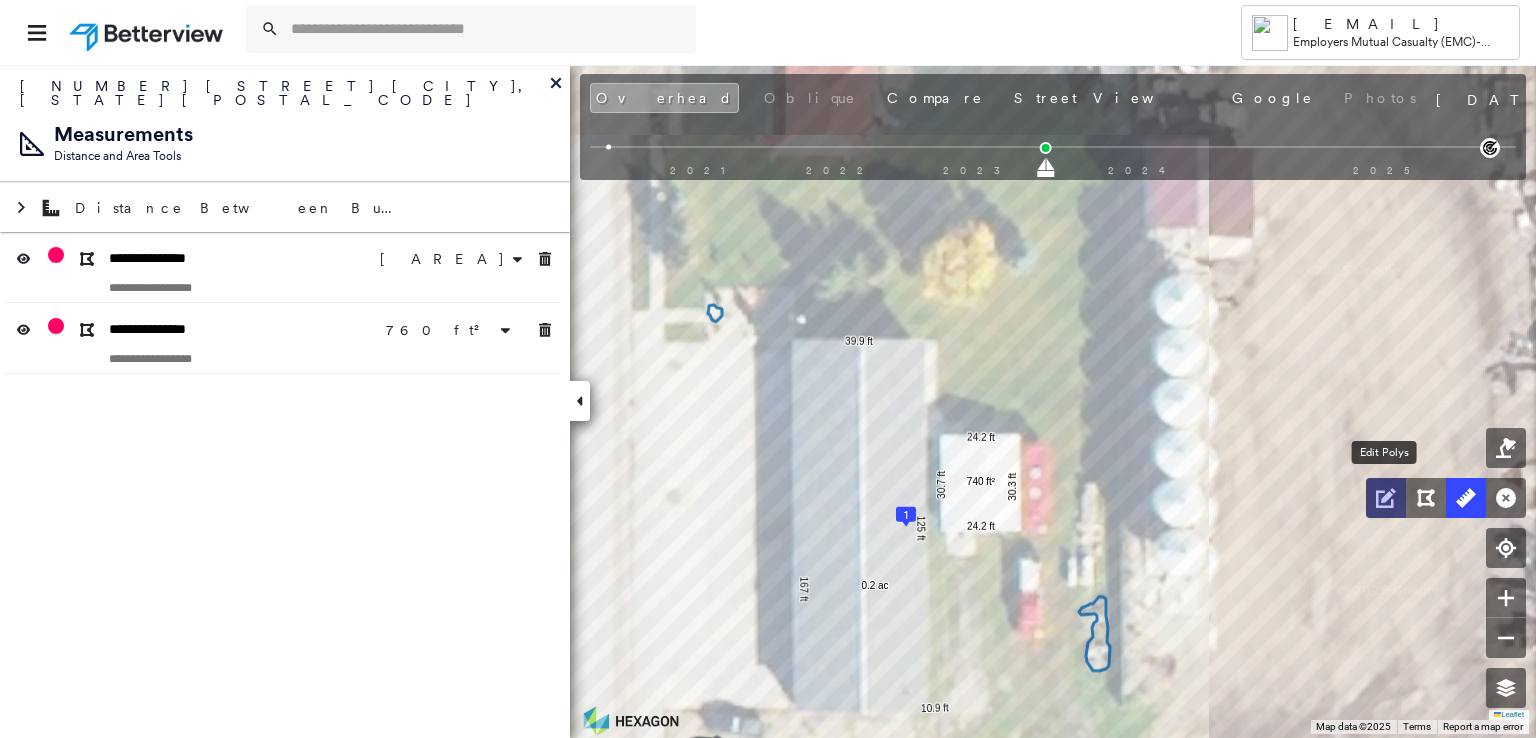 click 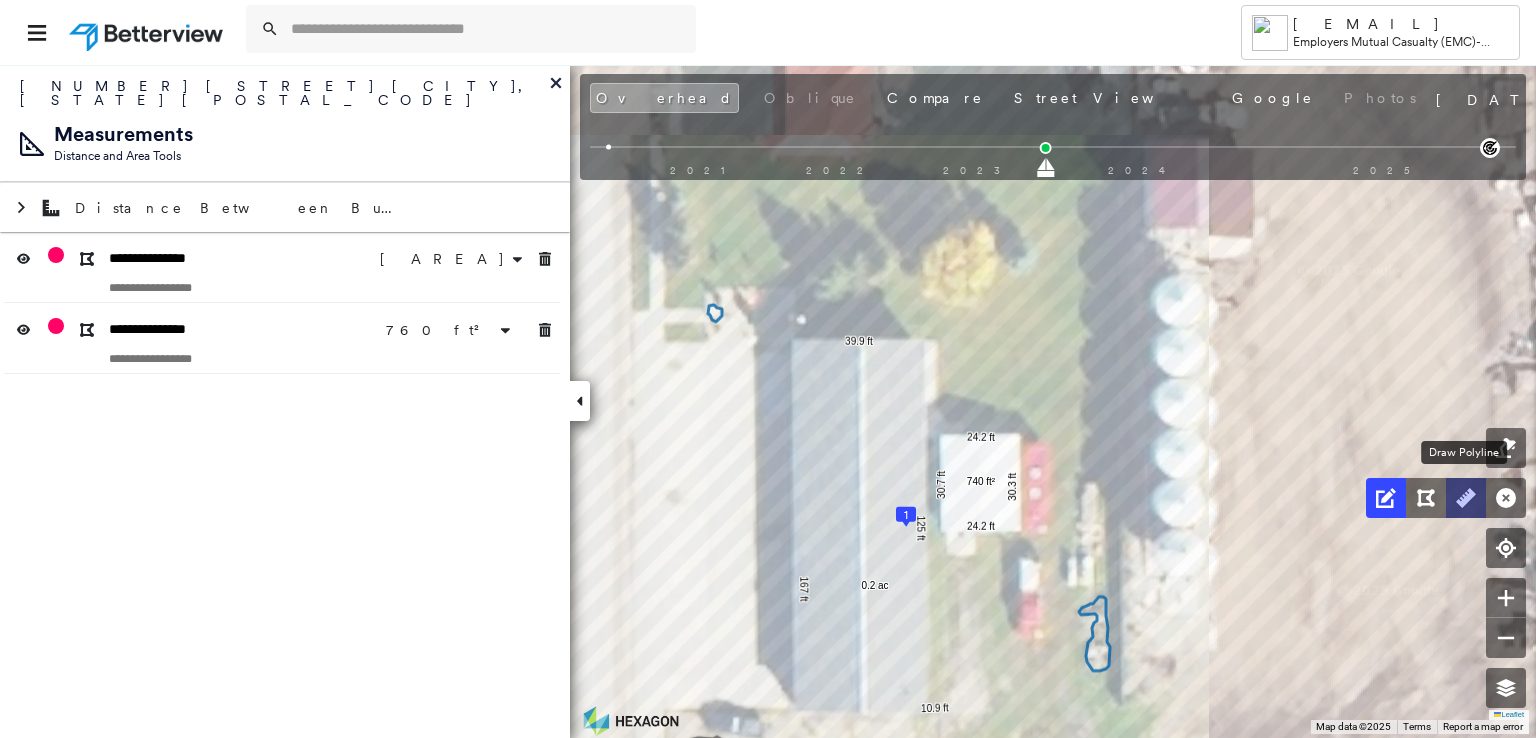 click 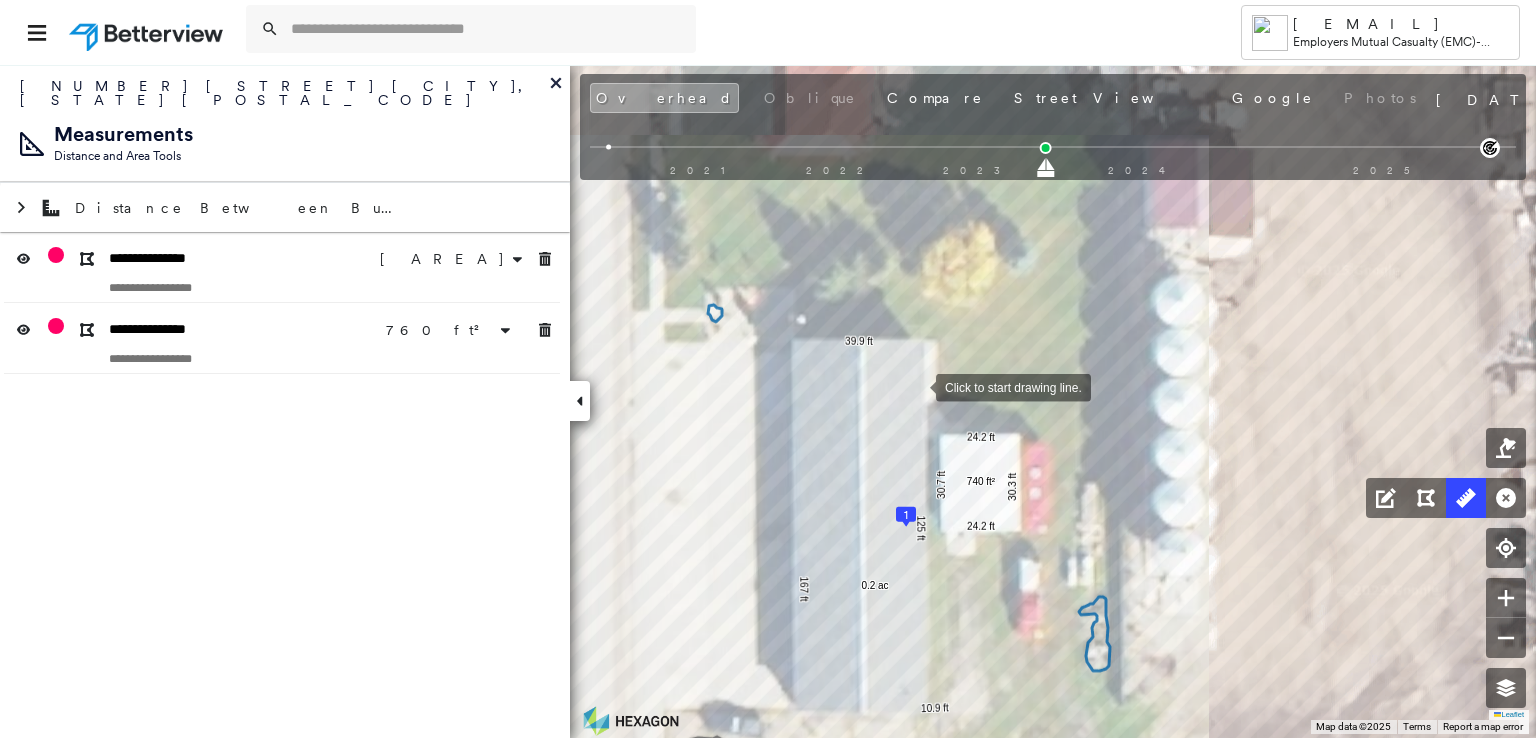 click at bounding box center (916, 386) 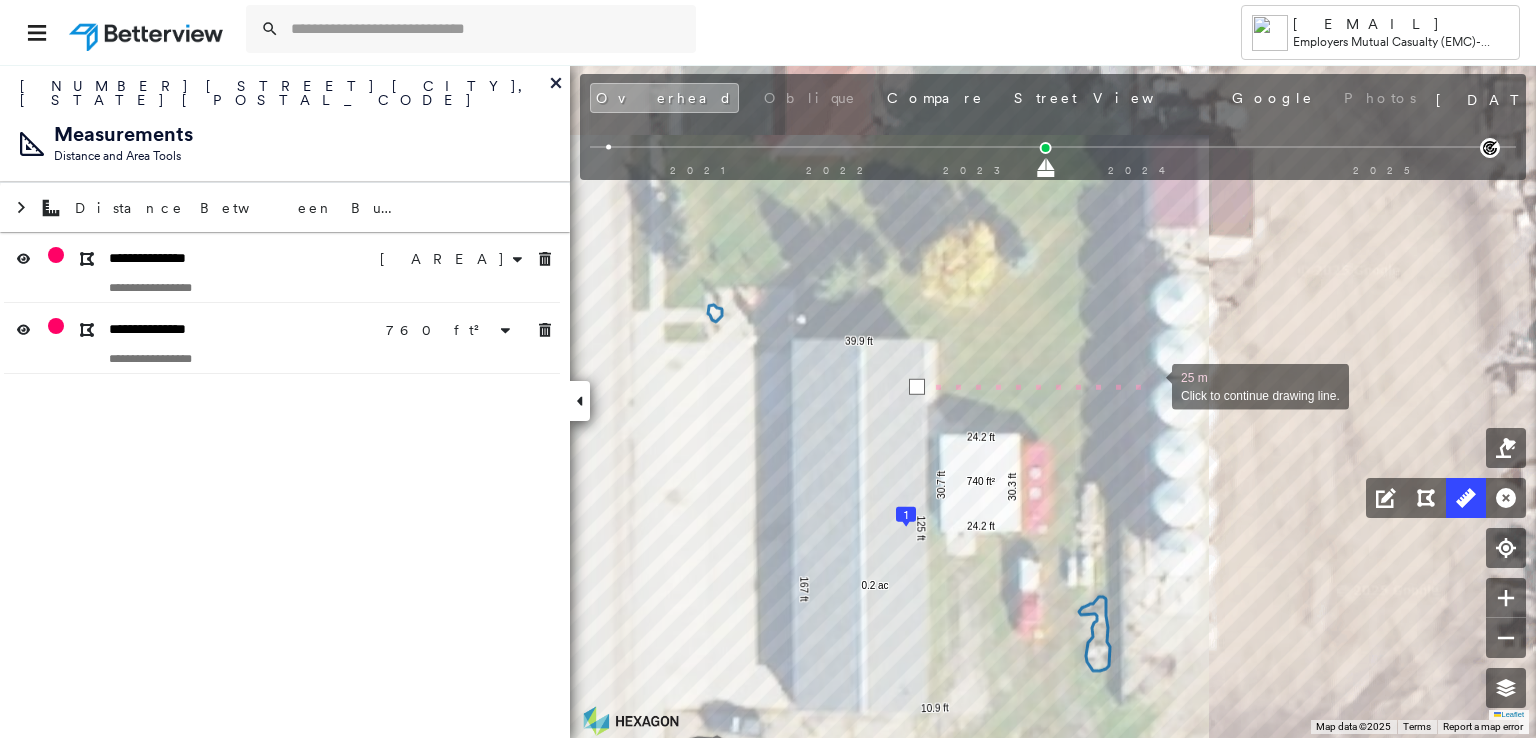 click at bounding box center [1152, 385] 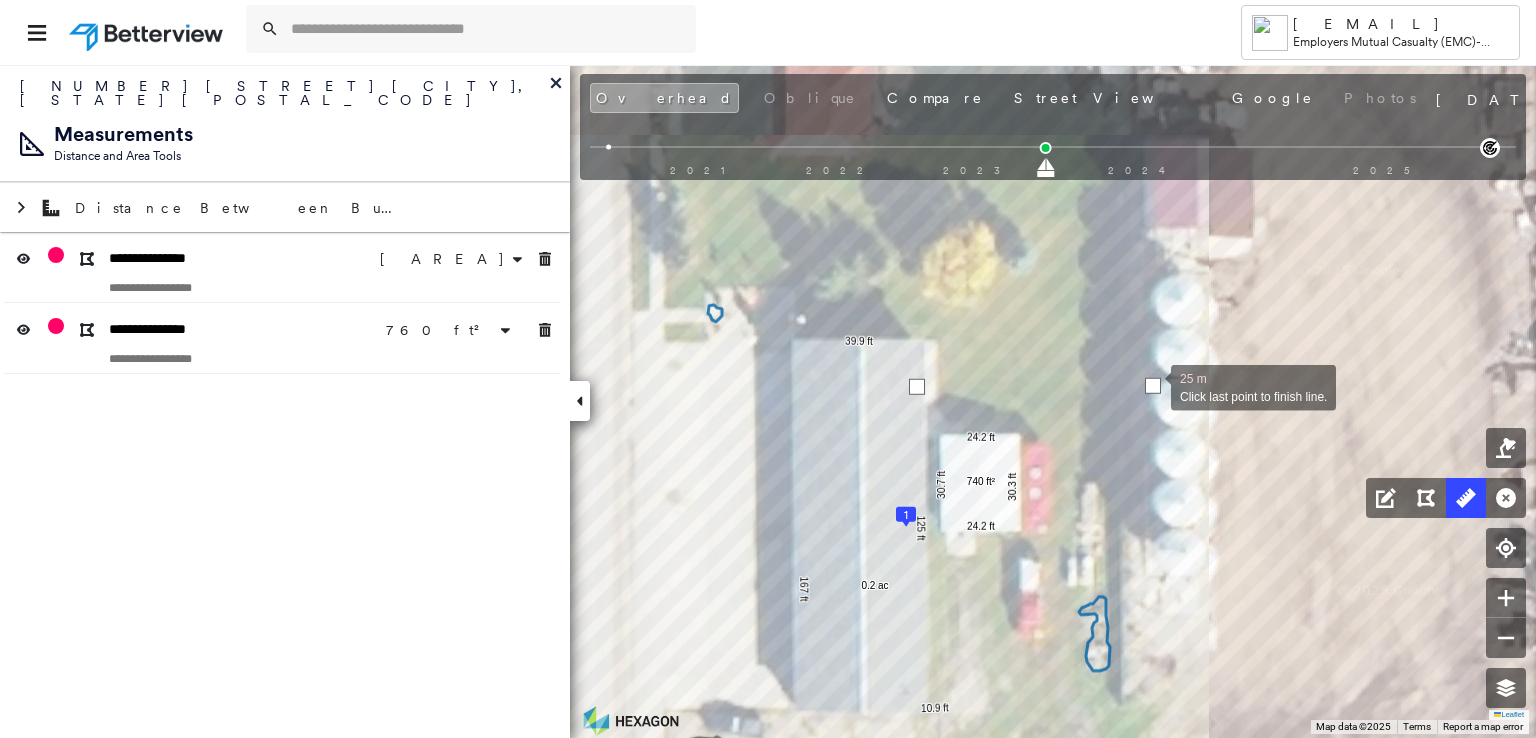 click at bounding box center [1153, 386] 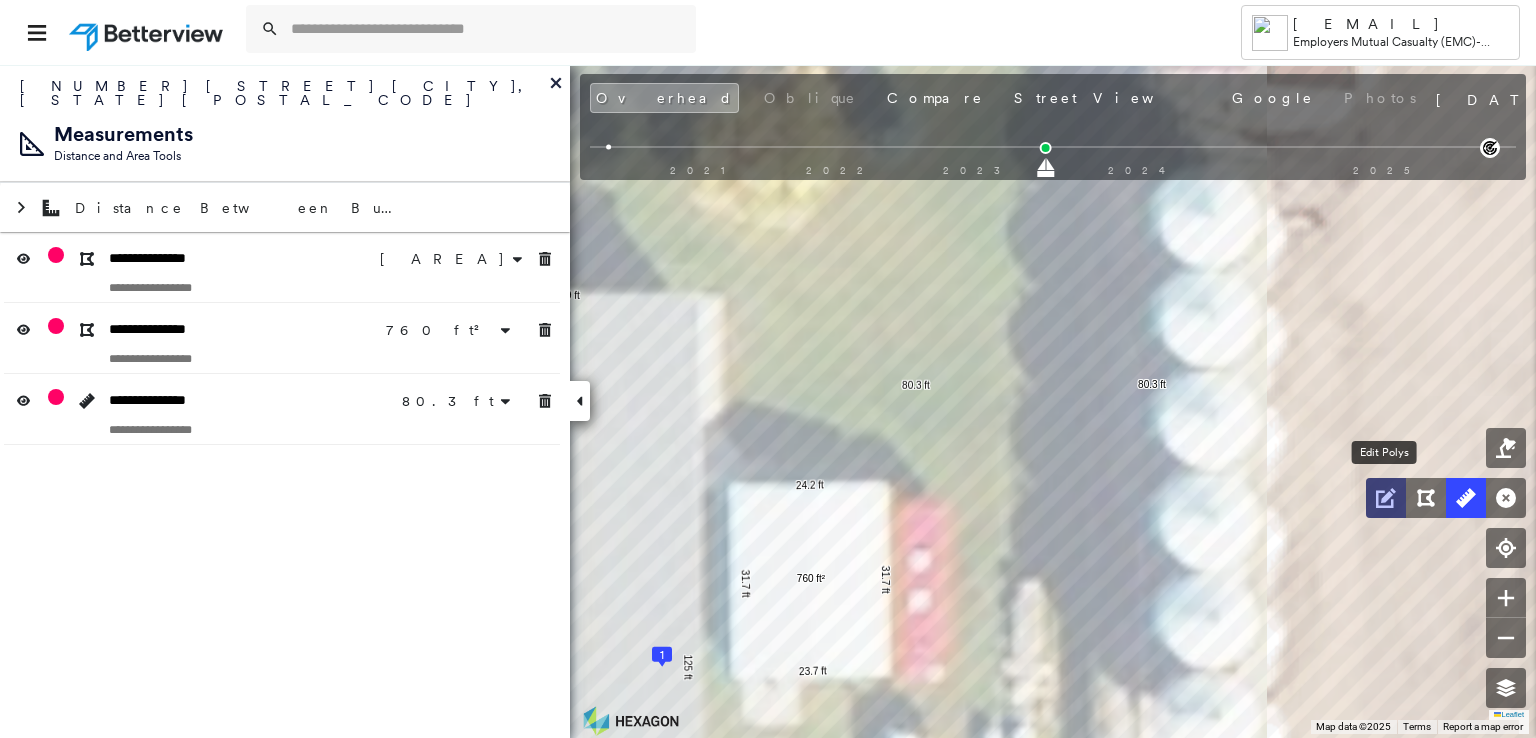 click 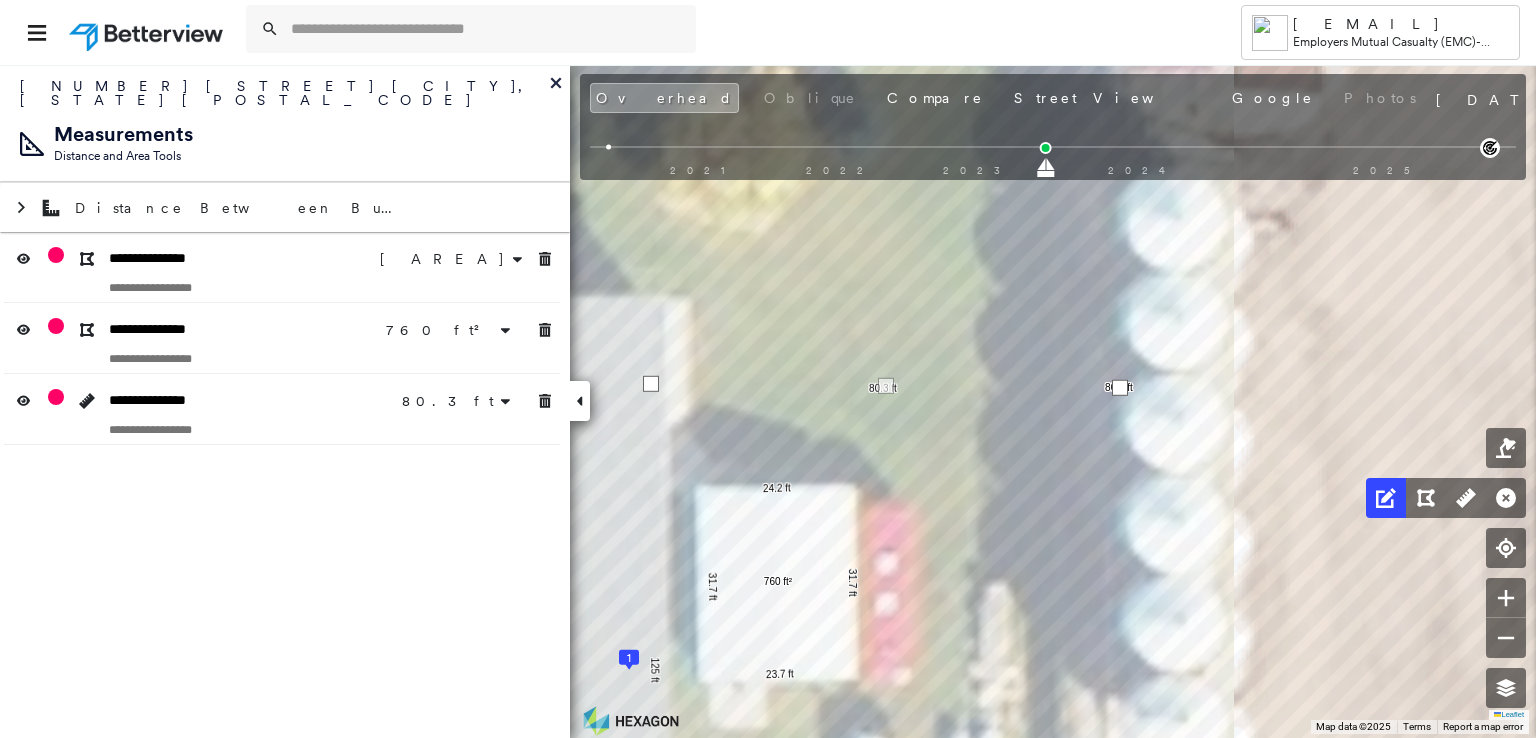 click at bounding box center [651, 384] 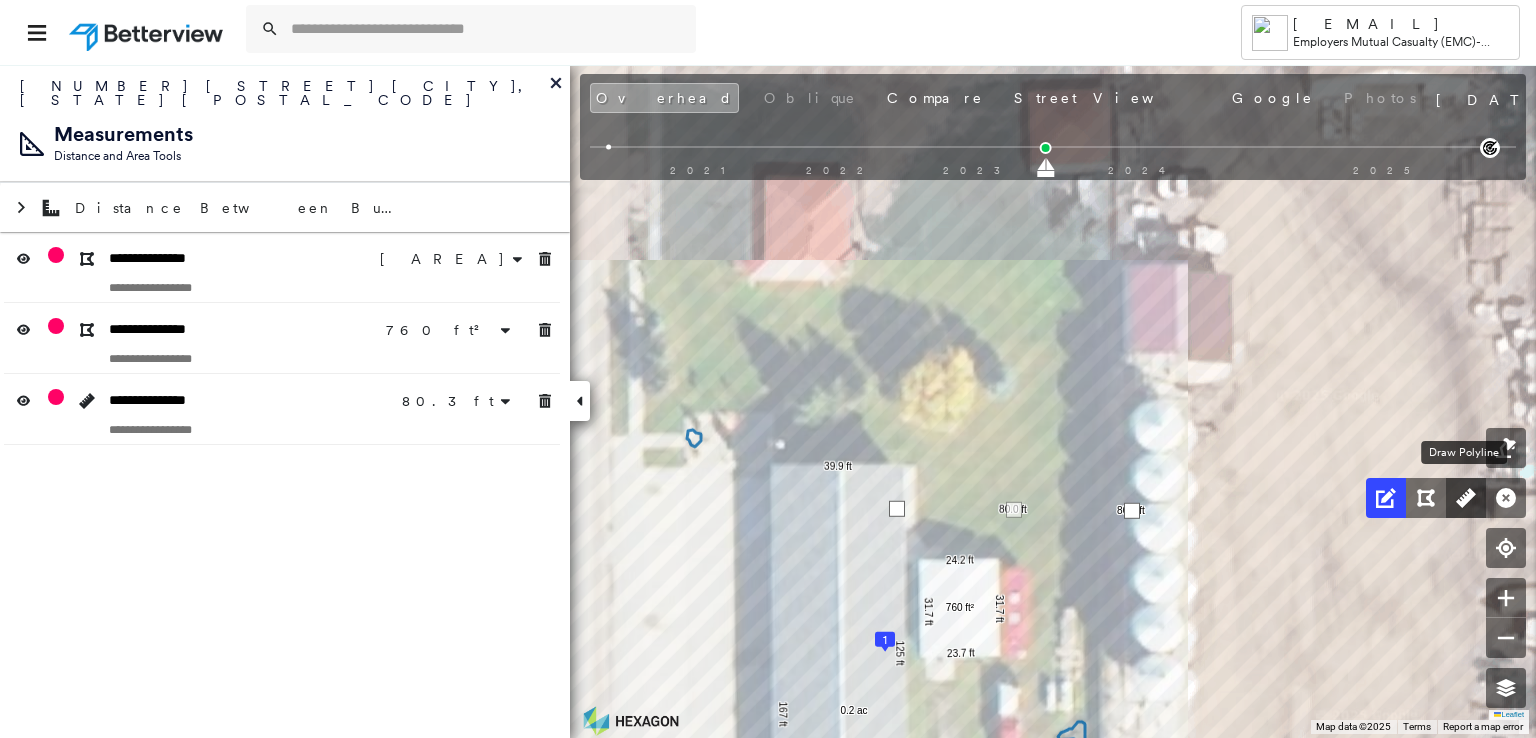 click 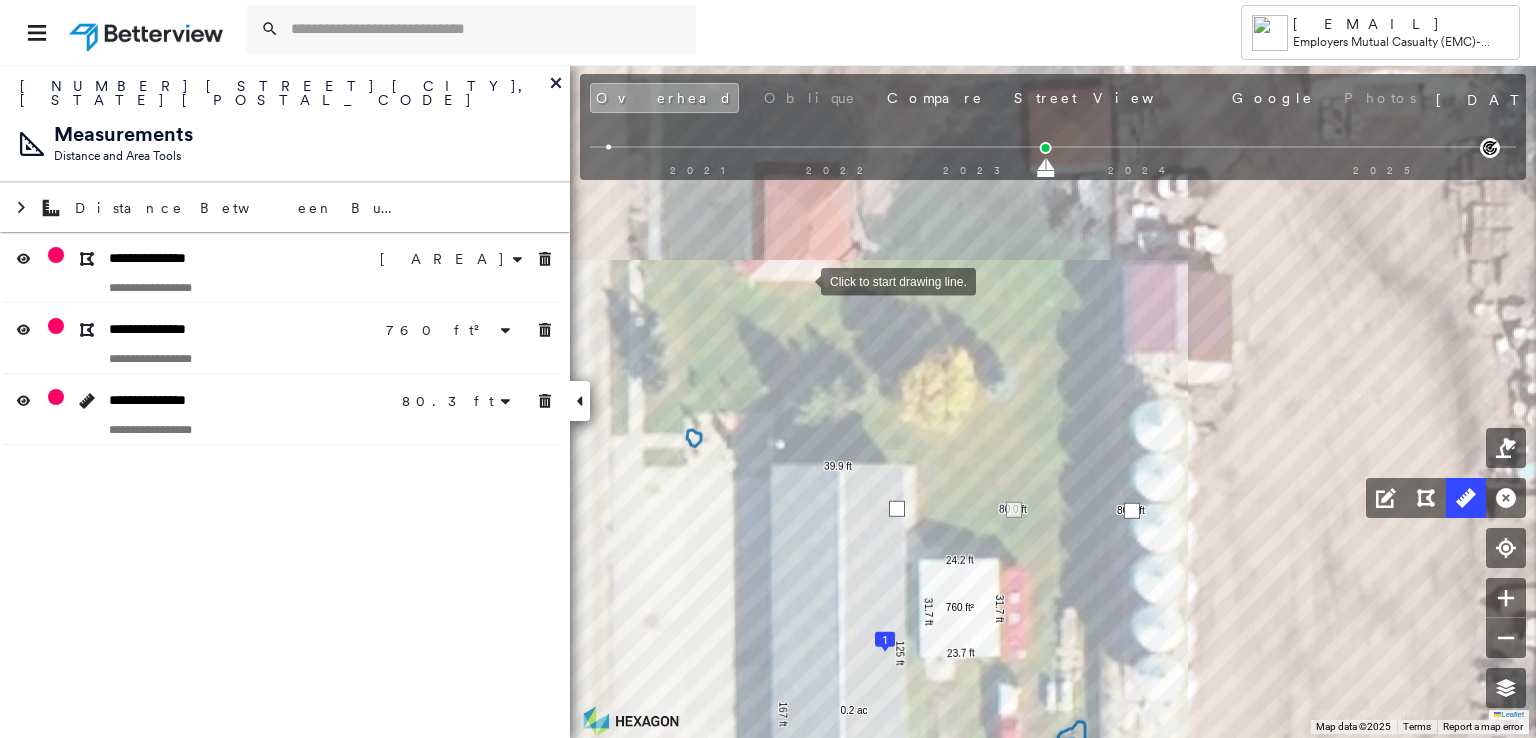 click at bounding box center (801, 280) 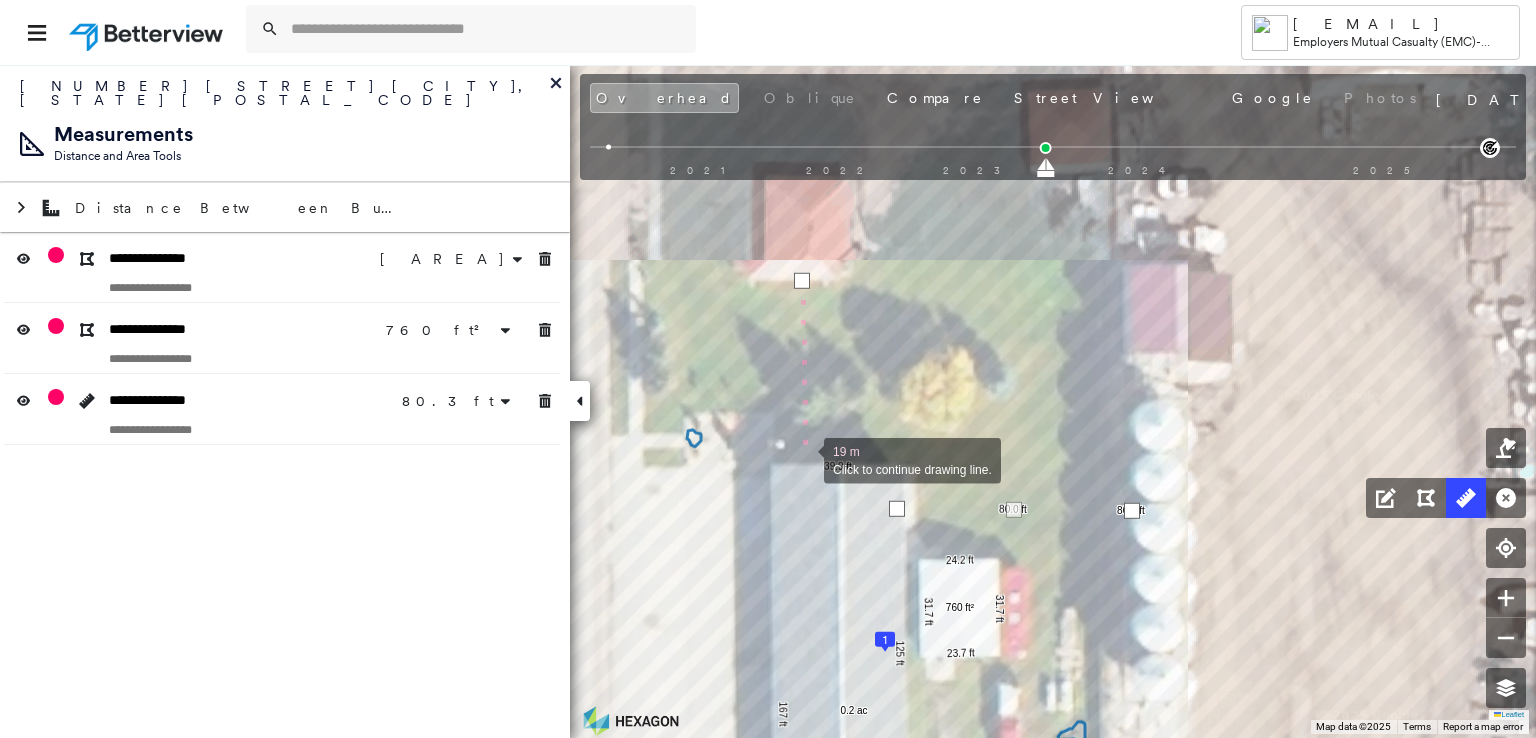 click at bounding box center (804, 459) 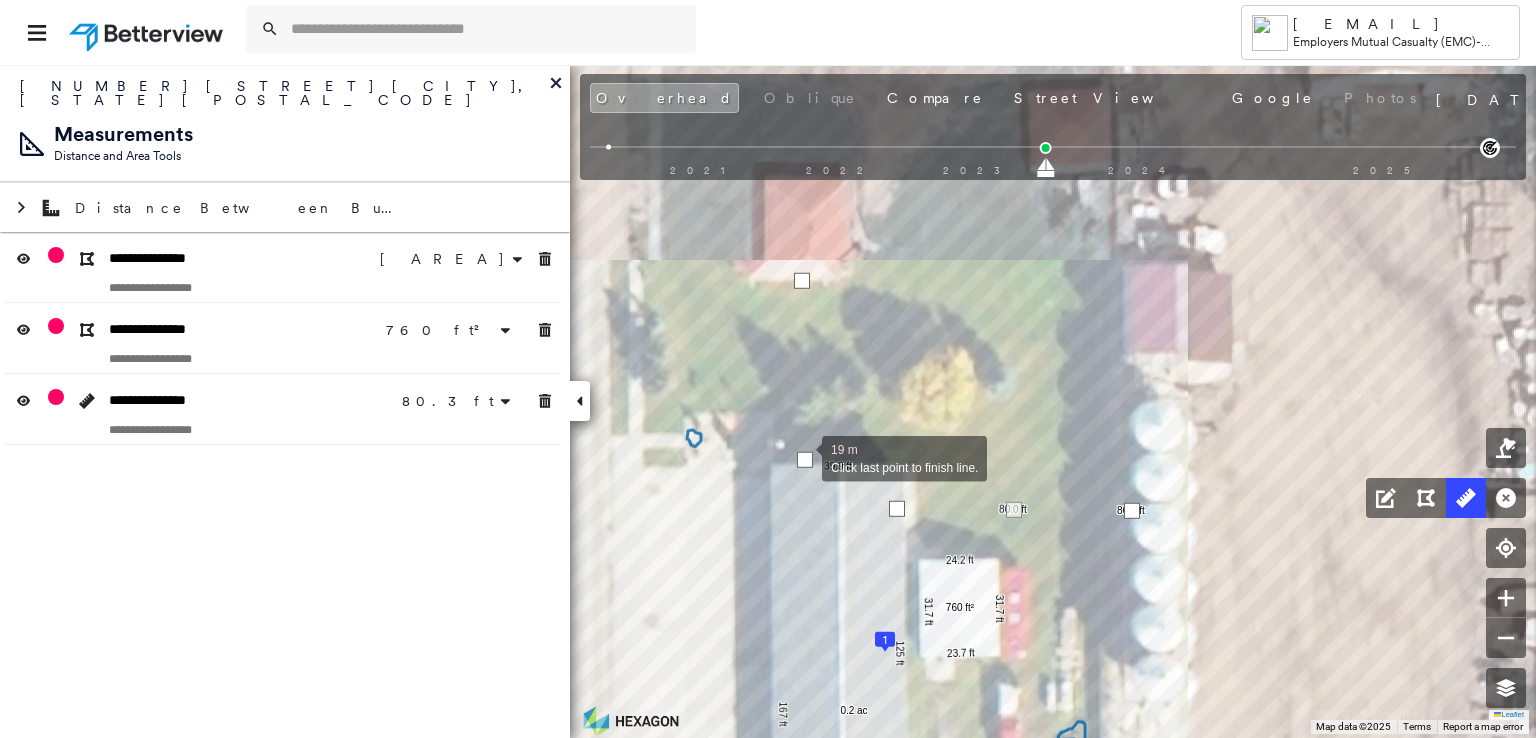 click at bounding box center (805, 460) 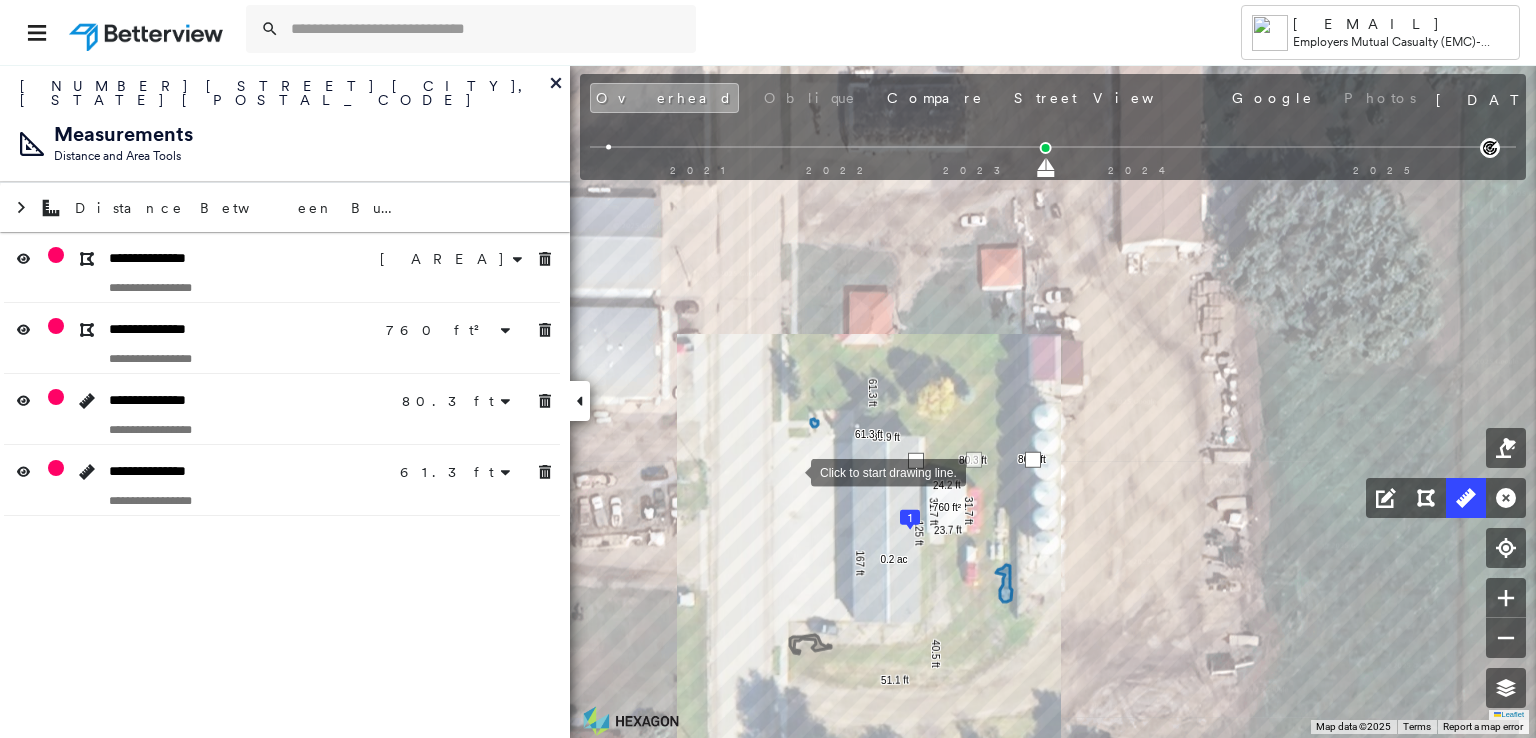 drag, startPoint x: 678, startPoint y: 508, endPoint x: 790, endPoint y: 471, distance: 117.953384 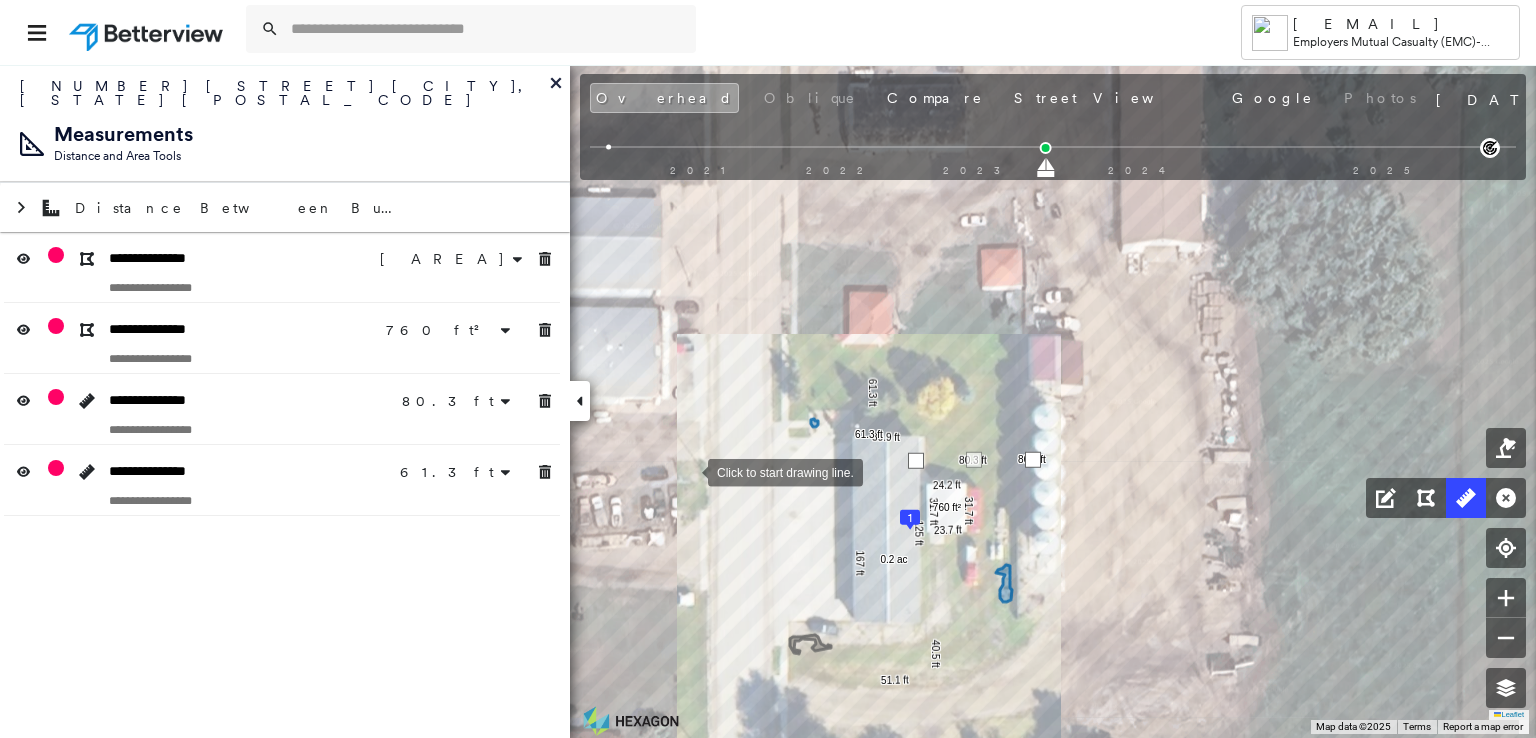 click at bounding box center [688, 471] 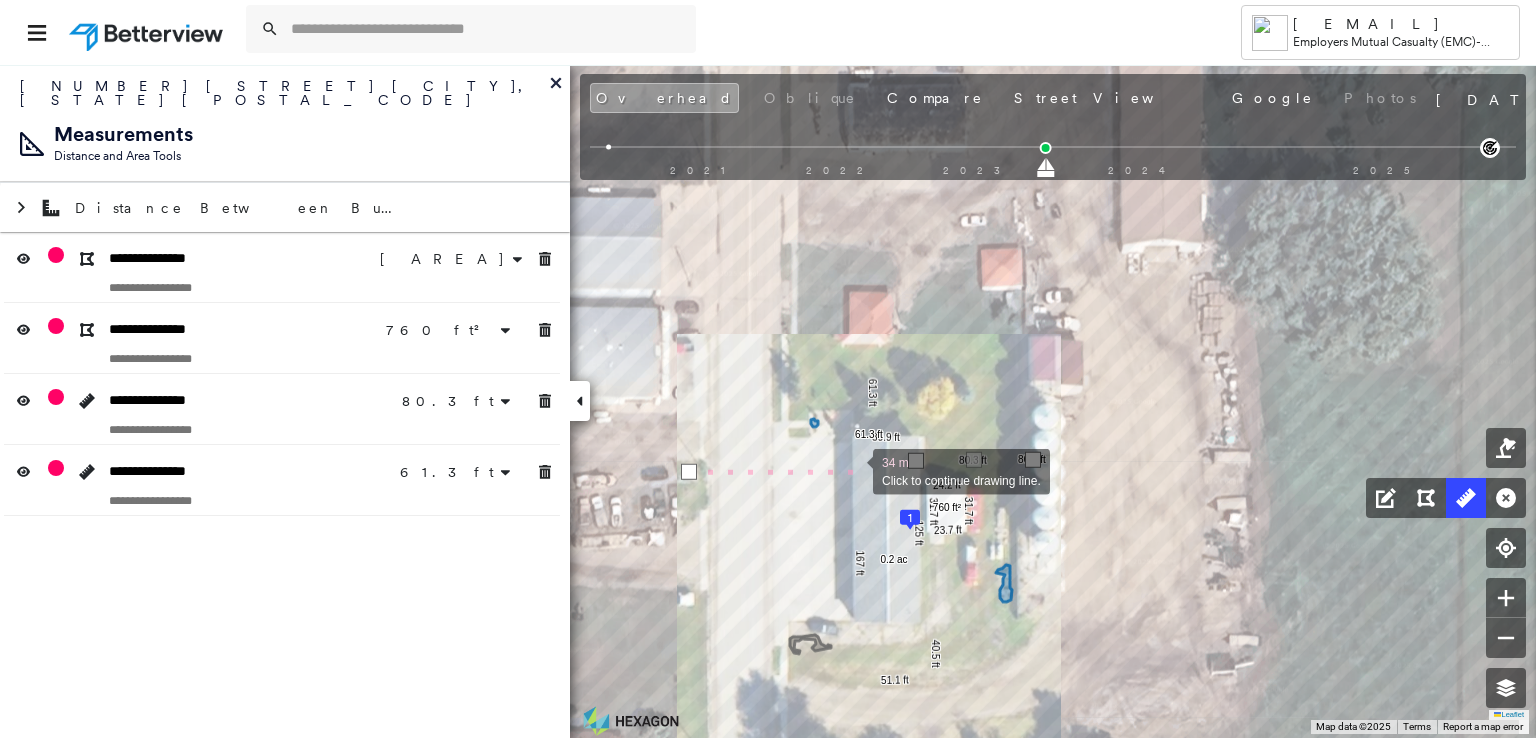 click at bounding box center [853, 470] 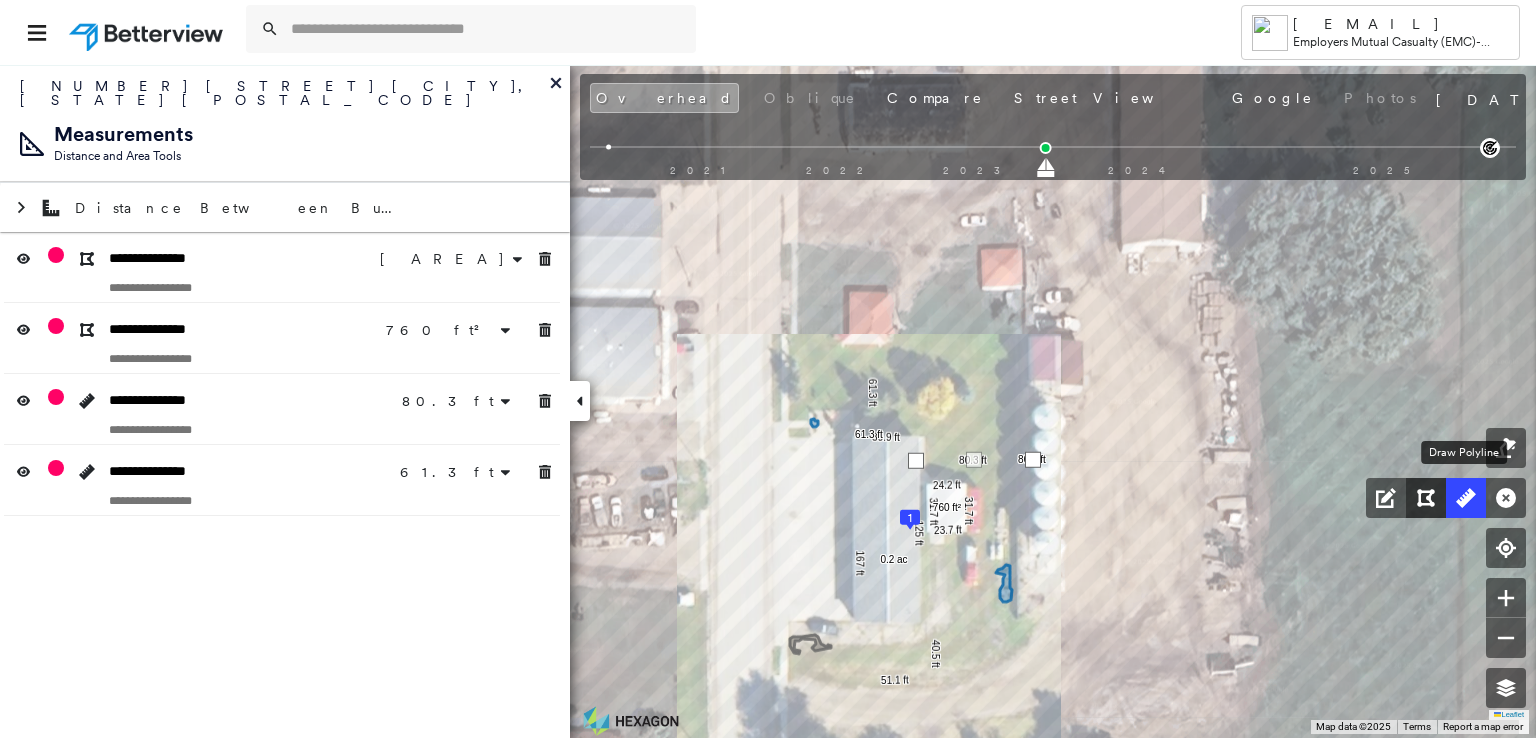 drag, startPoint x: 1456, startPoint y: 493, endPoint x: 1415, endPoint y: 501, distance: 41.773197 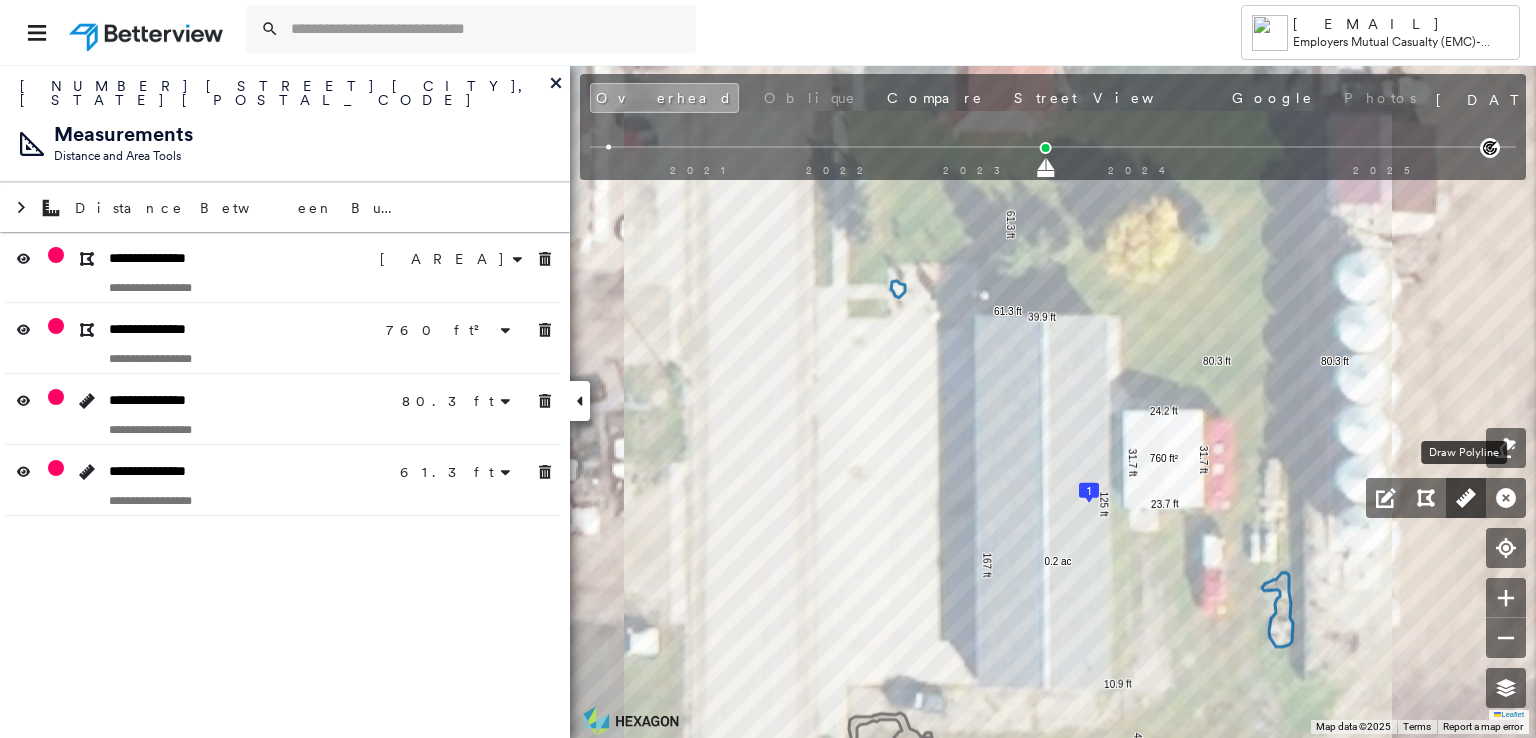 click 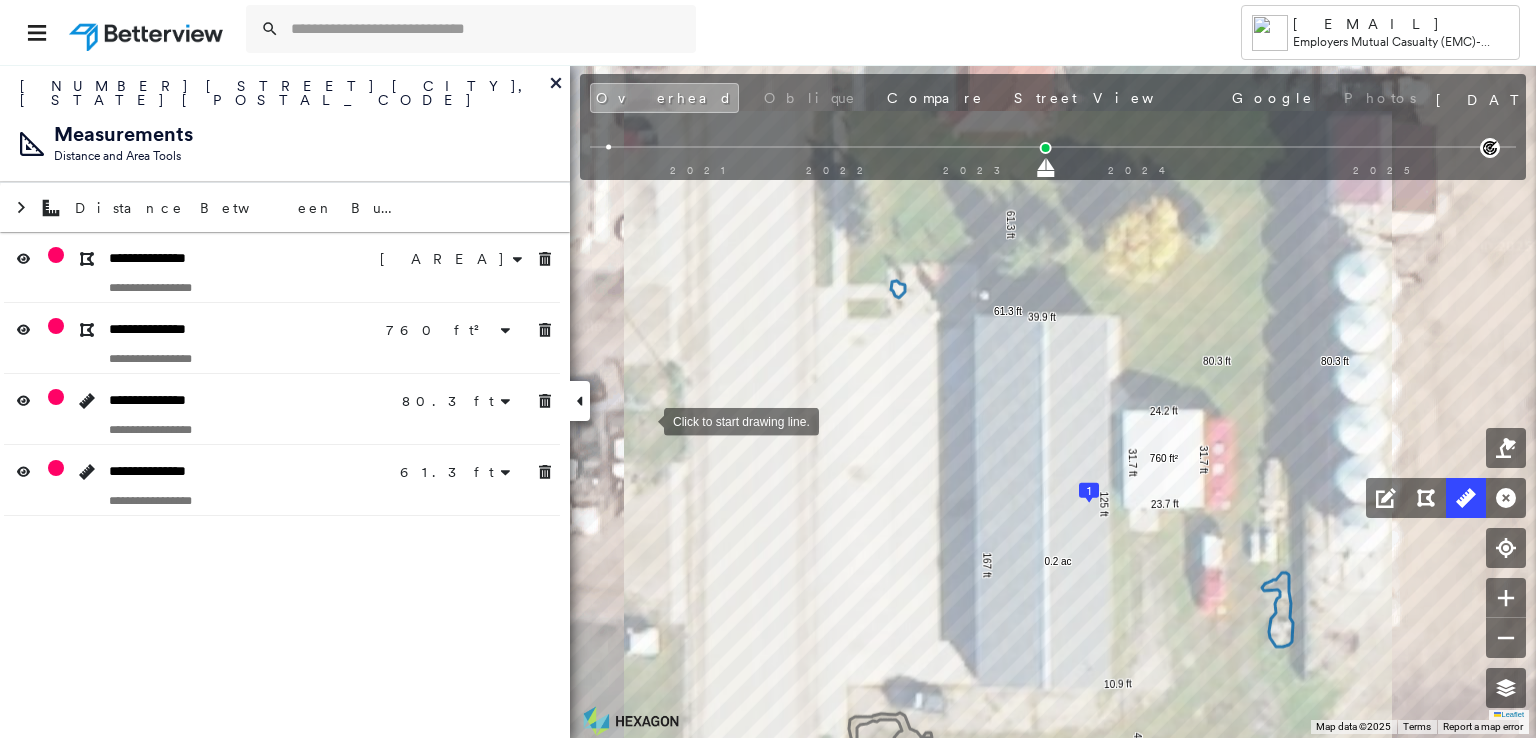 click at bounding box center [644, 420] 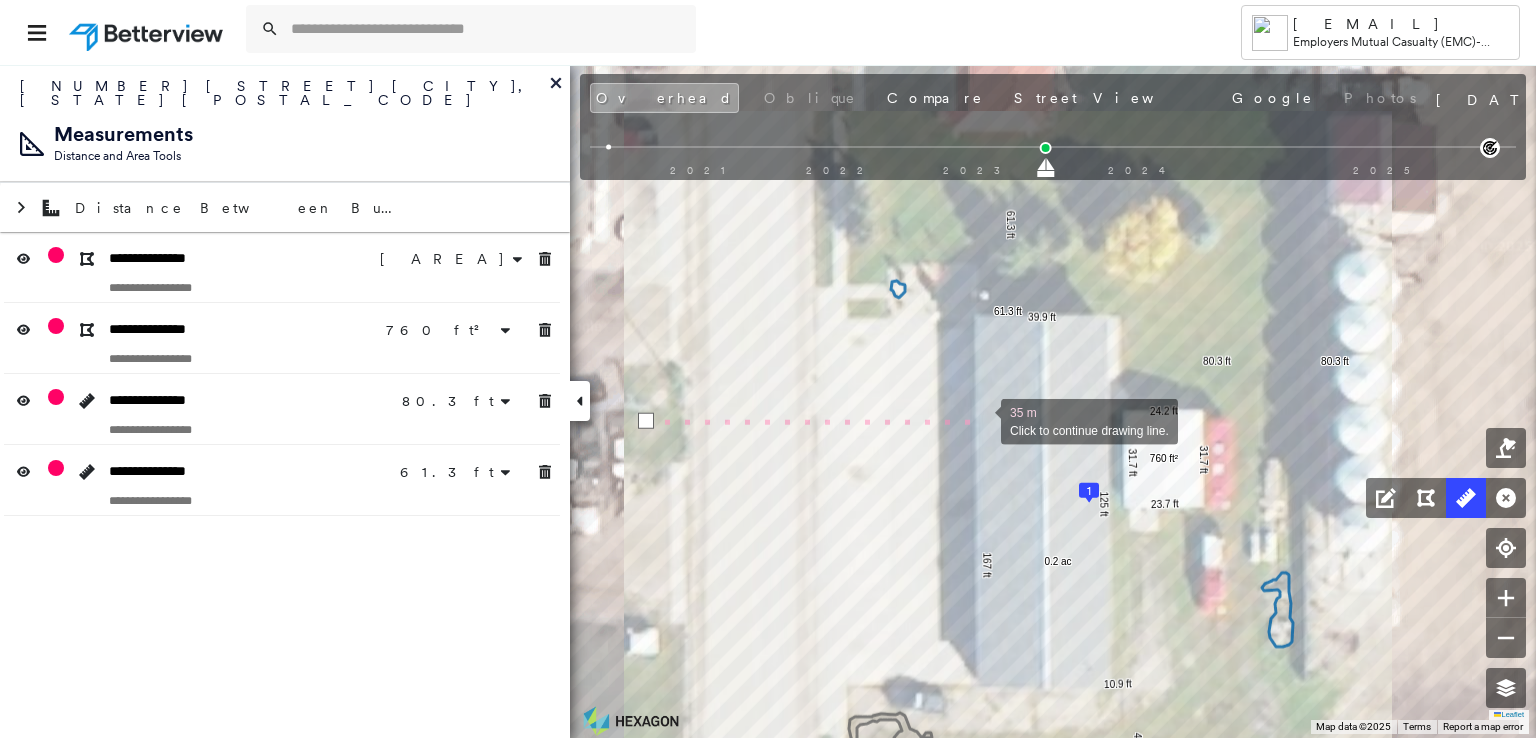 click at bounding box center [981, 420] 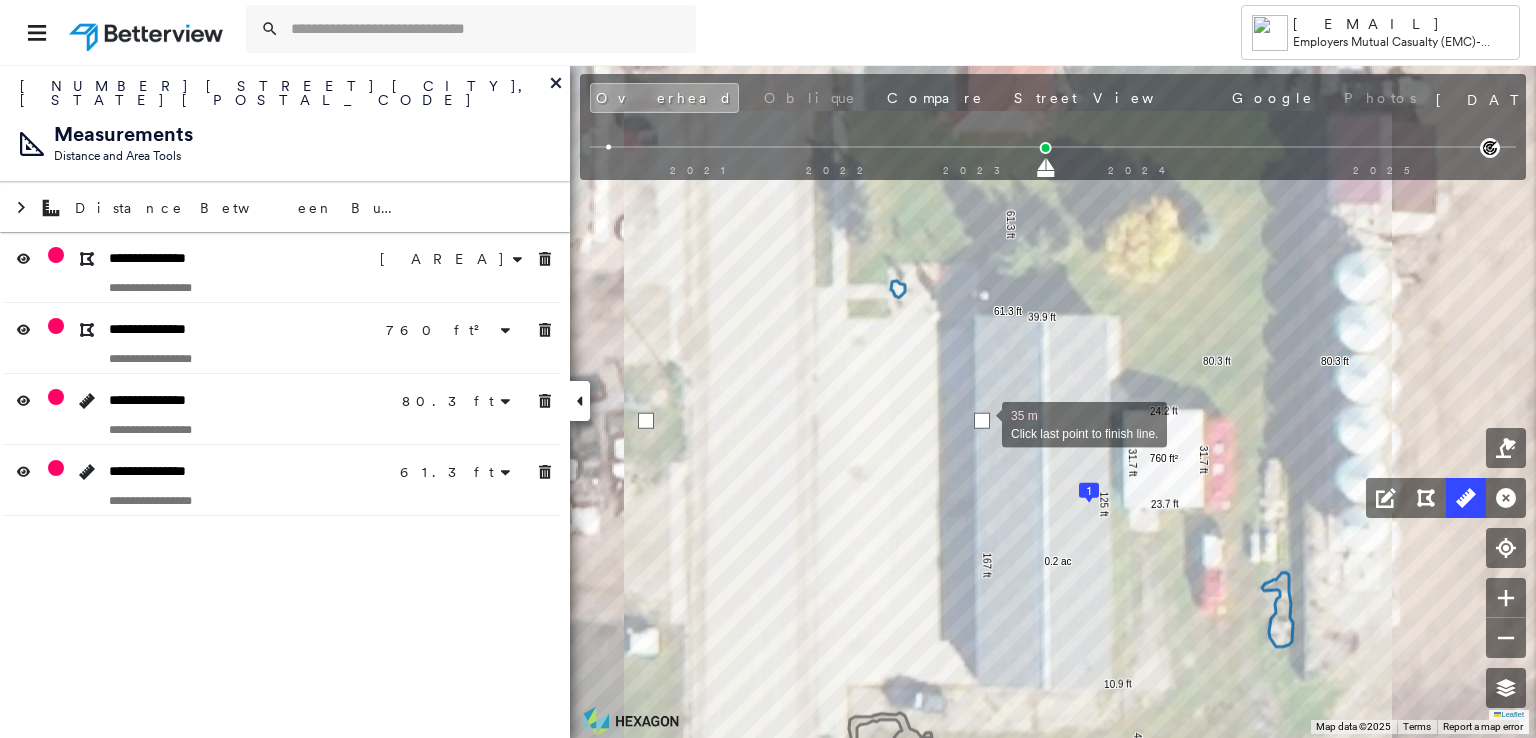 click at bounding box center [982, 421] 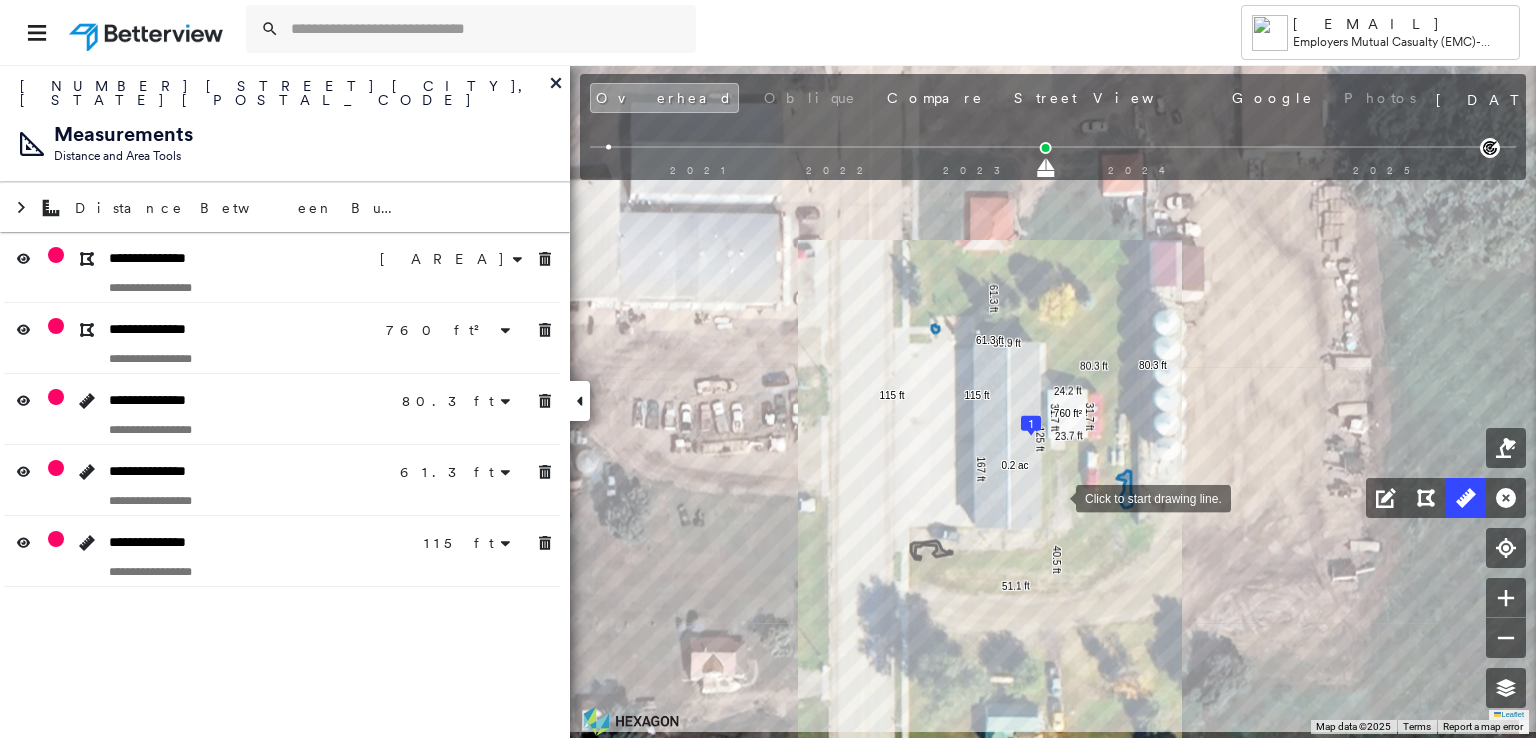 drag, startPoint x: 976, startPoint y: 570, endPoint x: 1057, endPoint y: 496, distance: 109.713264 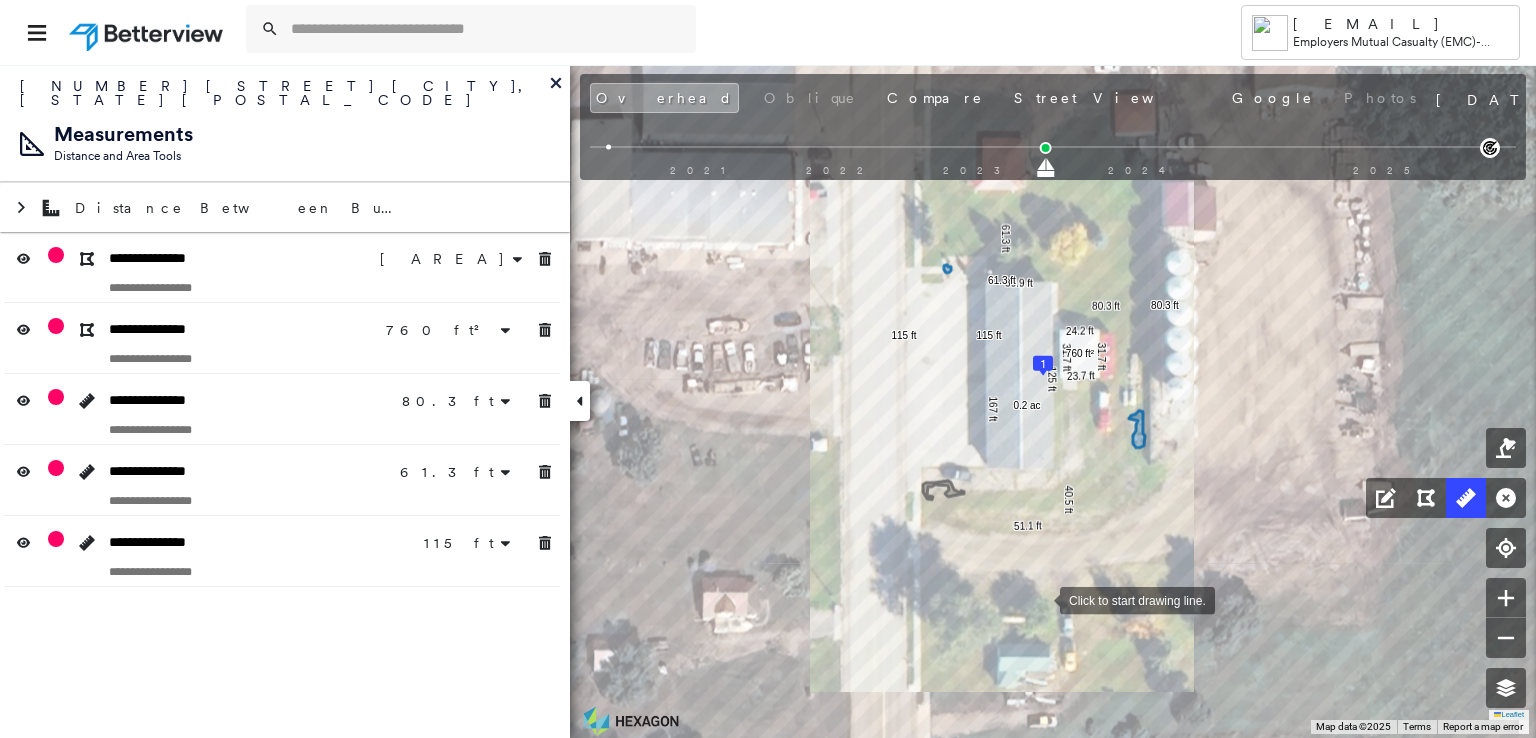 drag, startPoint x: 1028, startPoint y: 659, endPoint x: 1039, endPoint y: 599, distance: 61 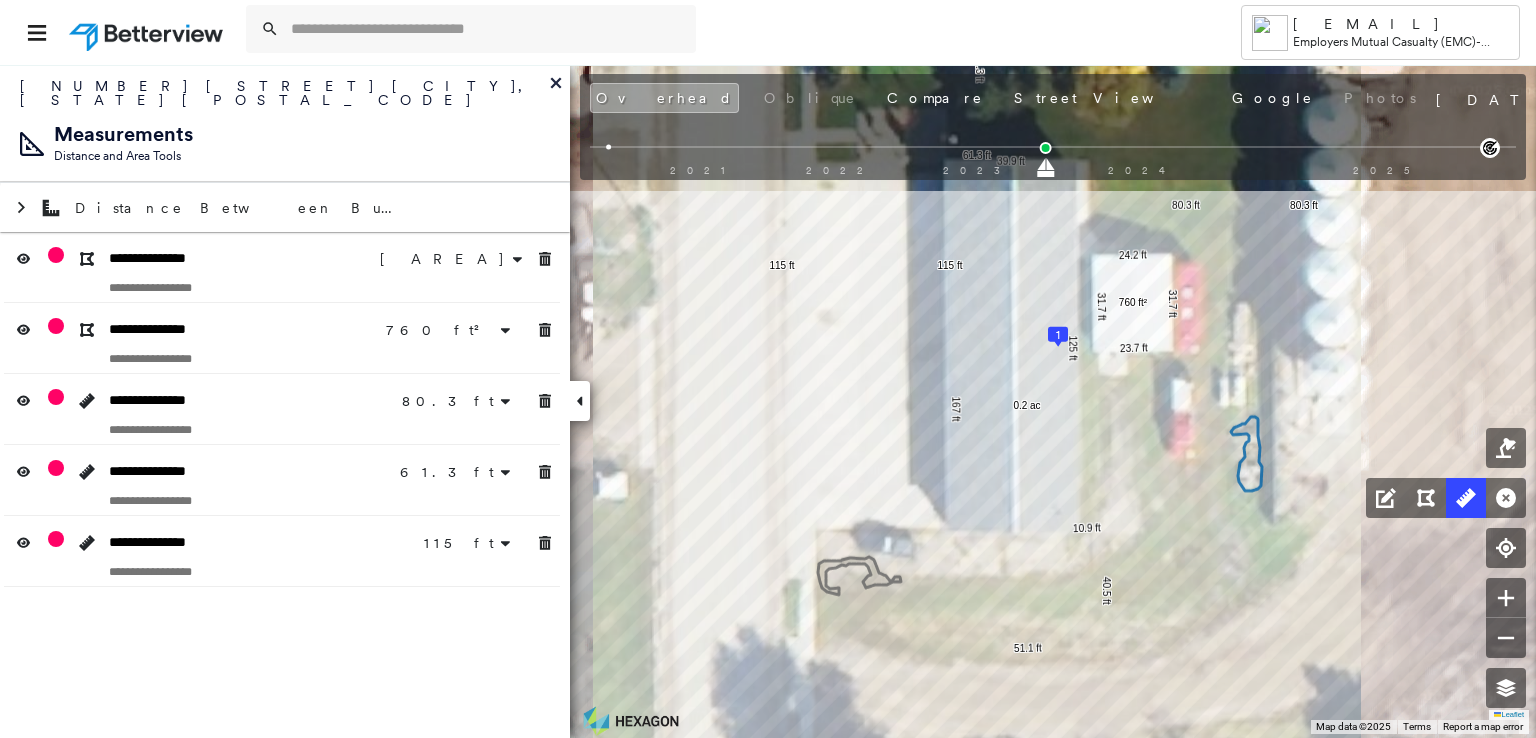 drag, startPoint x: 1022, startPoint y: 571, endPoint x: 1035, endPoint y: 765, distance: 194.43507 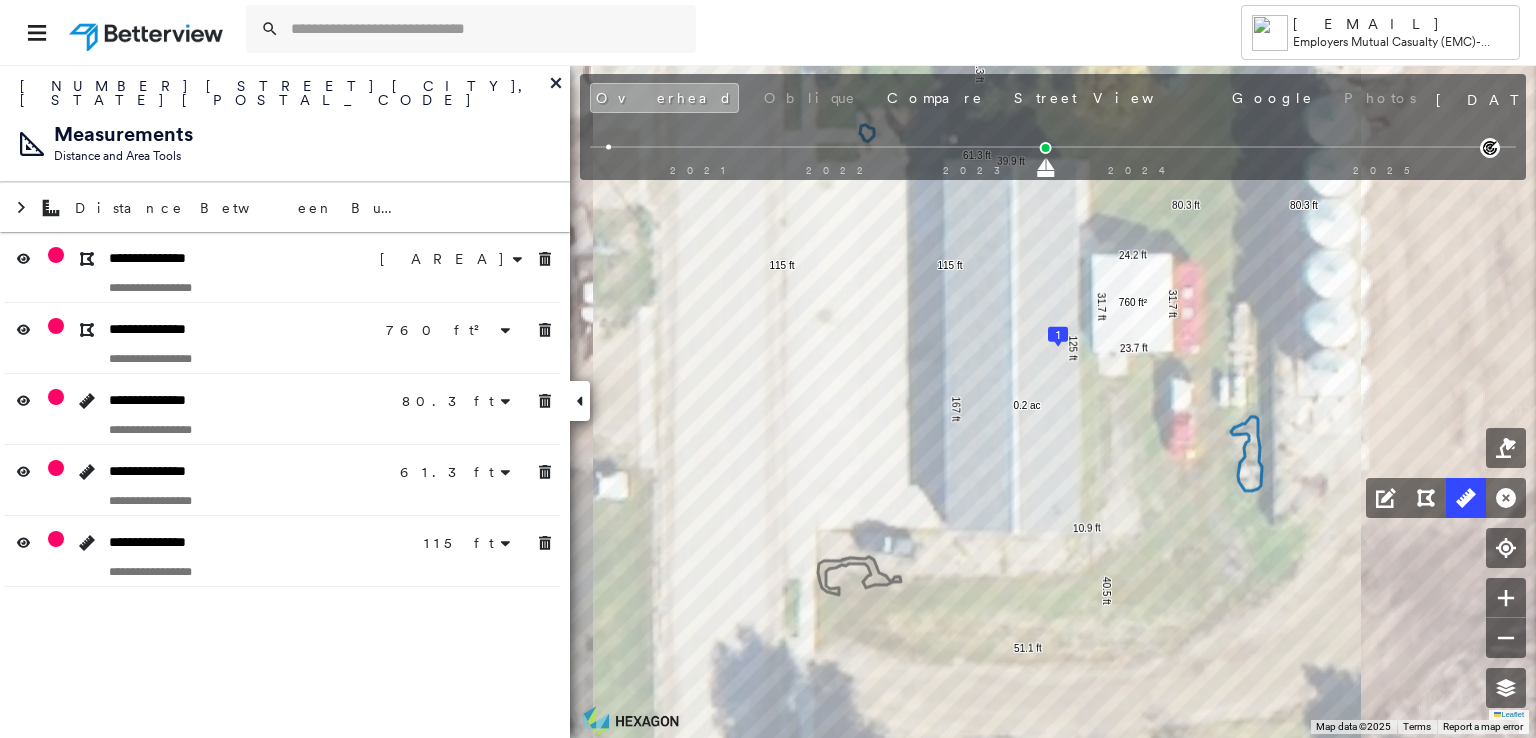 click 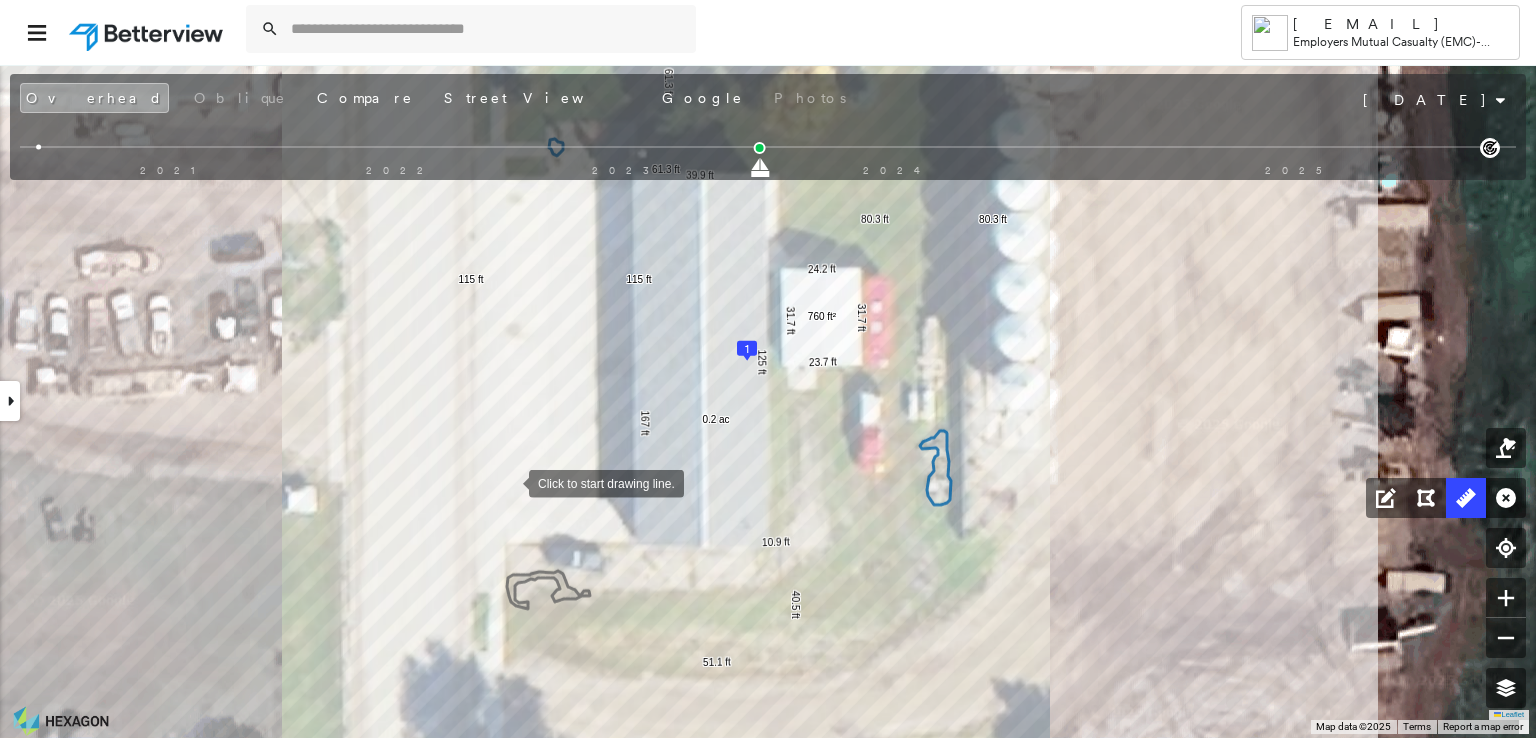 drag, startPoint x: 818, startPoint y: 468, endPoint x: 507, endPoint y: 482, distance: 311.31494 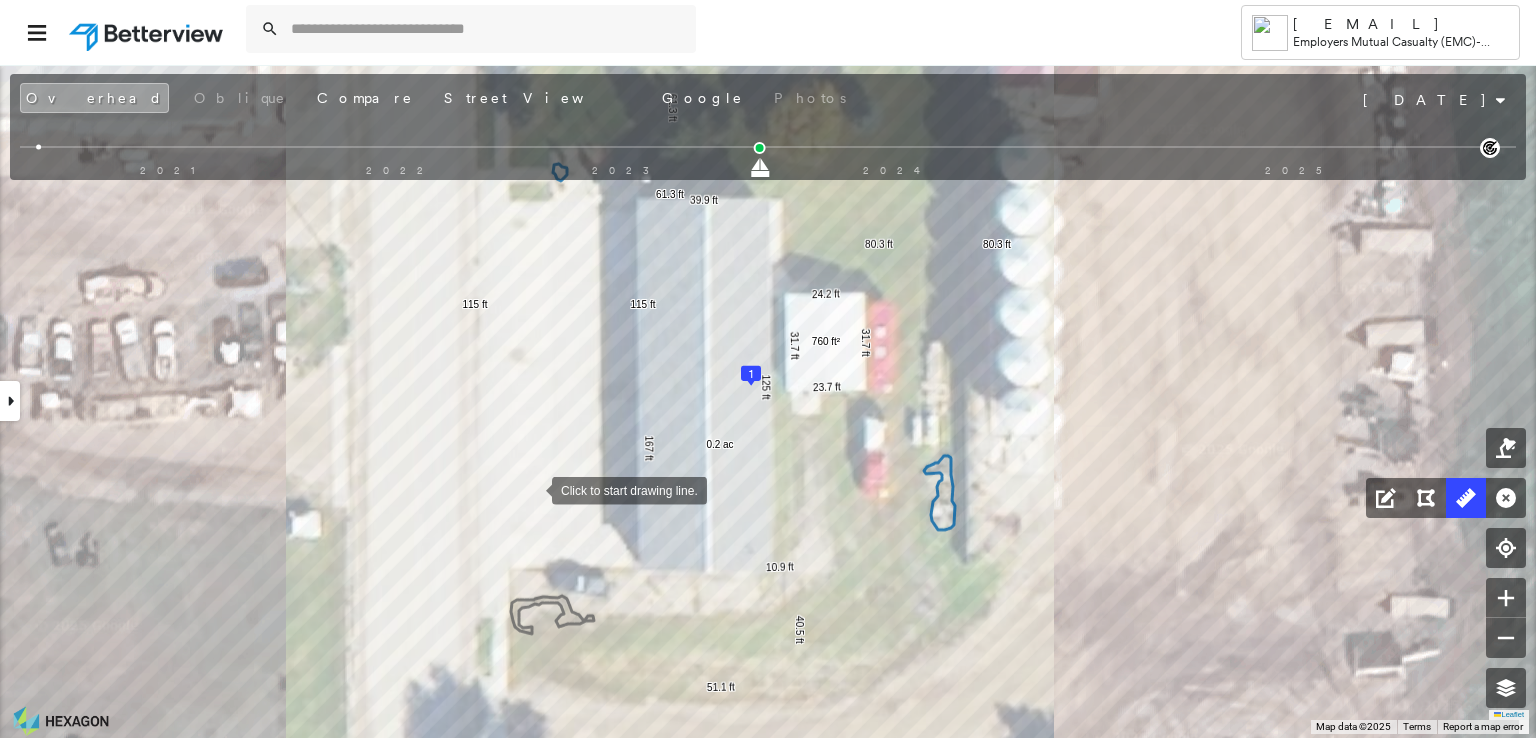 drag, startPoint x: 528, startPoint y: 465, endPoint x: 532, endPoint y: 490, distance: 25.317978 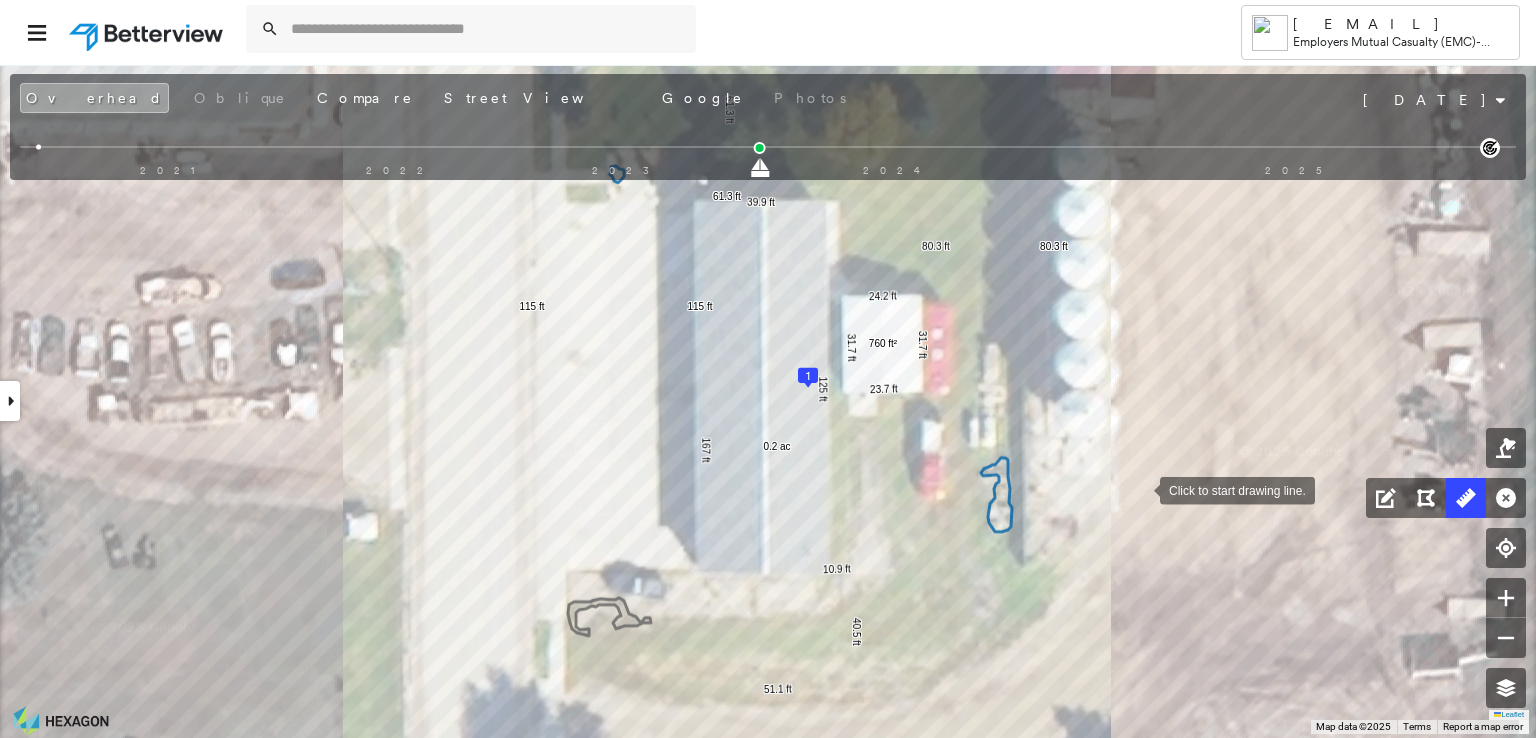 drag, startPoint x: 1096, startPoint y: 487, endPoint x: 1140, endPoint y: 489, distance: 44.04543 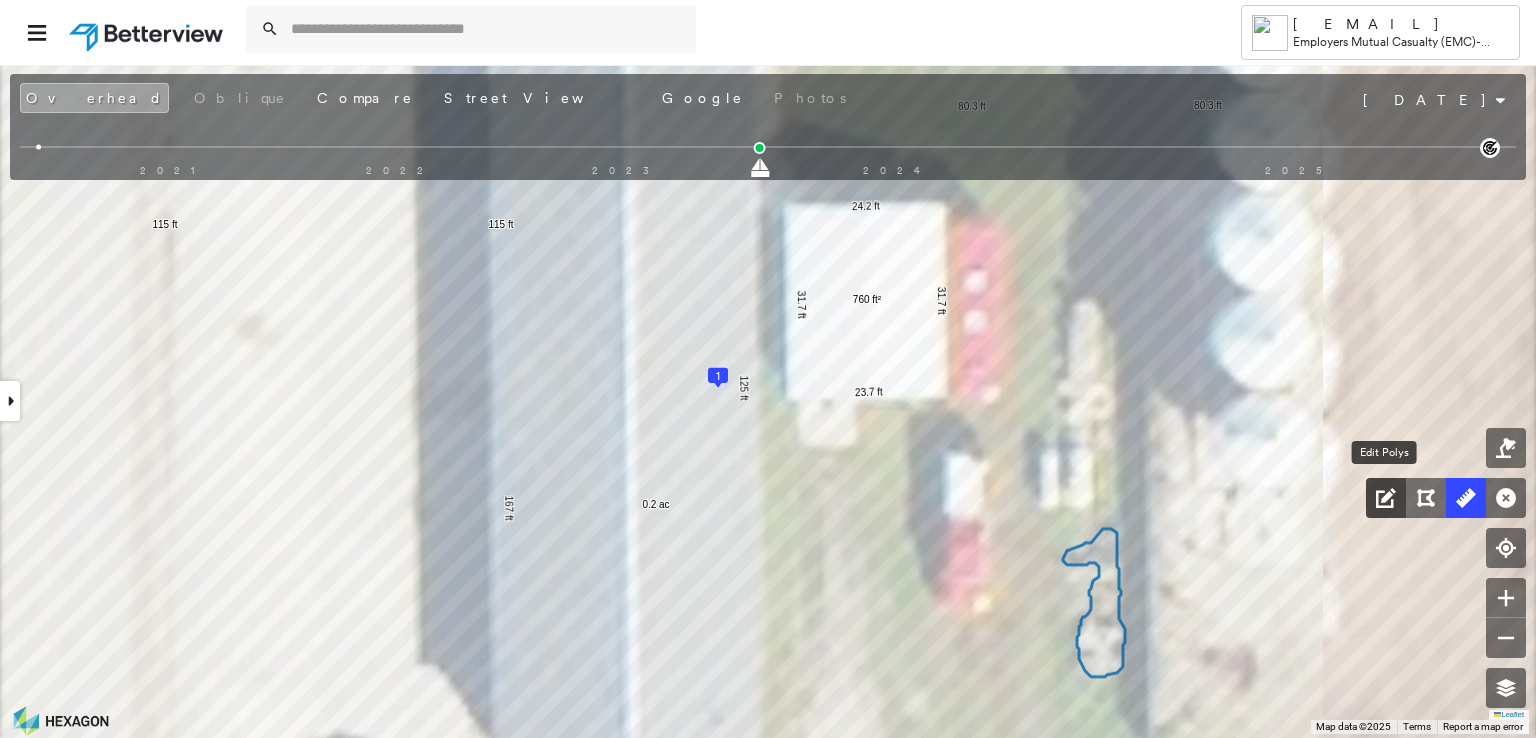 click 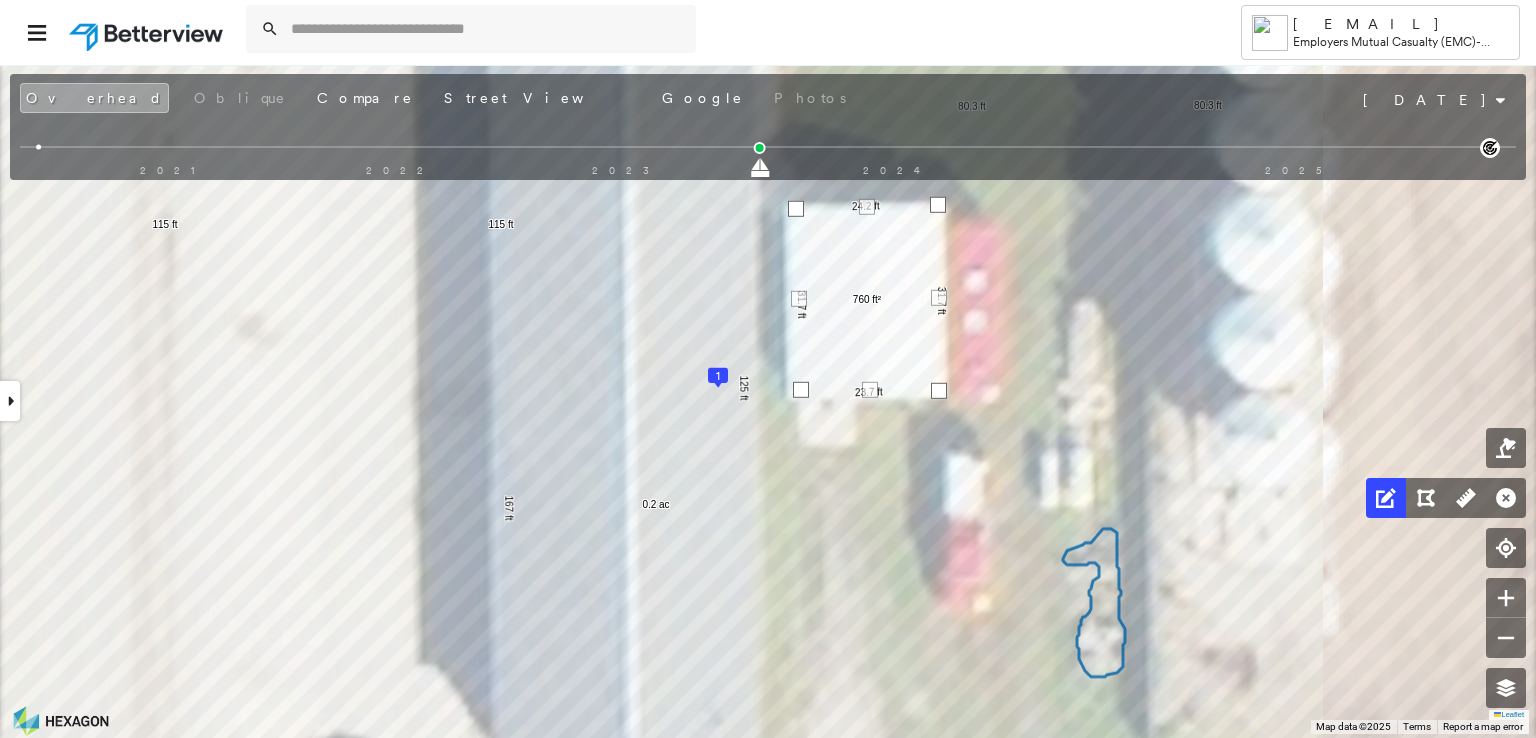 click at bounding box center [801, 390] 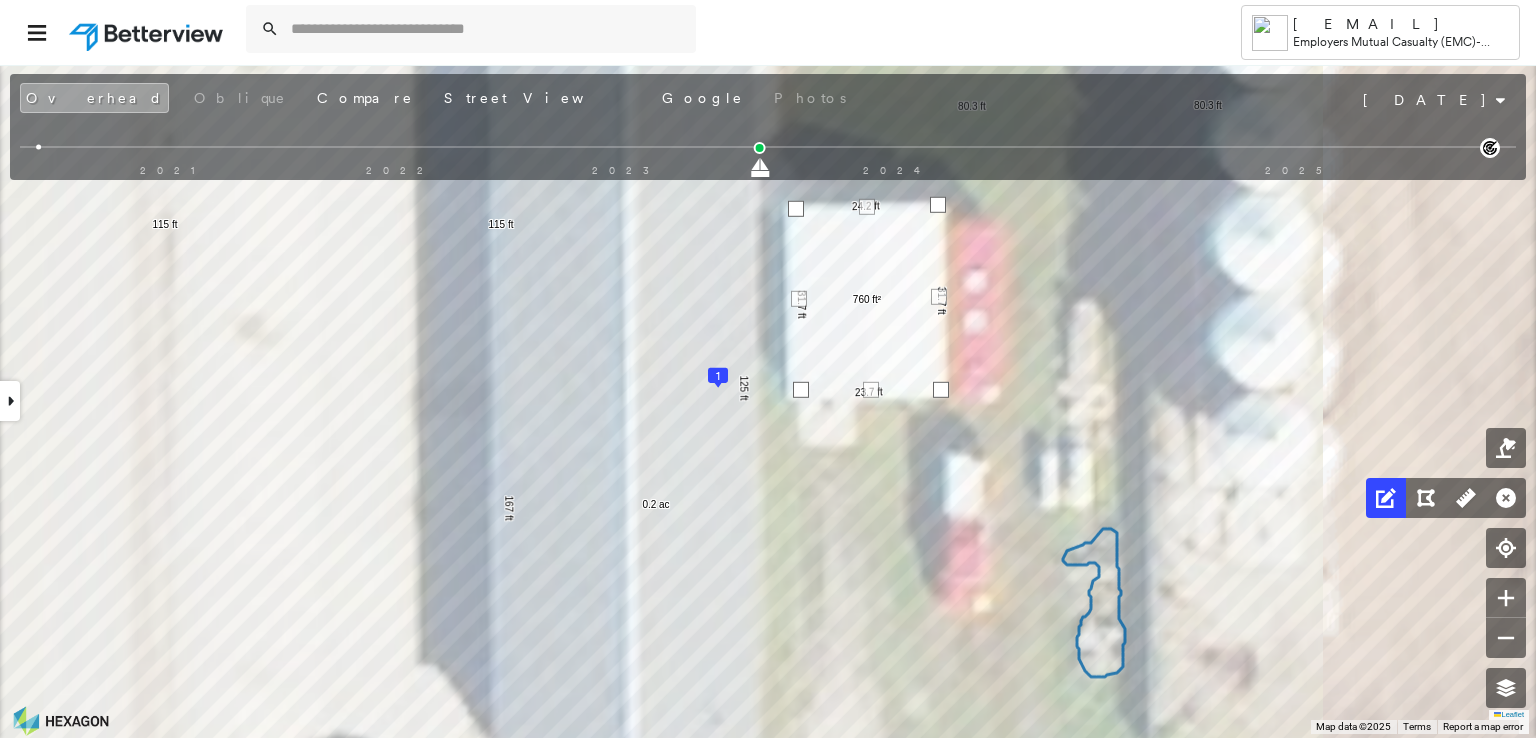 click at bounding box center (941, 390) 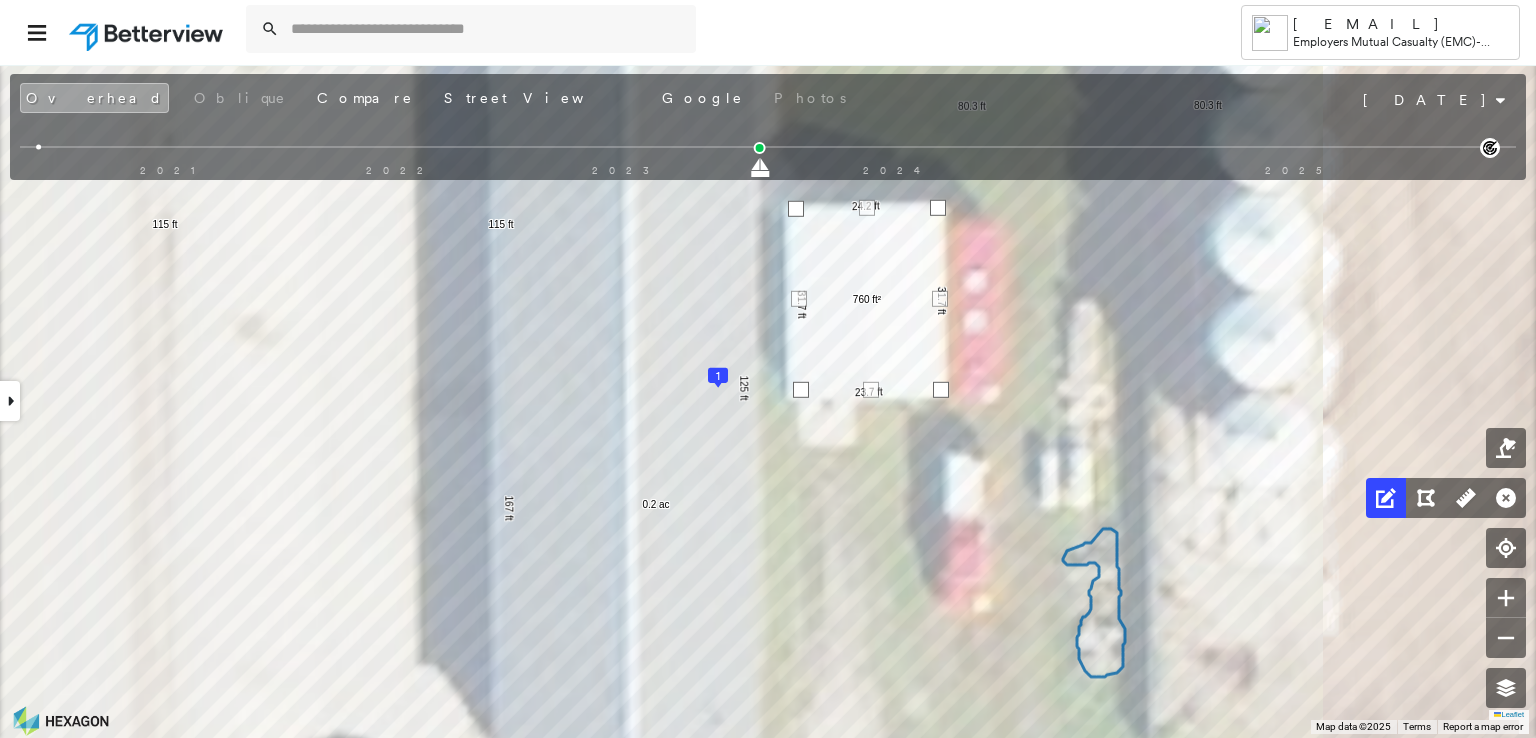 click at bounding box center [938, 208] 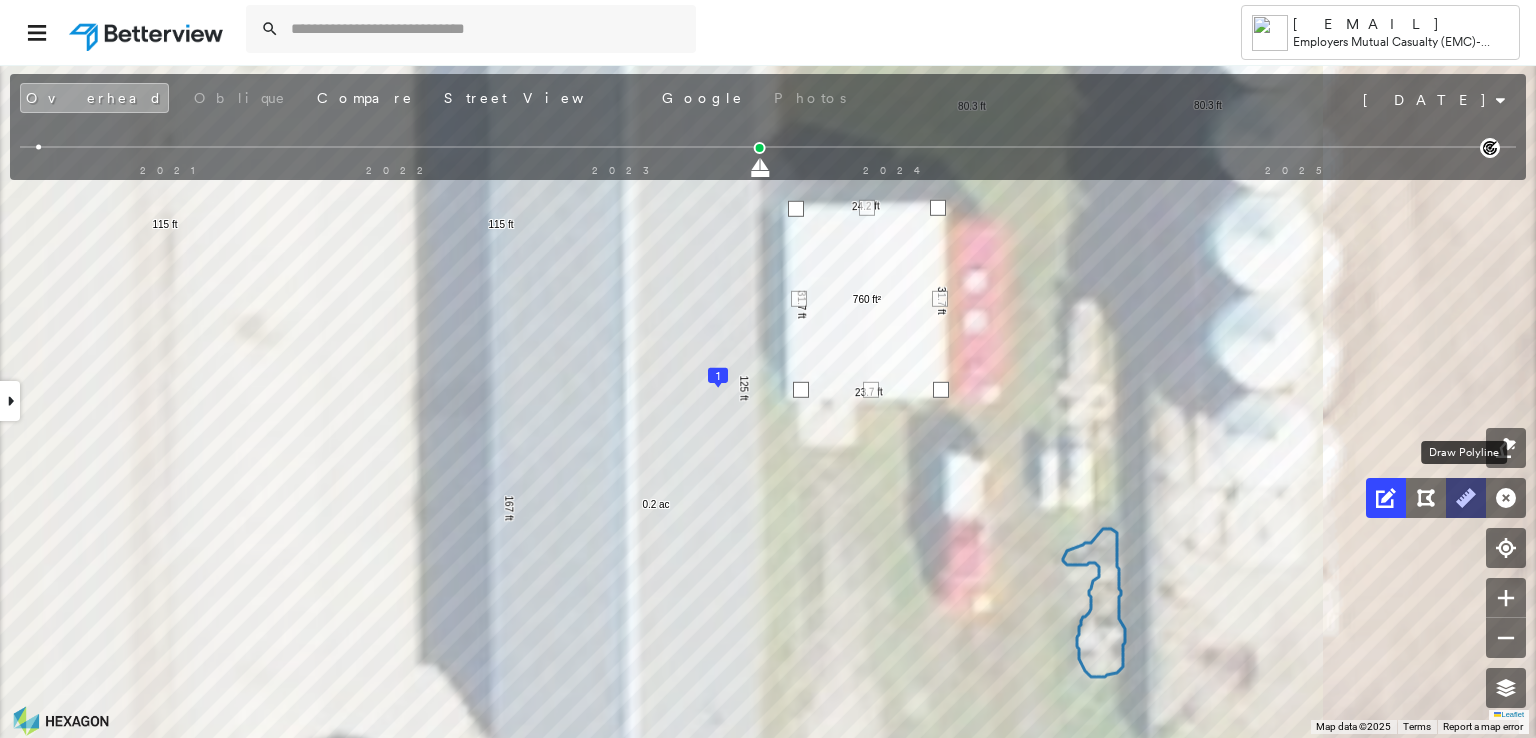 click 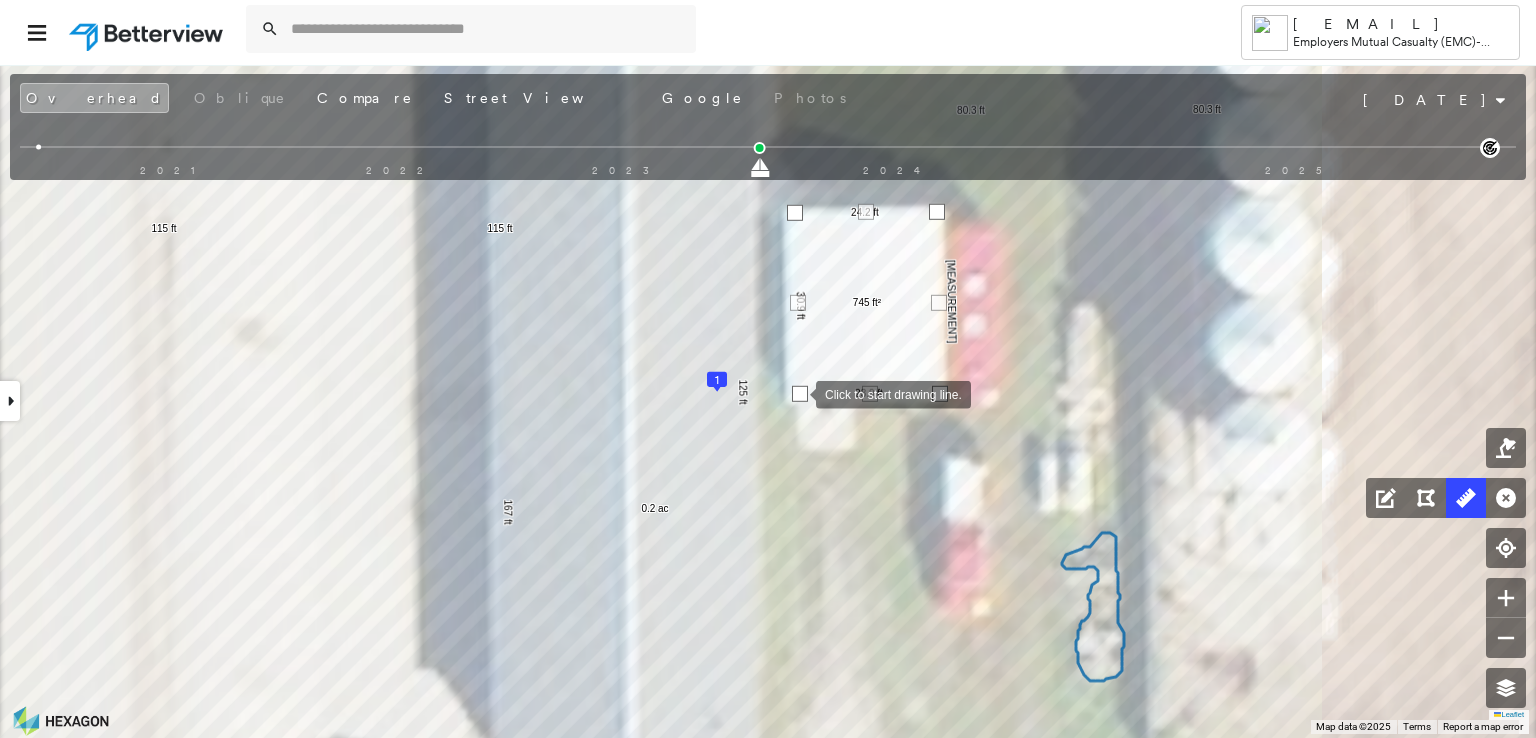 click at bounding box center [796, 393] 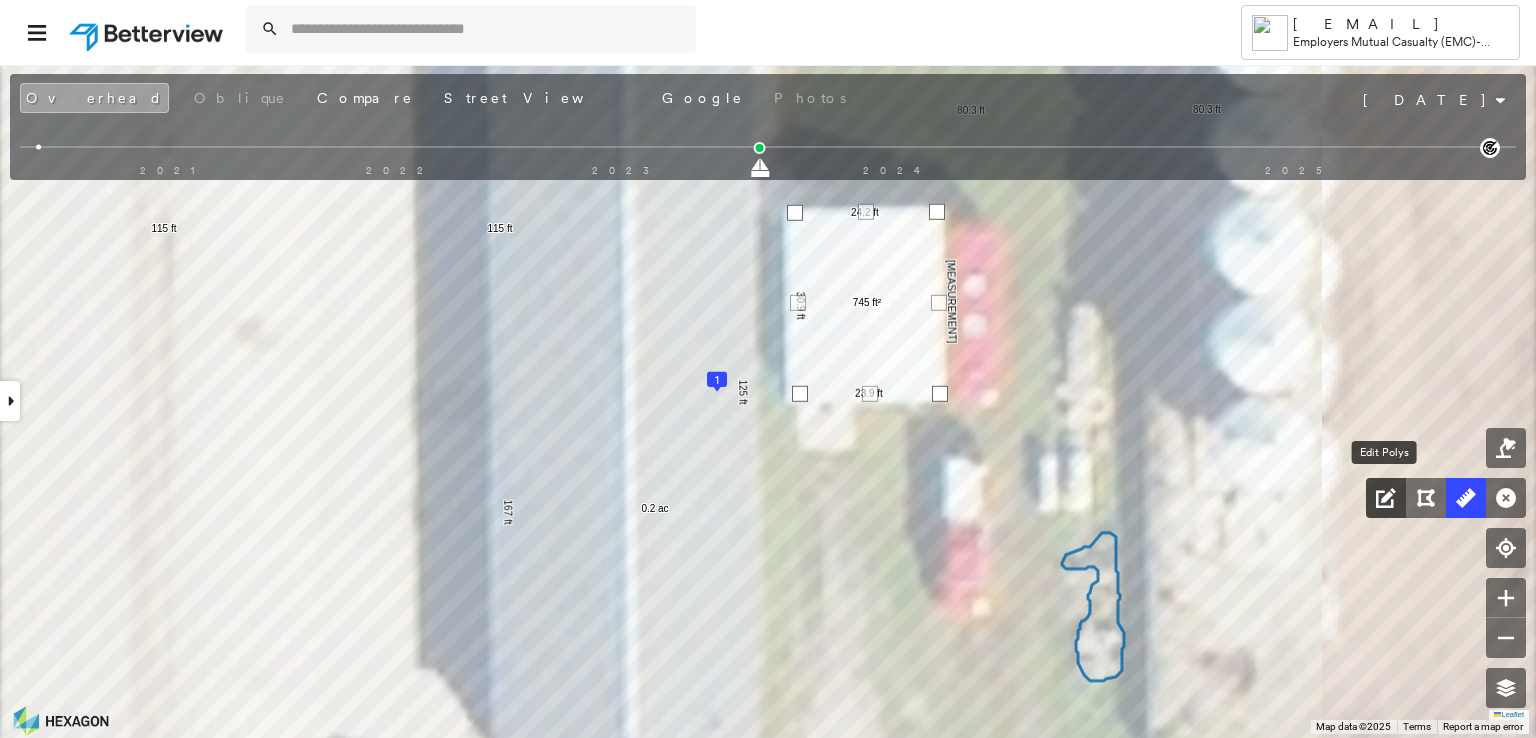 click 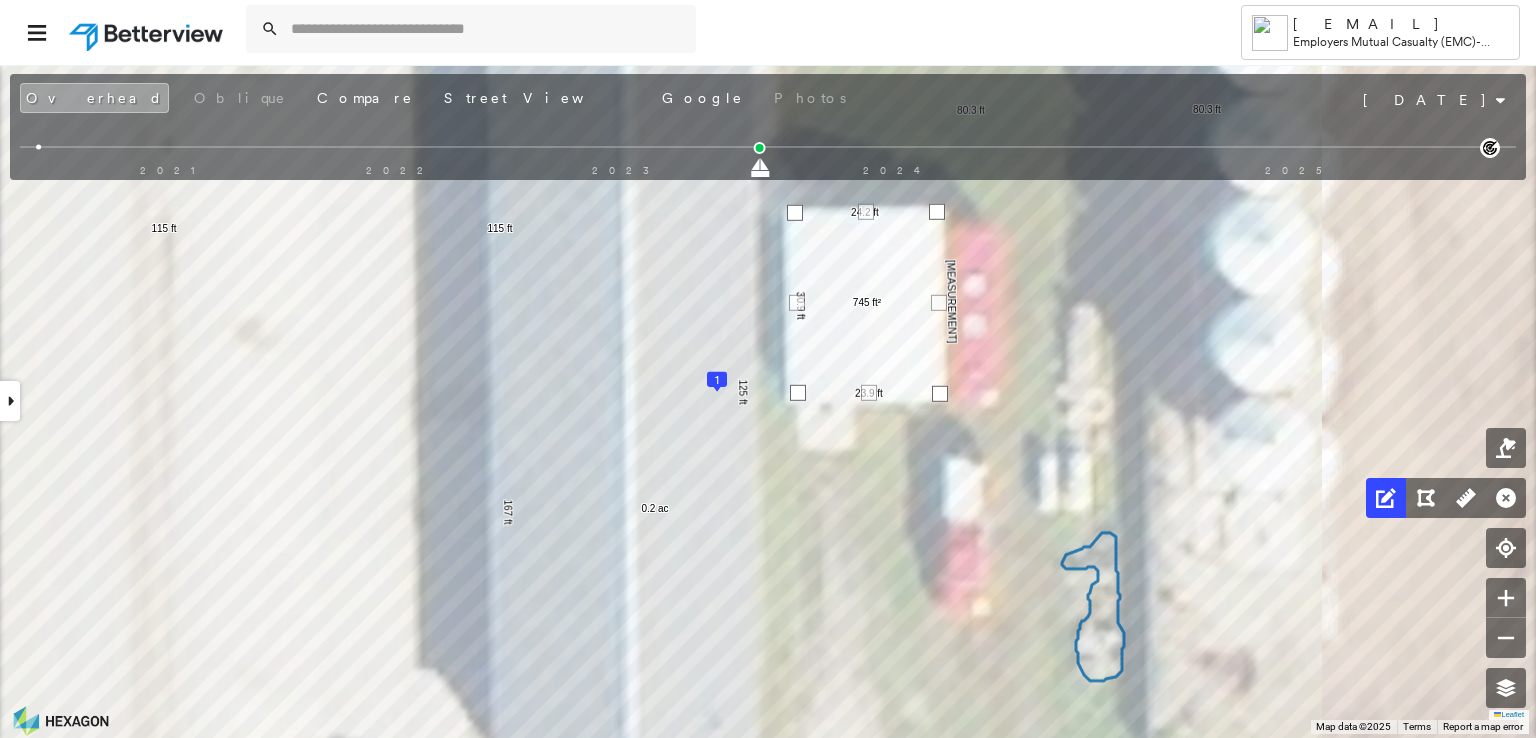 click at bounding box center (798, 393) 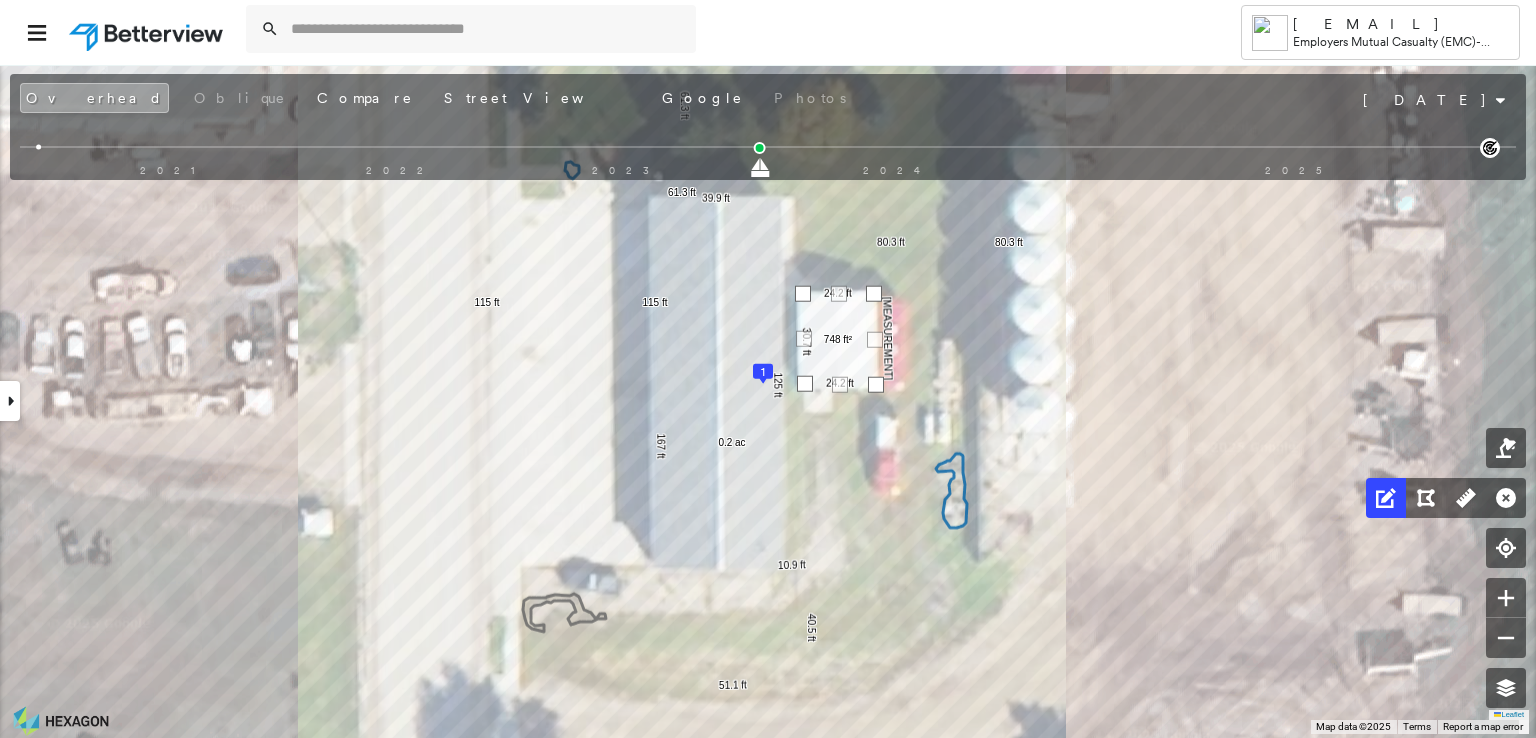 click on "Overhead Oblique Compare Street View Google Photos" at bounding box center (616, 98) 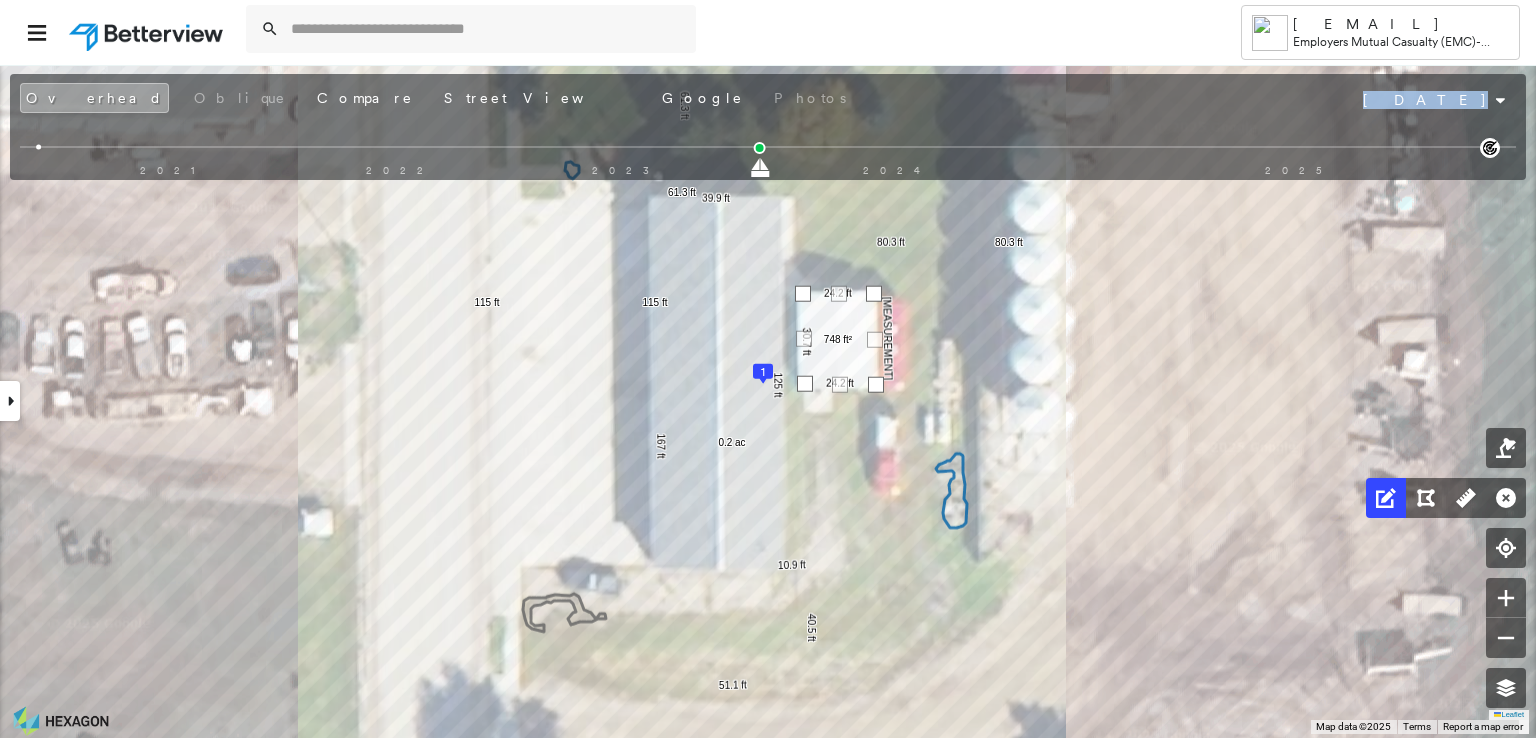 drag, startPoint x: 900, startPoint y: 143, endPoint x: 904, endPoint y: 101, distance: 42.190044 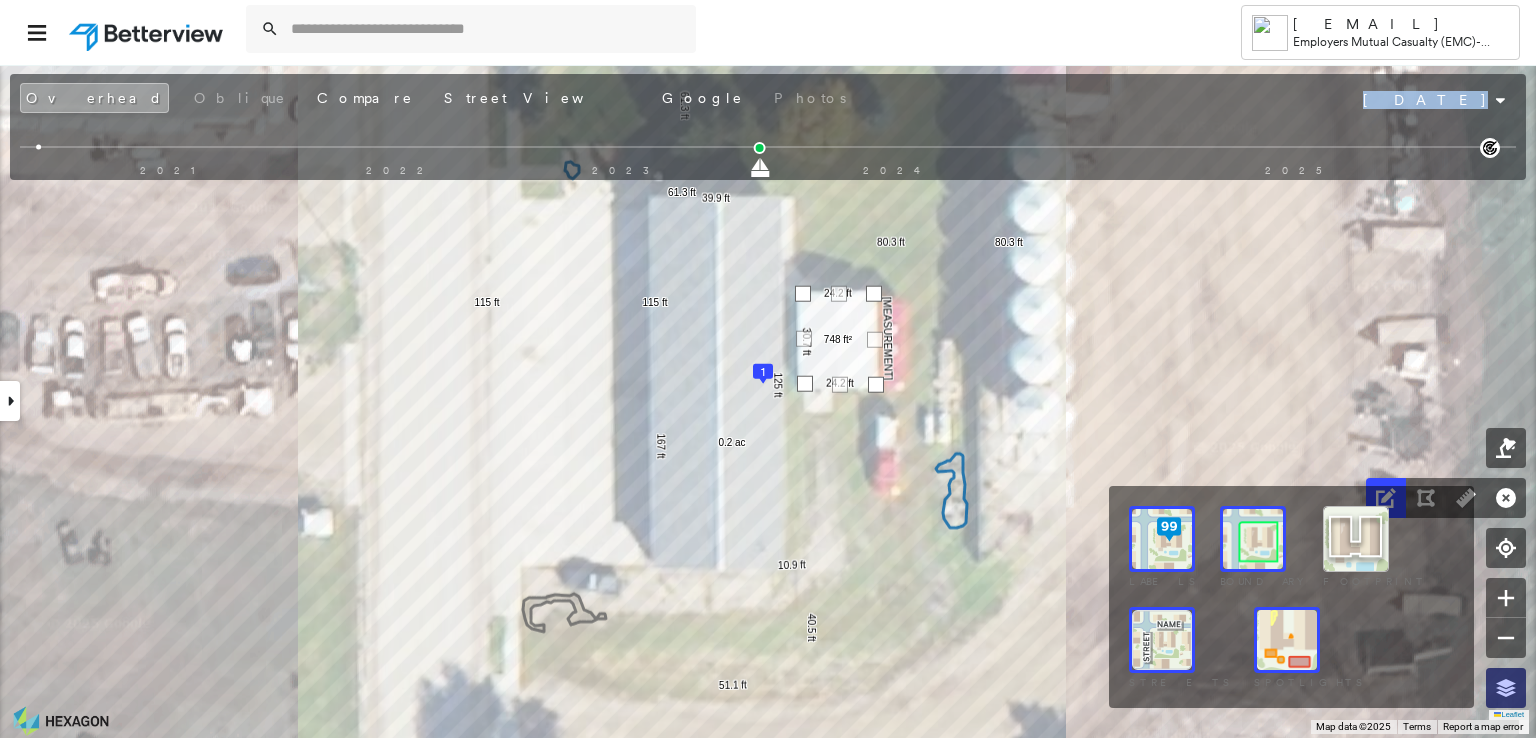 click 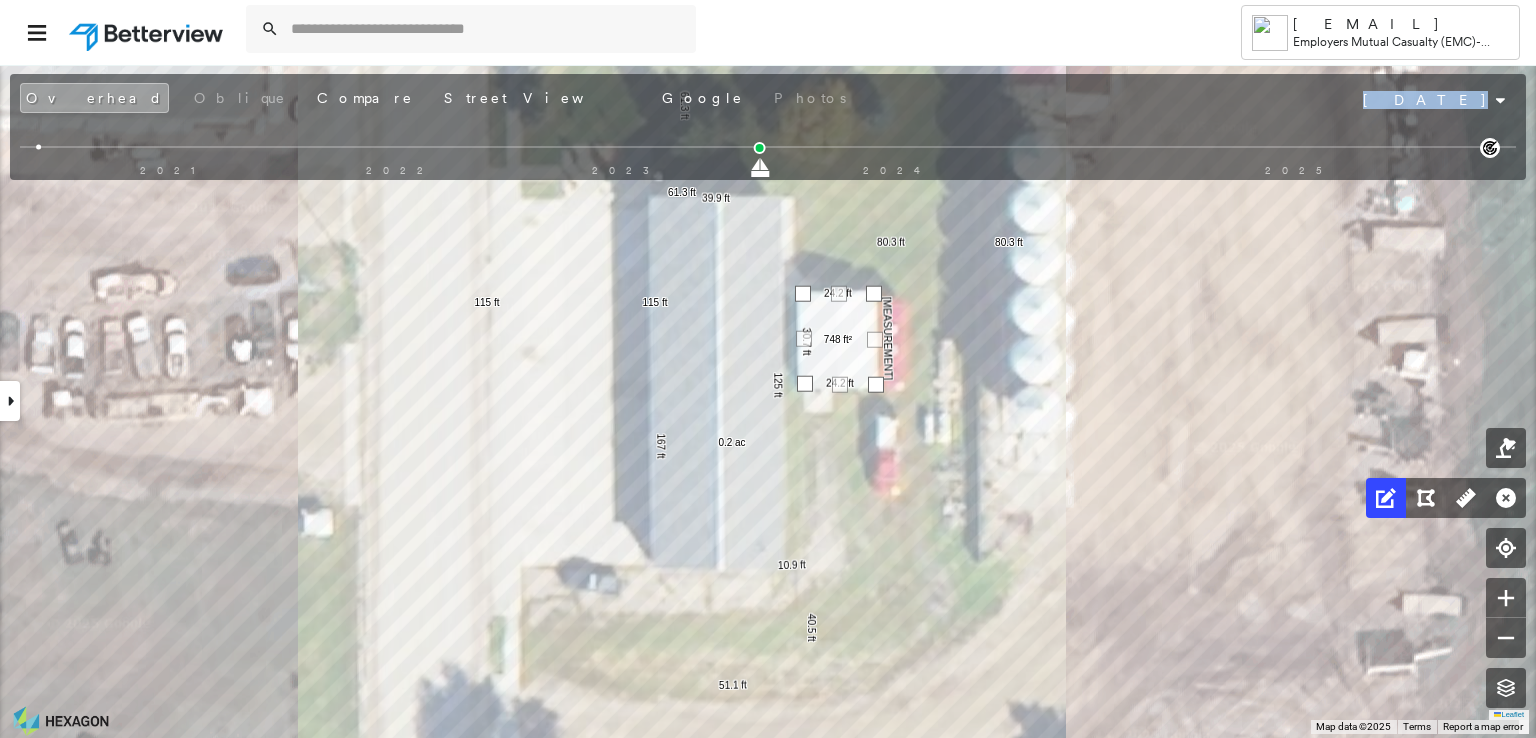 click 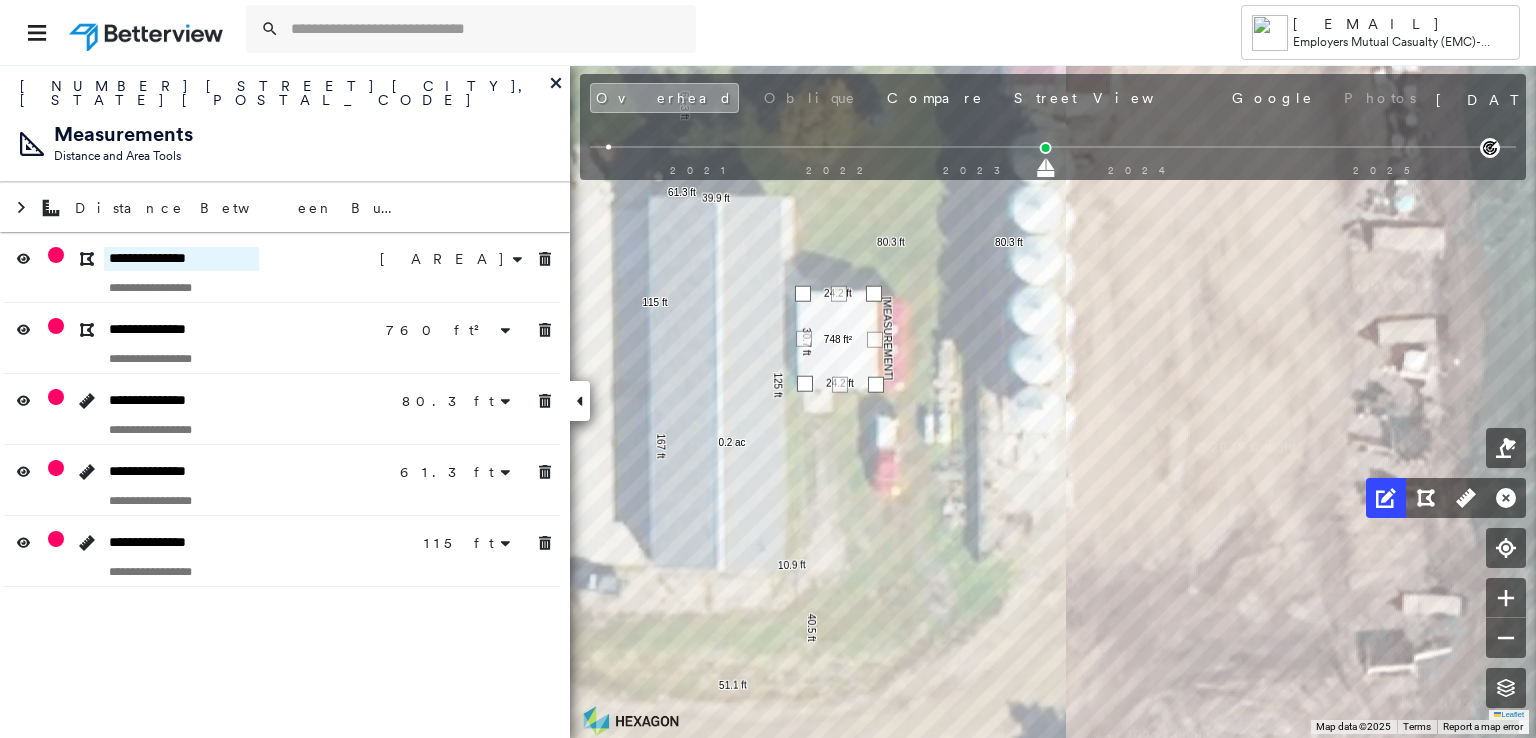 click on "**********" at bounding box center [181, 259] 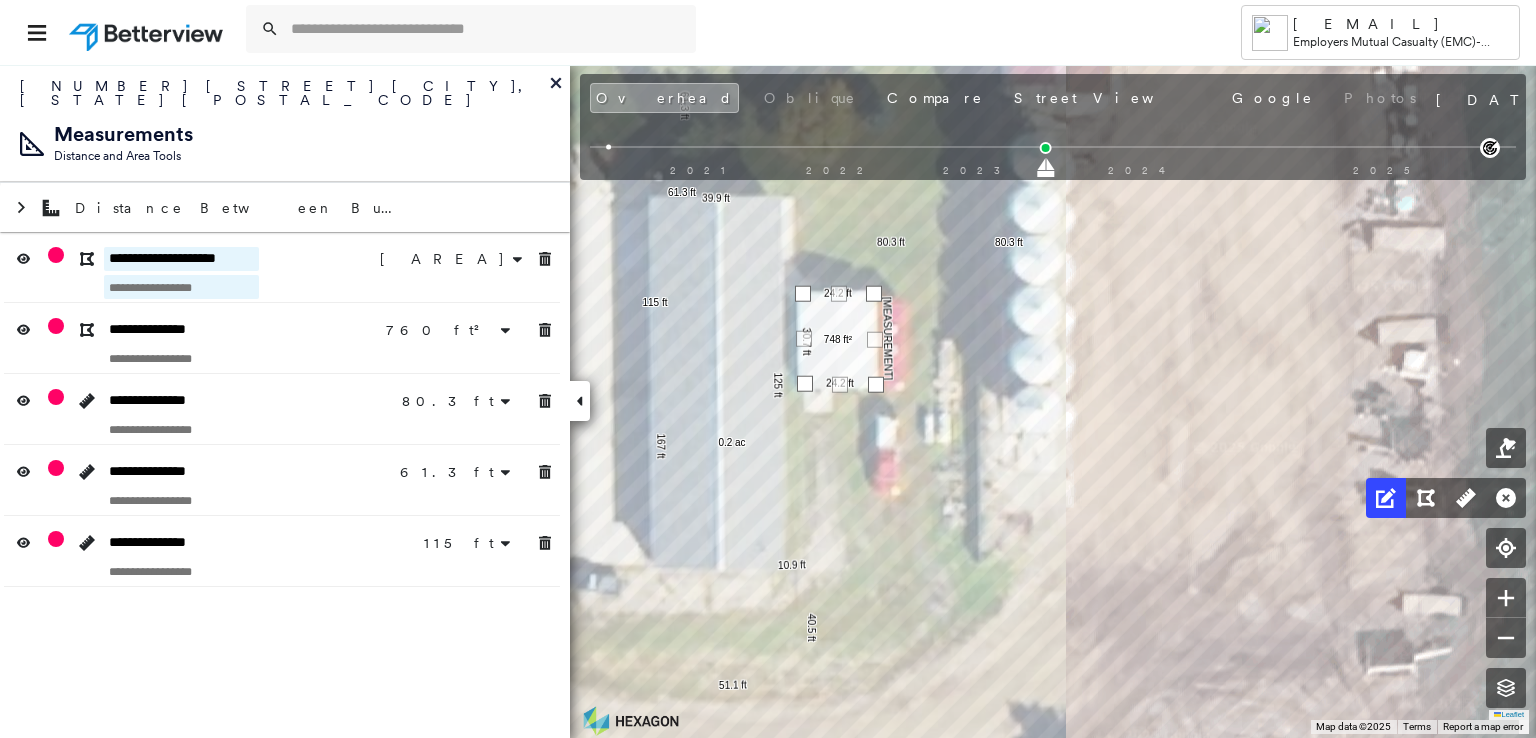 type on "**********" 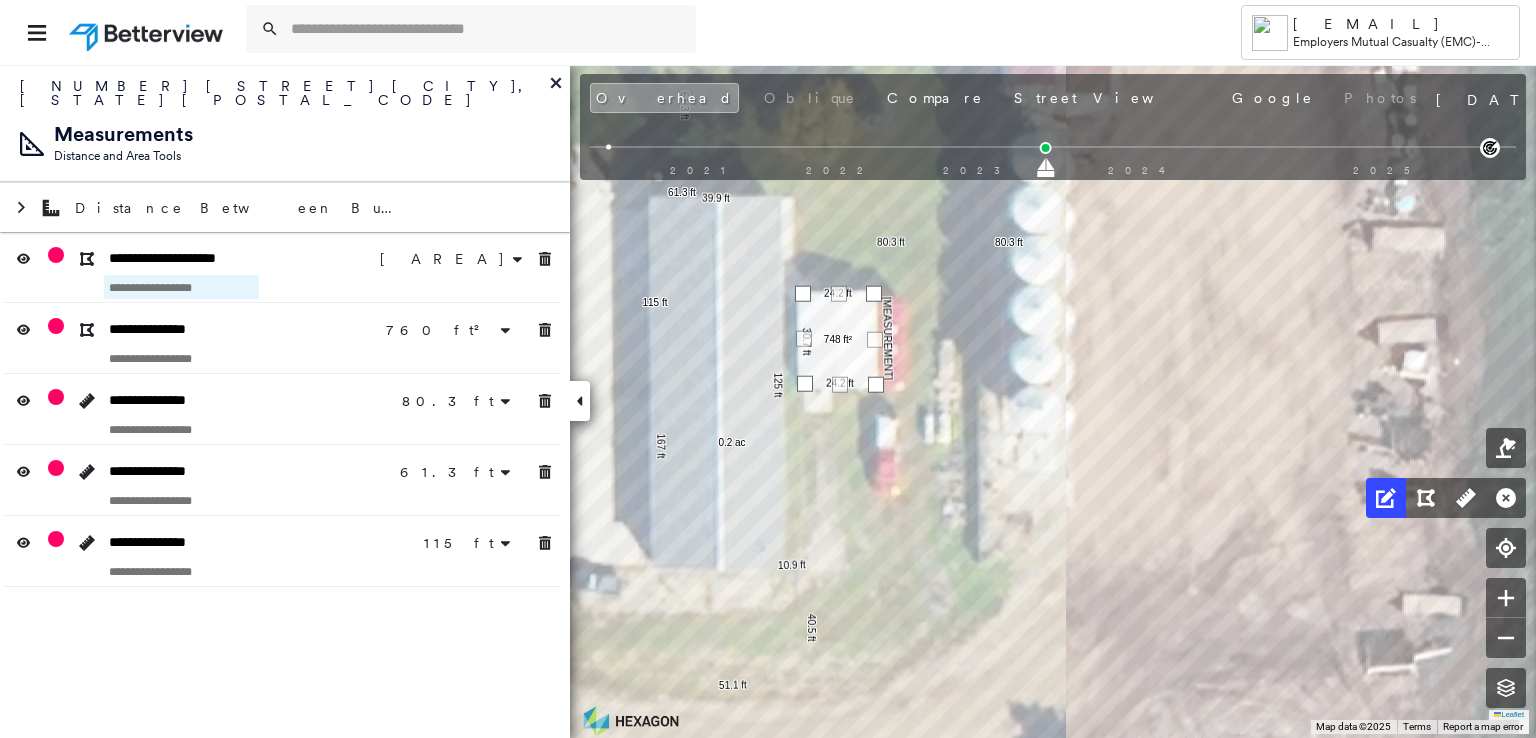 click at bounding box center (181, 287) 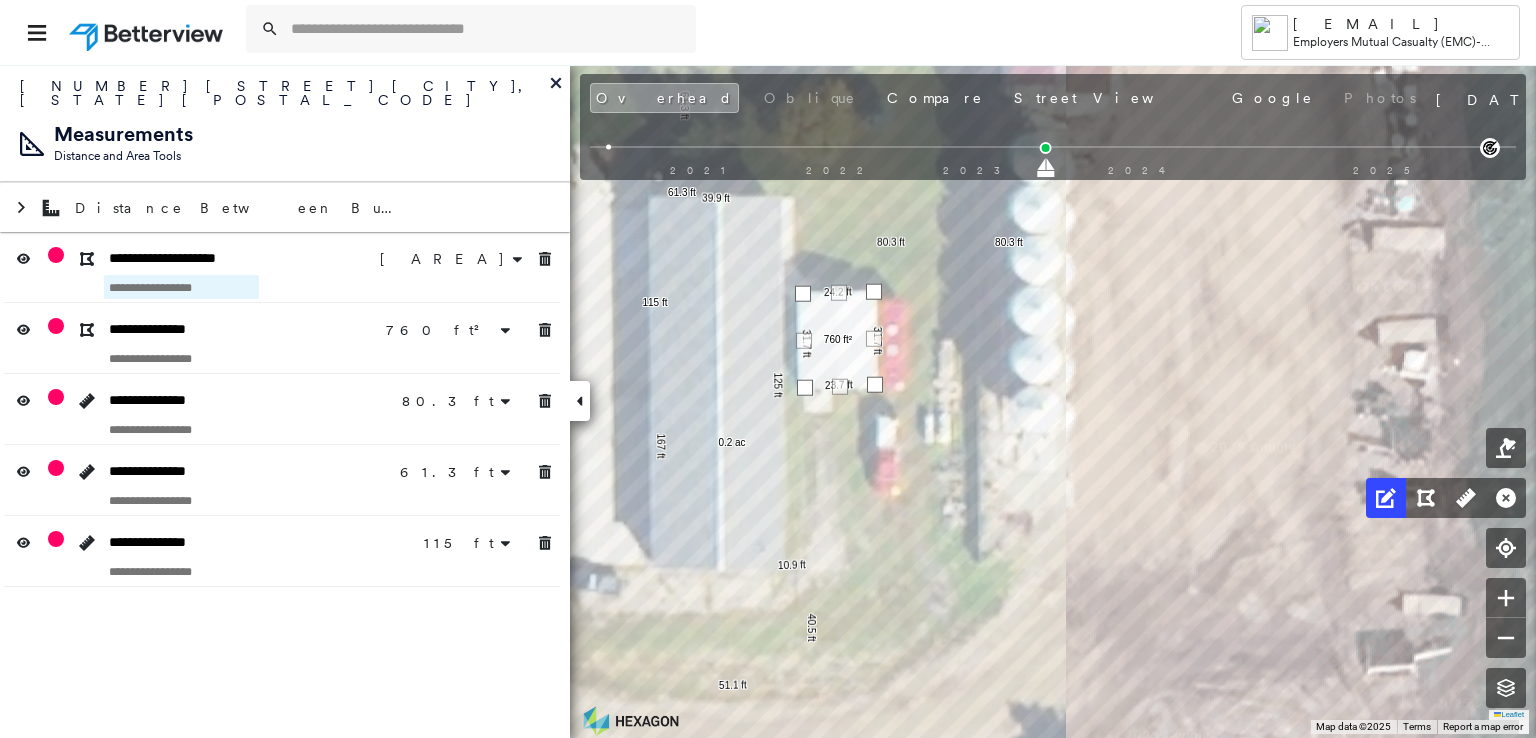 click at bounding box center [181, 287] 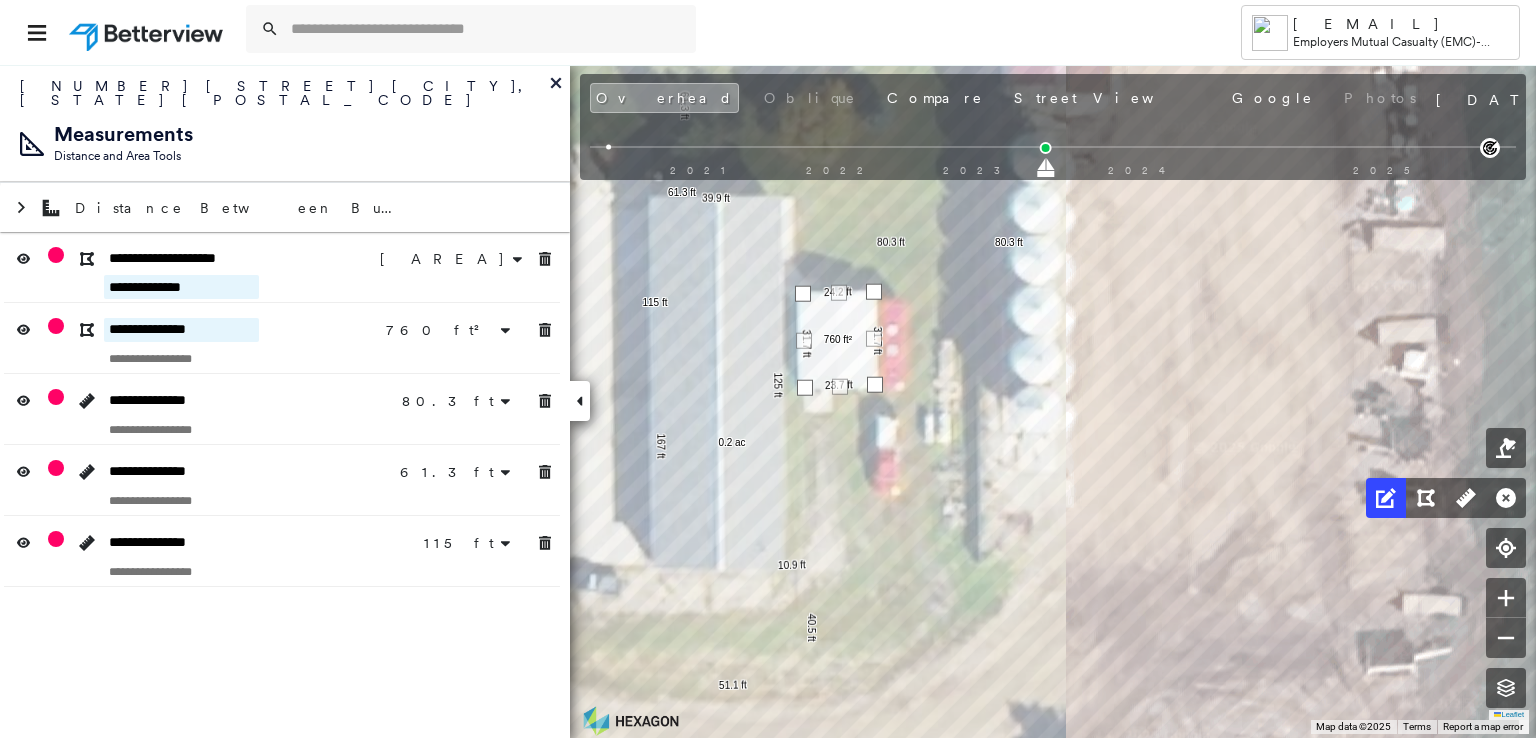 type on "**********" 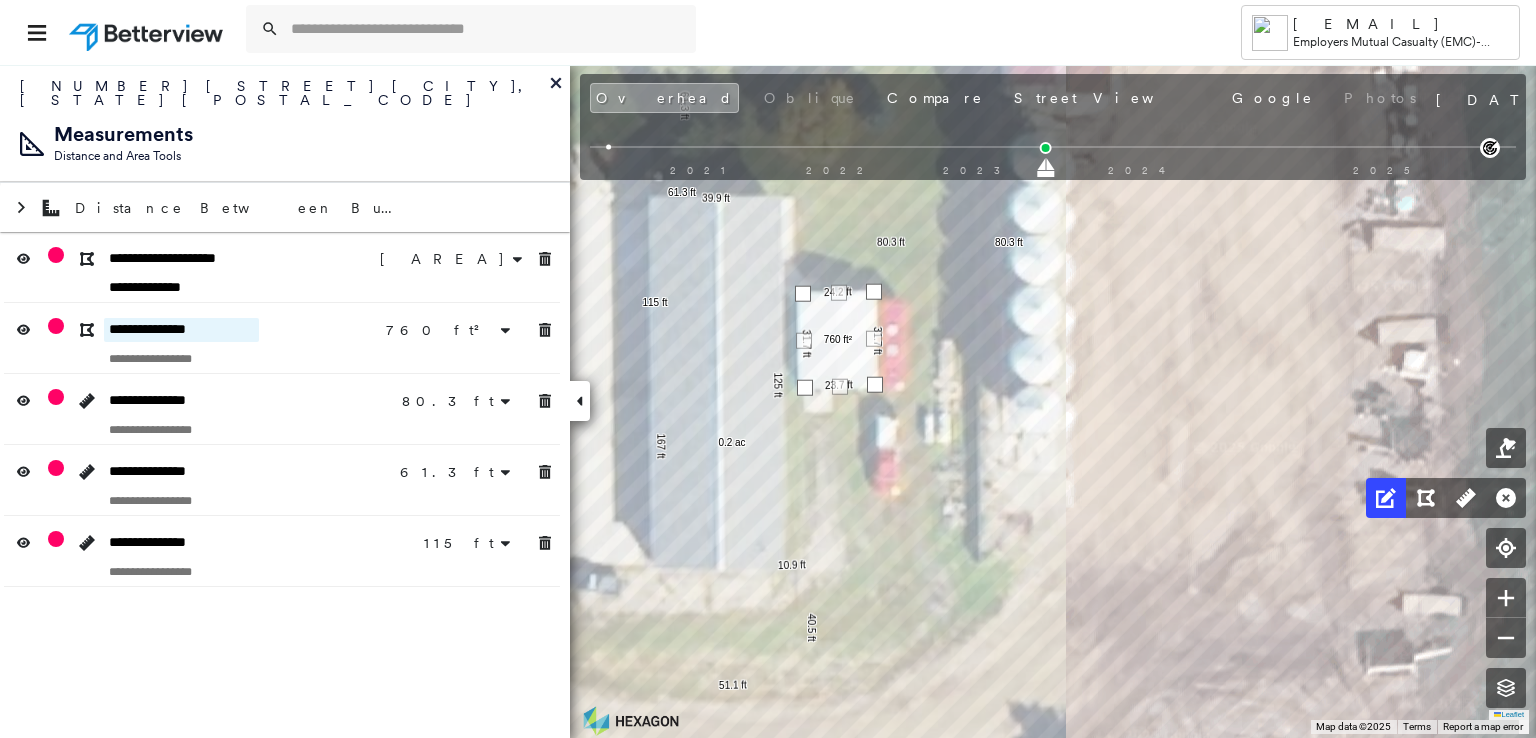click on "**********" at bounding box center [181, 330] 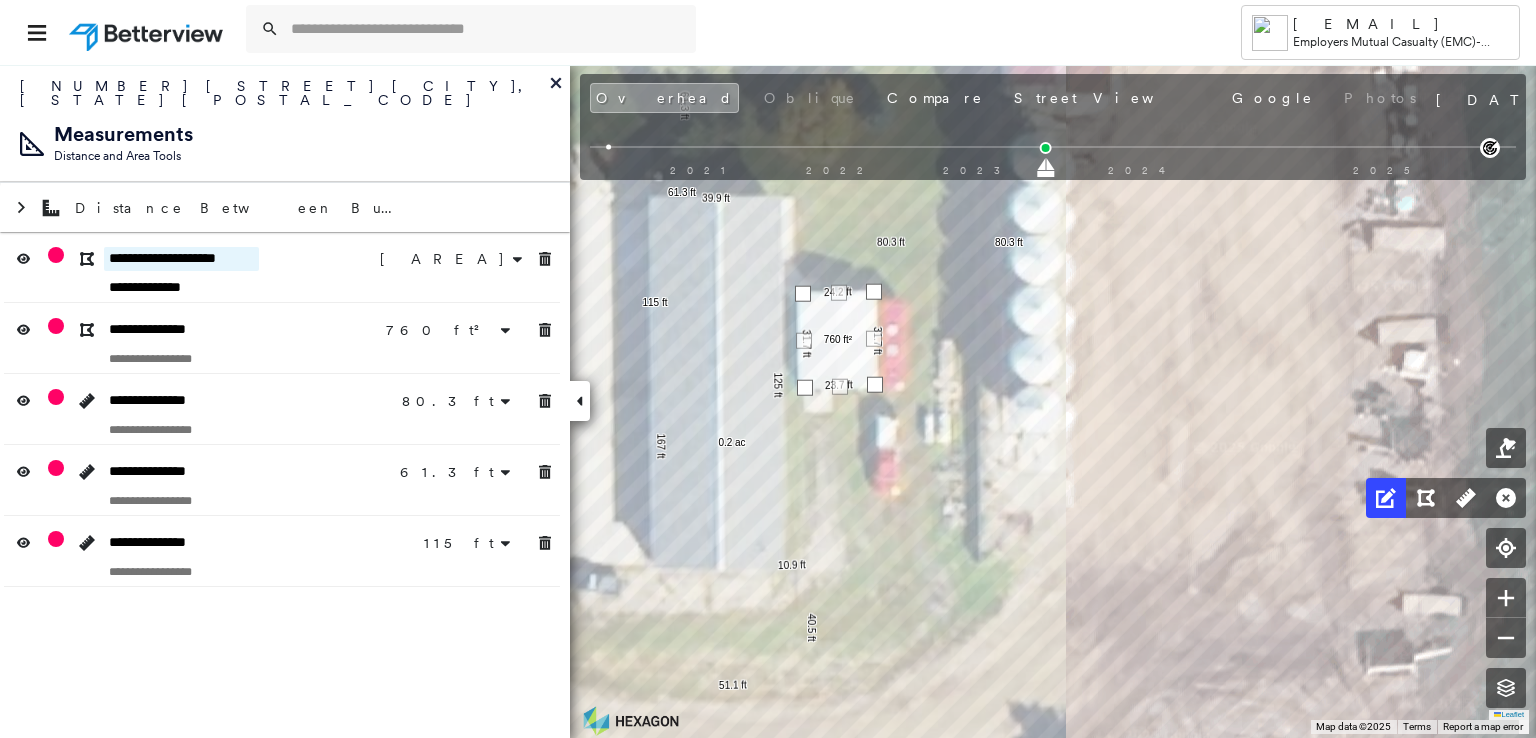 click on "**********" at bounding box center [181, 259] 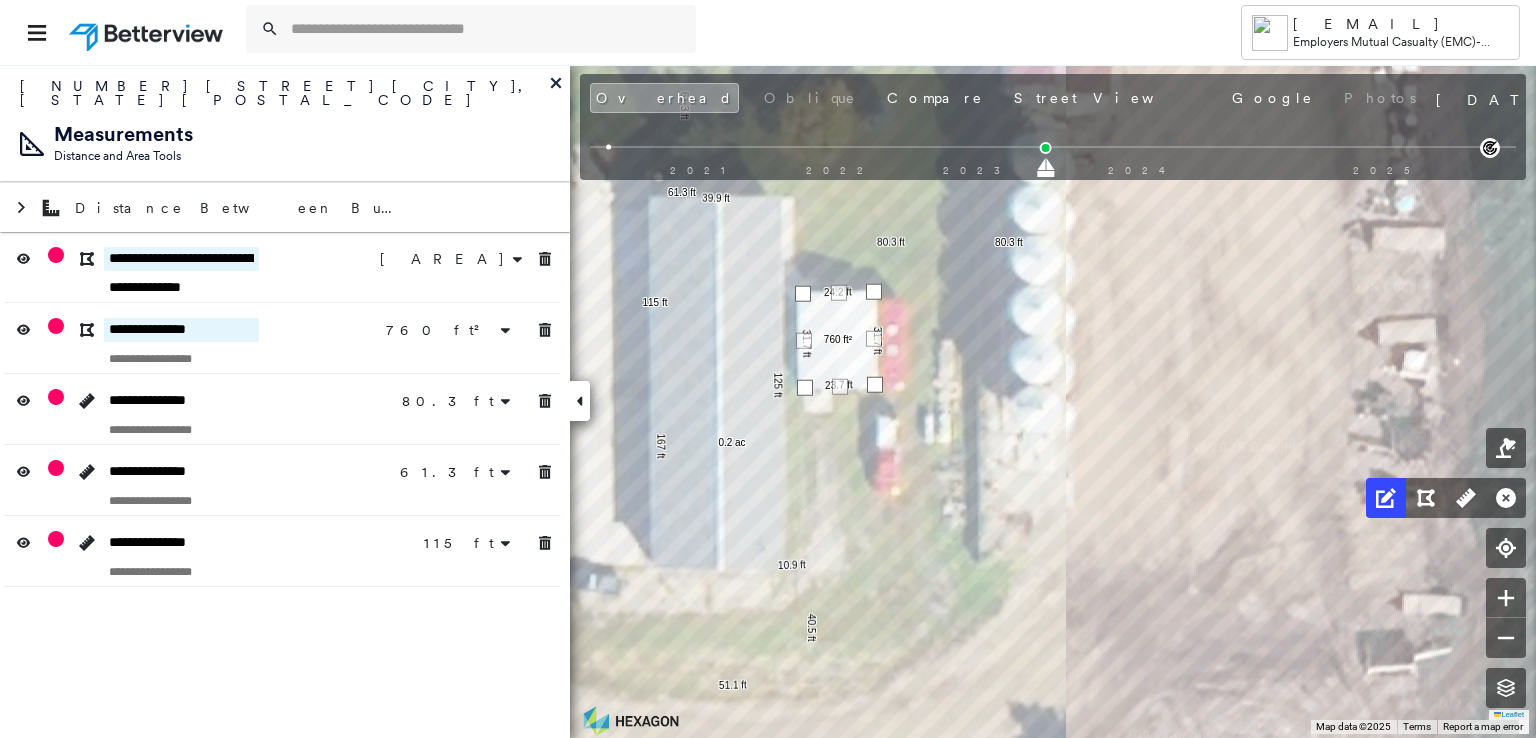 type on "**********" 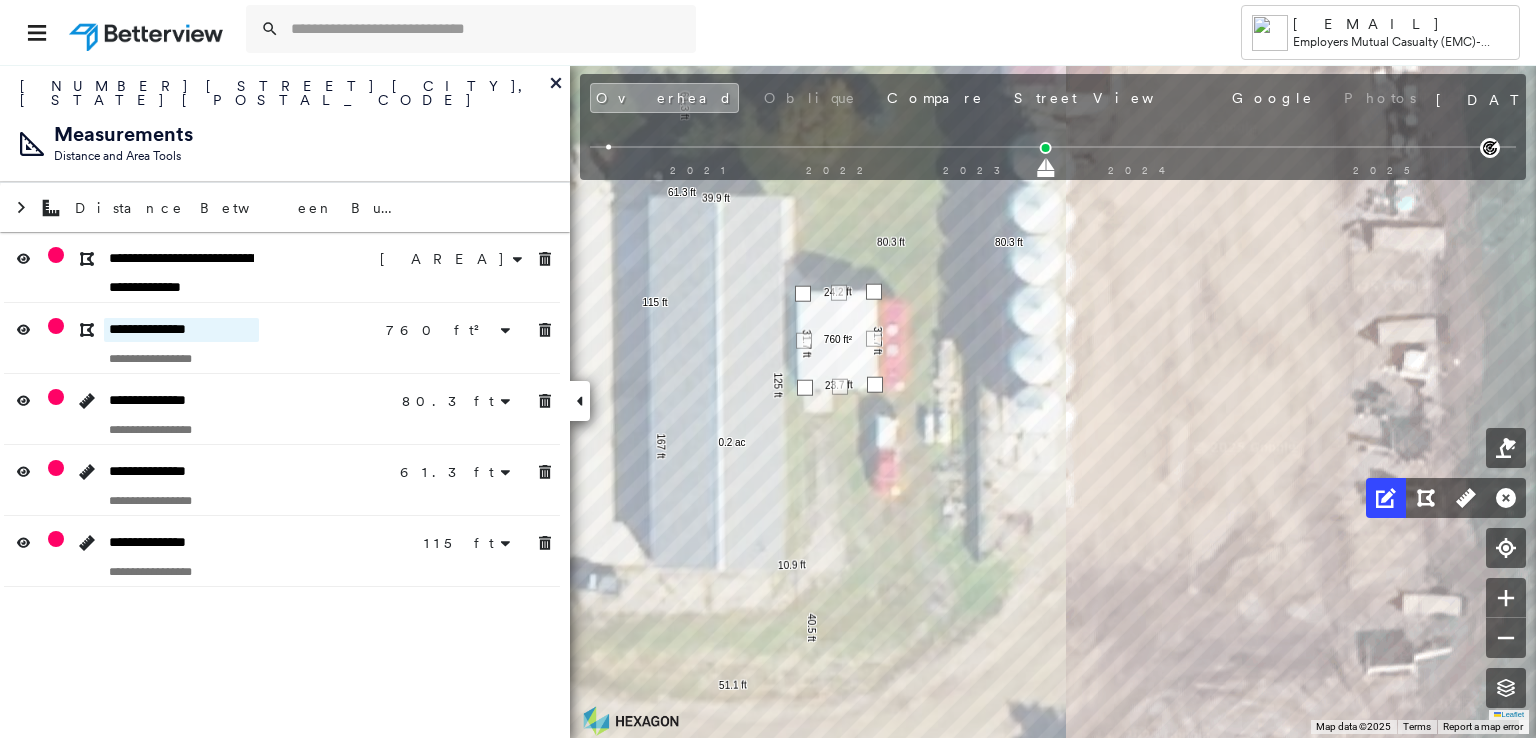 click on "**********" at bounding box center [181, 330] 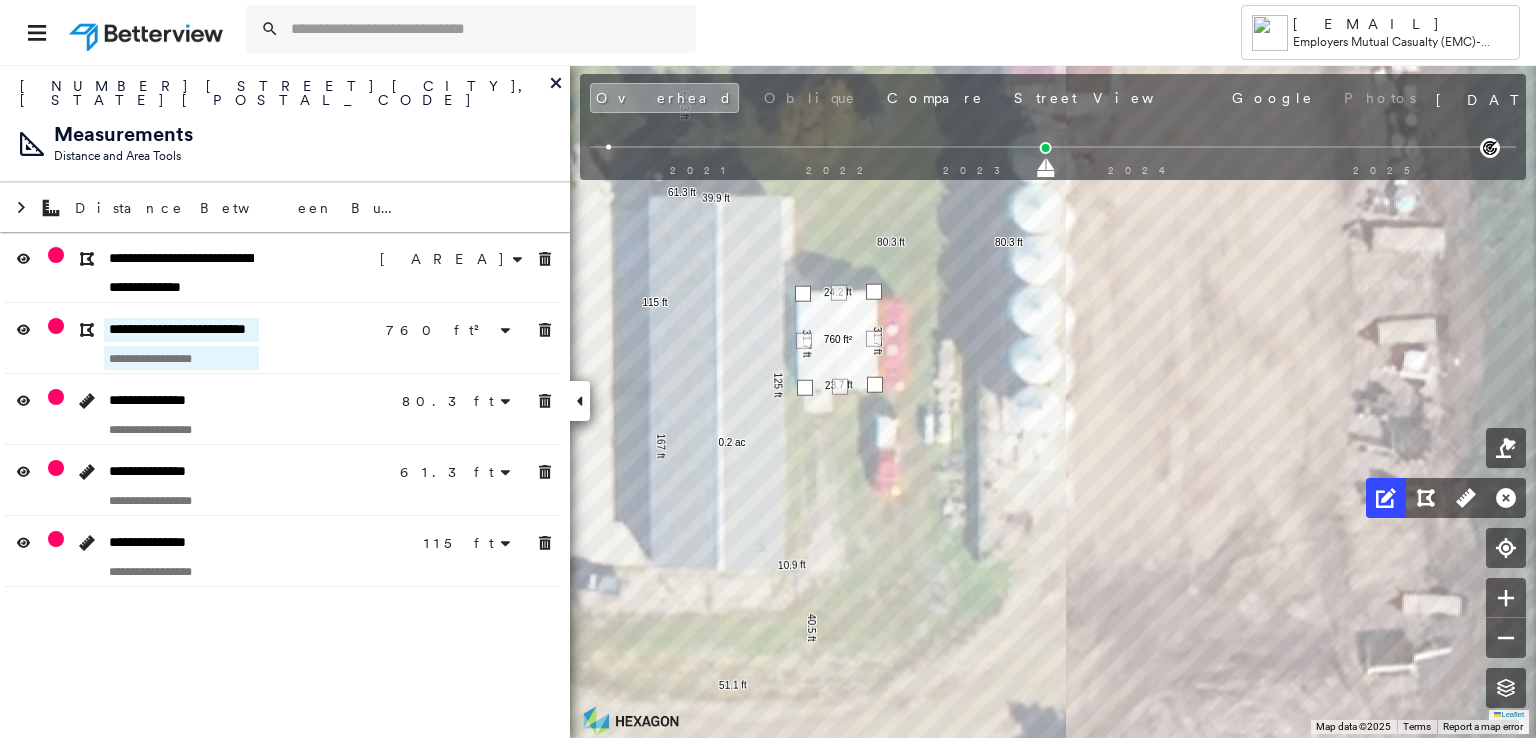 type on "**********" 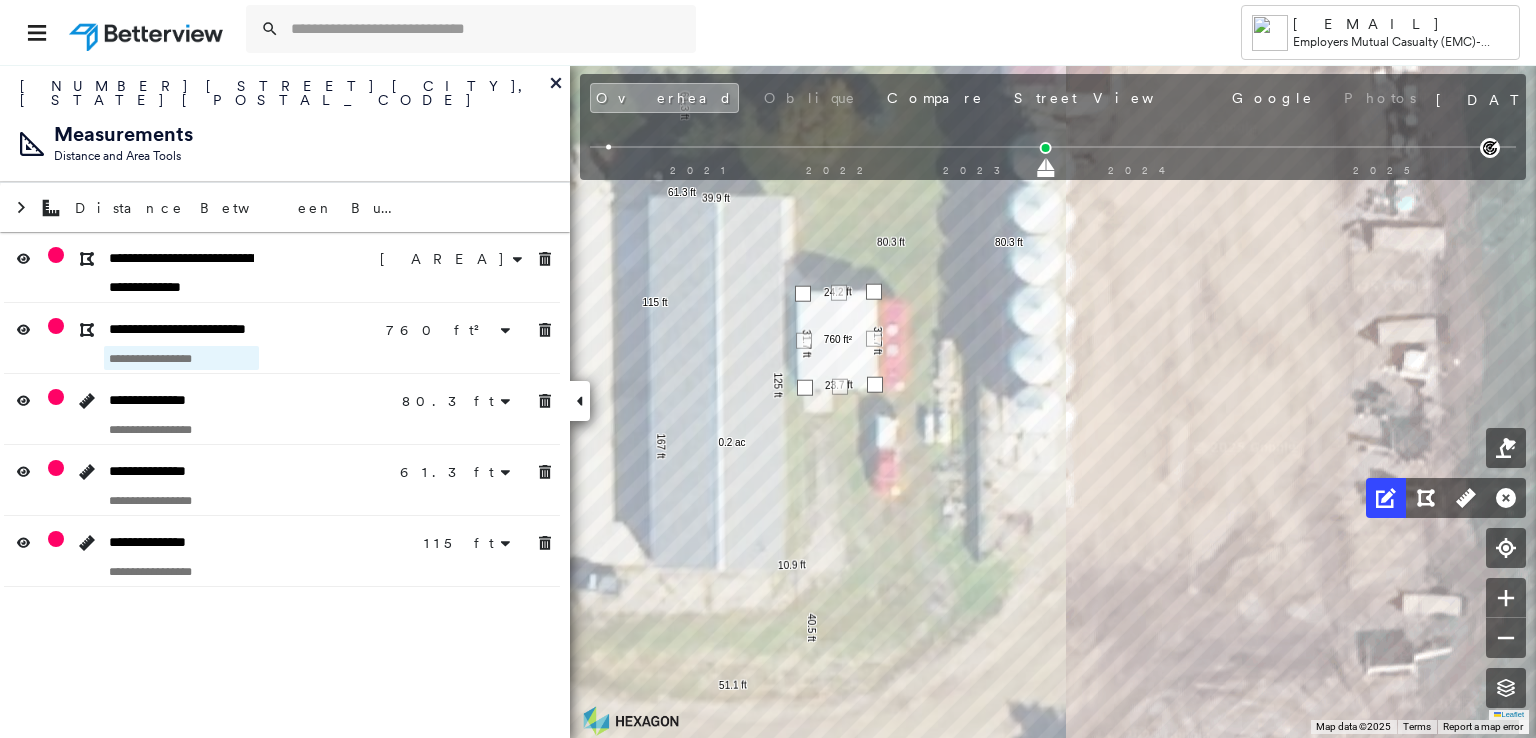click at bounding box center [181, 358] 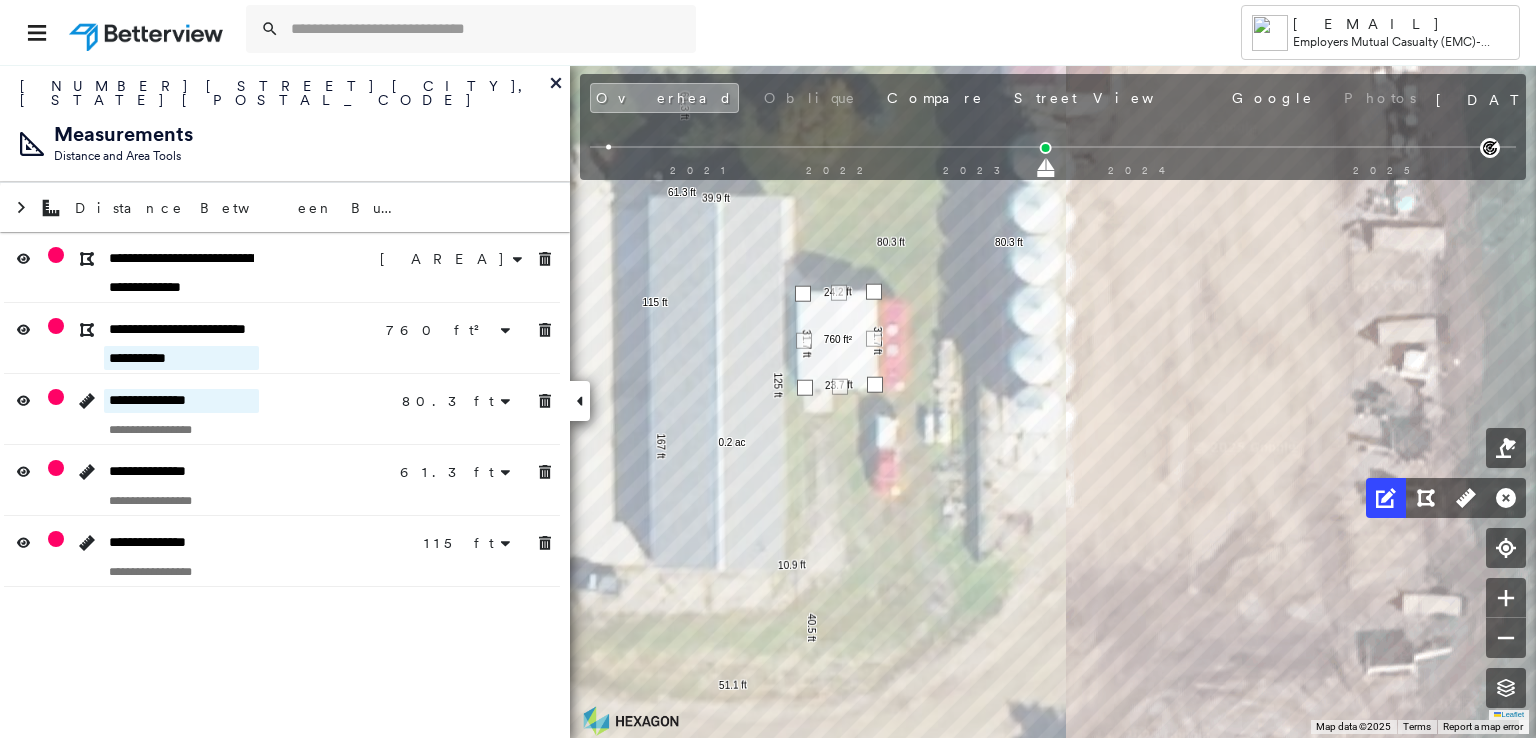 type on "**********" 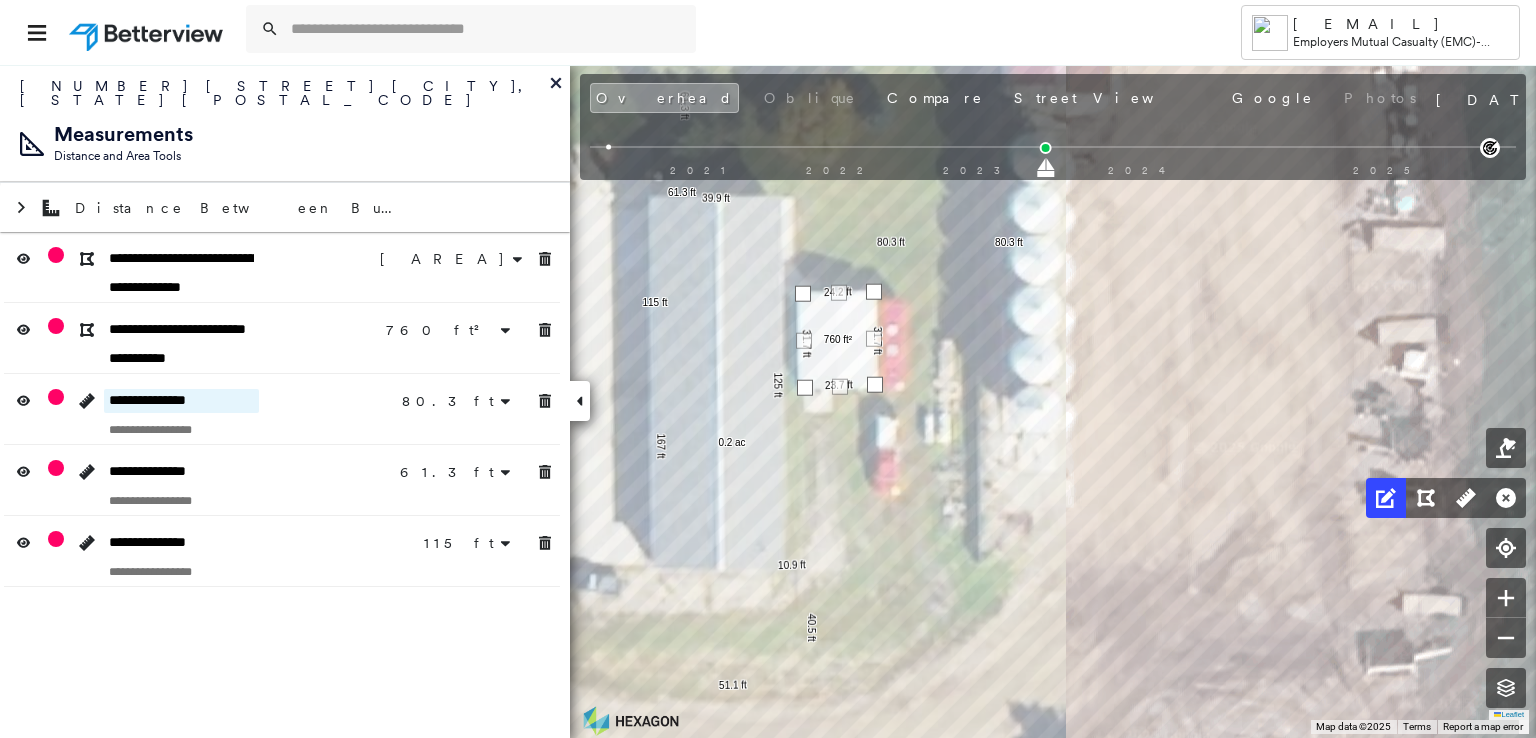 click on "**********" at bounding box center [181, 401] 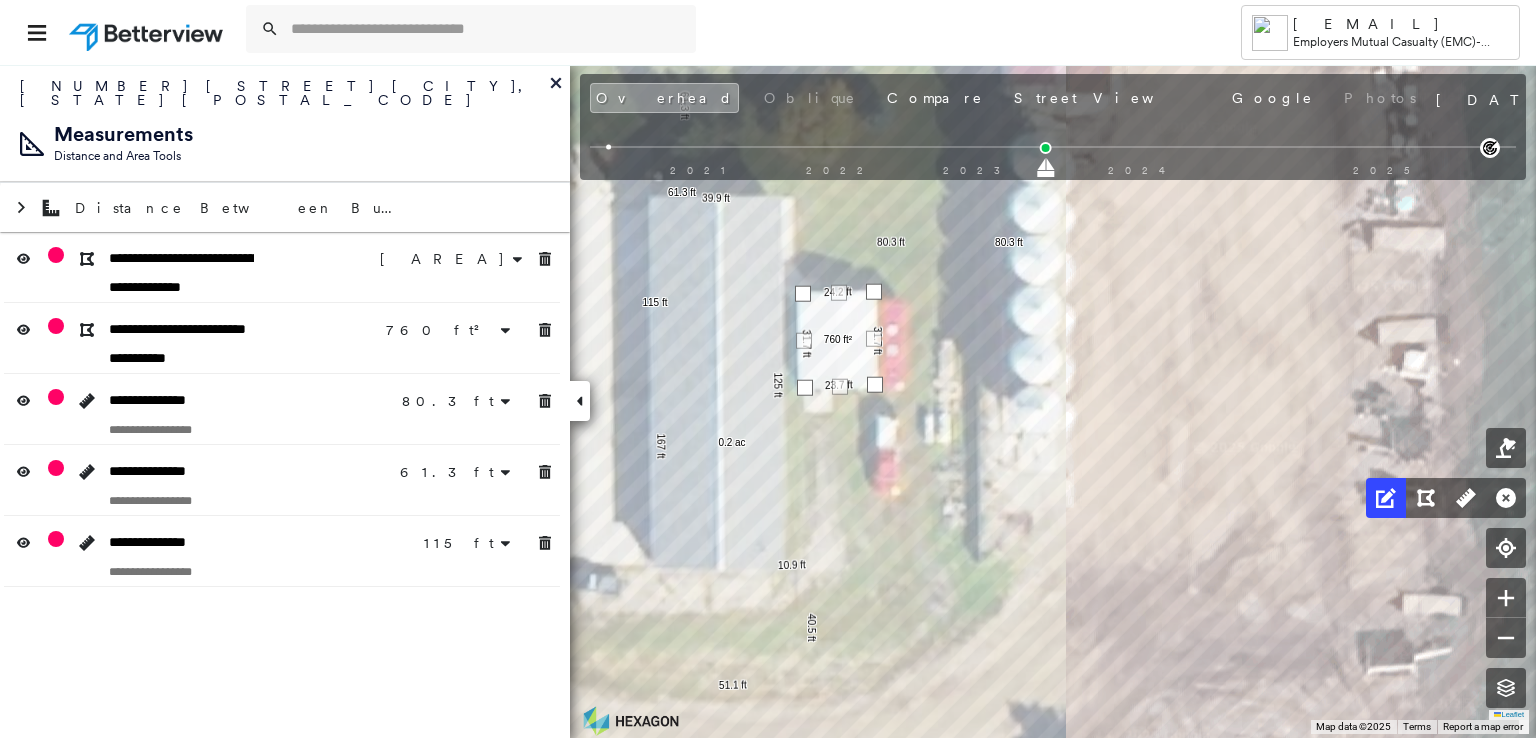 click on "**********" at bounding box center [242, 471] 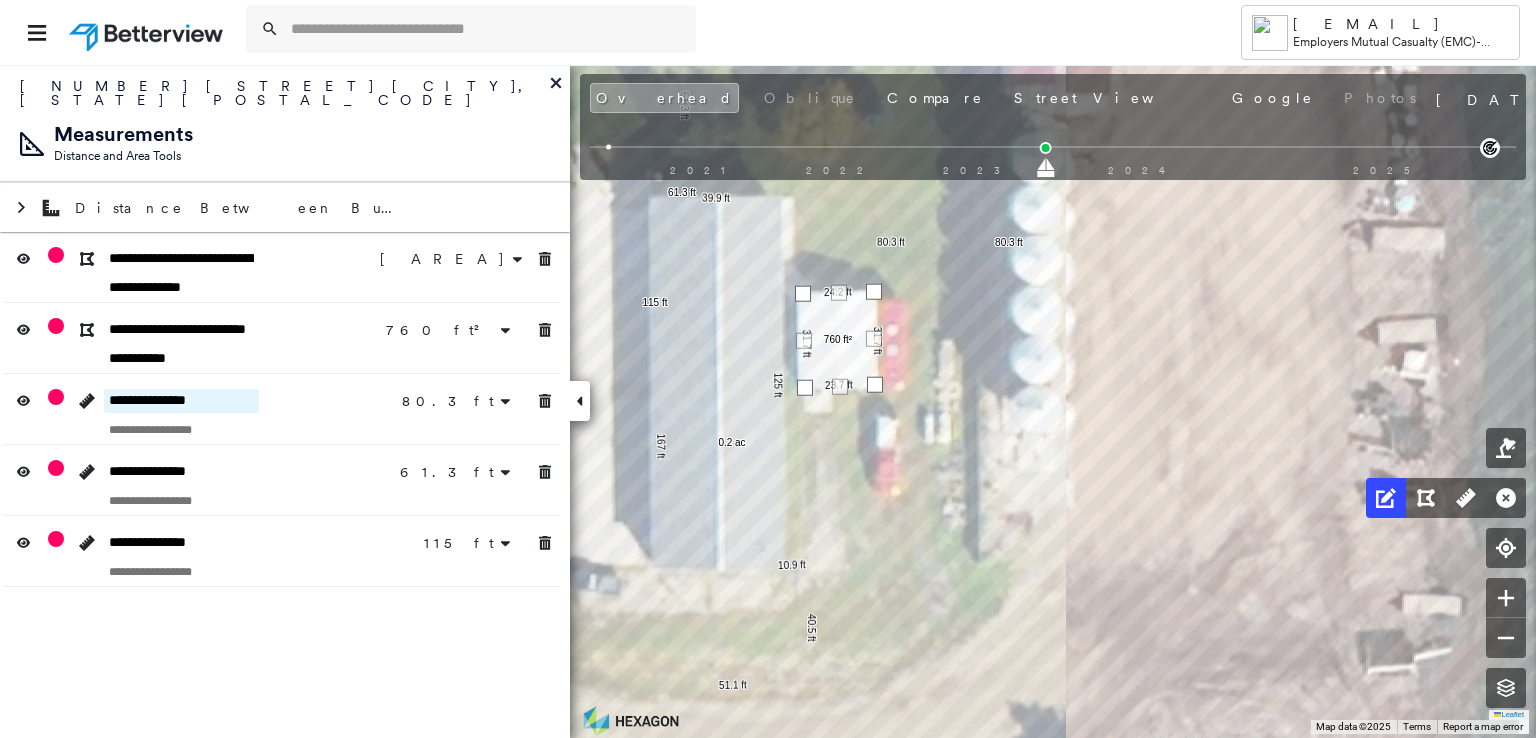 drag, startPoint x: 235, startPoint y: 386, endPoint x: 132, endPoint y: 372, distance: 103.947105 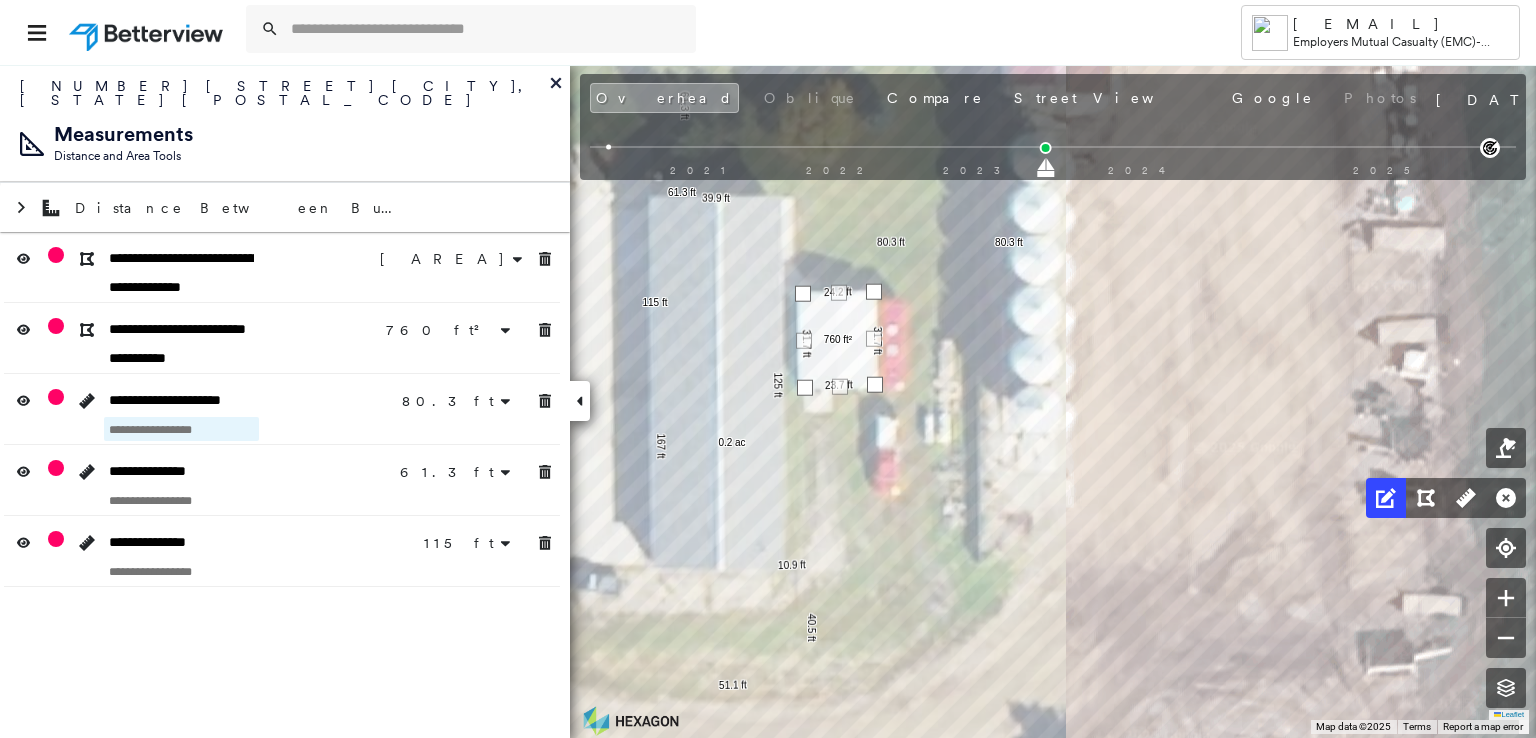 click at bounding box center [181, 429] 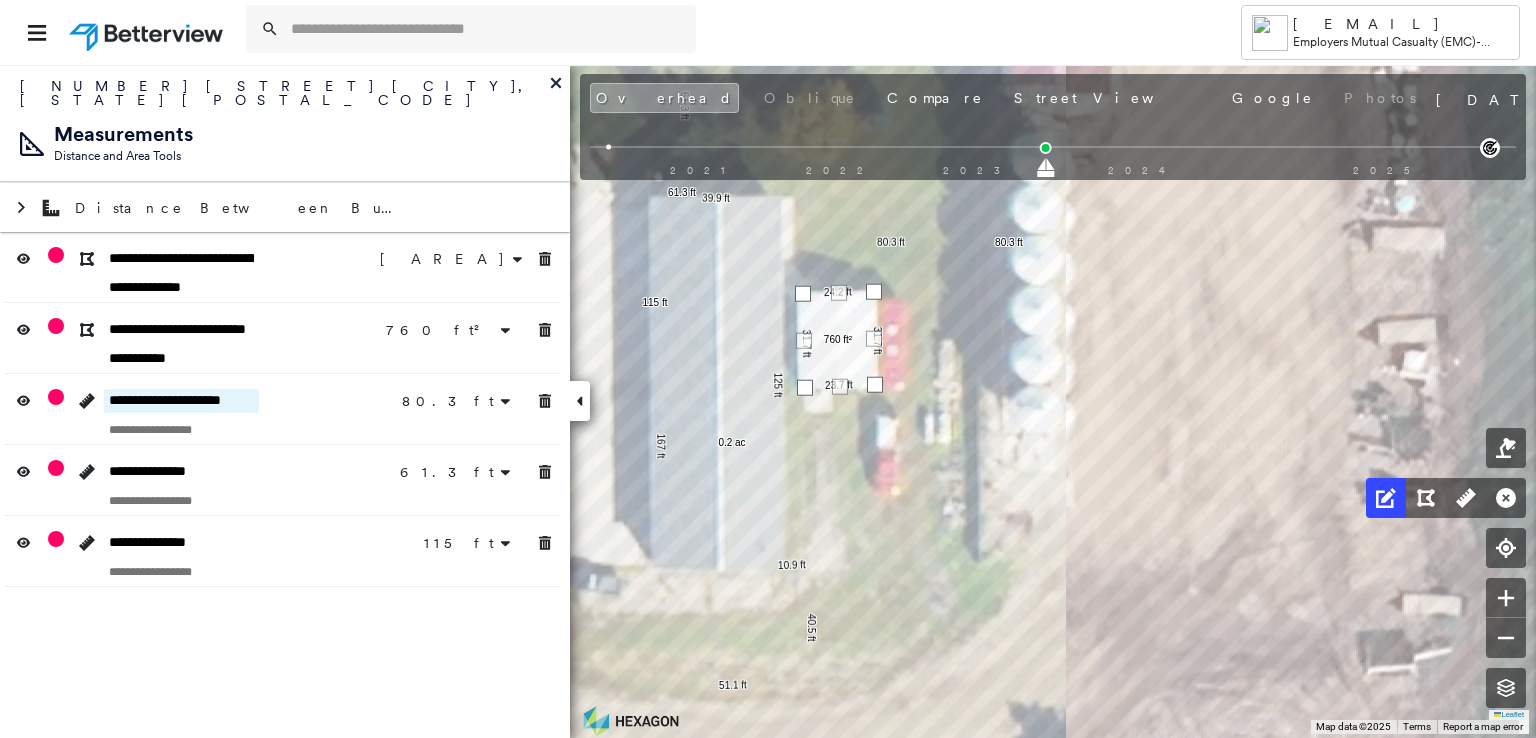 click on "**********" at bounding box center [181, 401] 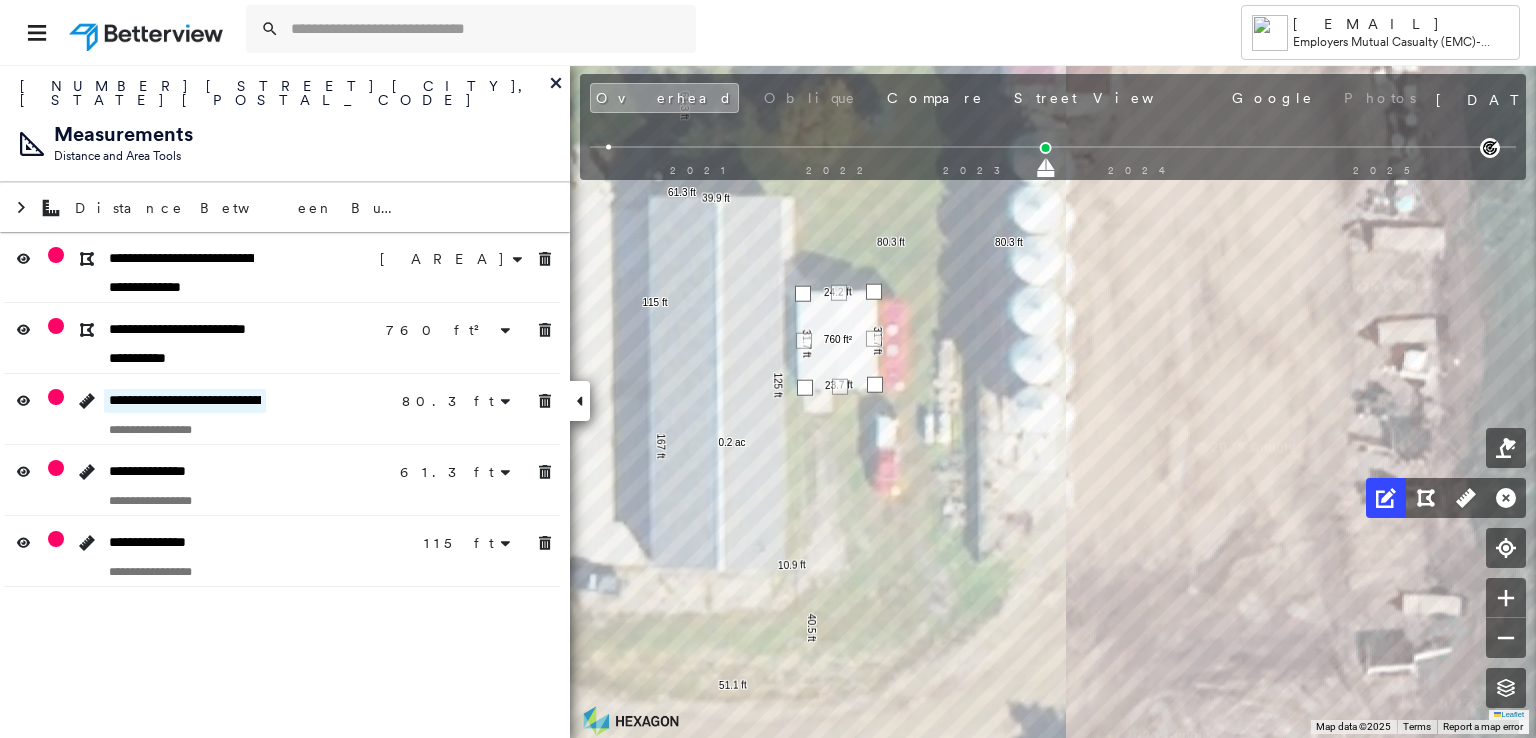 click on "**********" at bounding box center [185, 401] 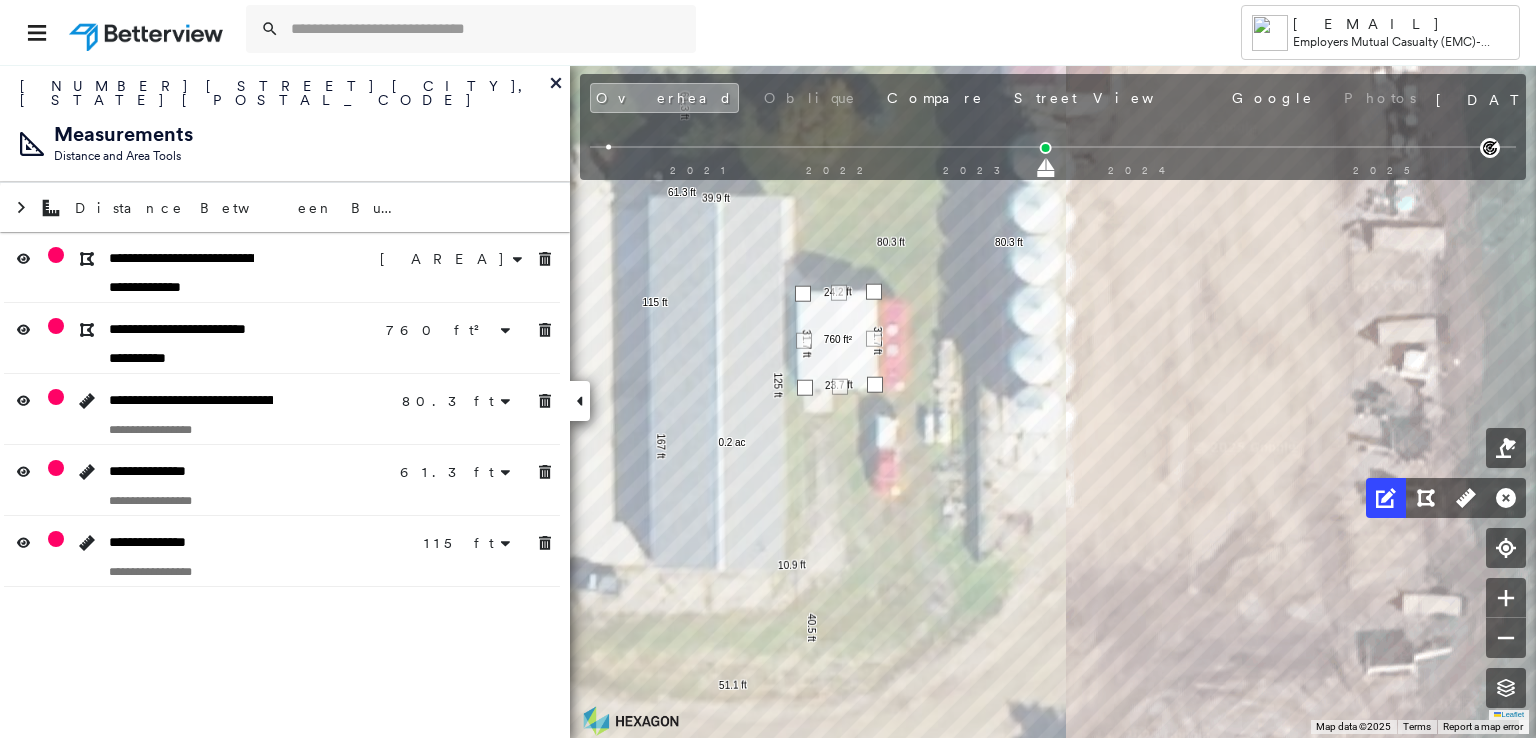 click at bounding box center [242, 500] 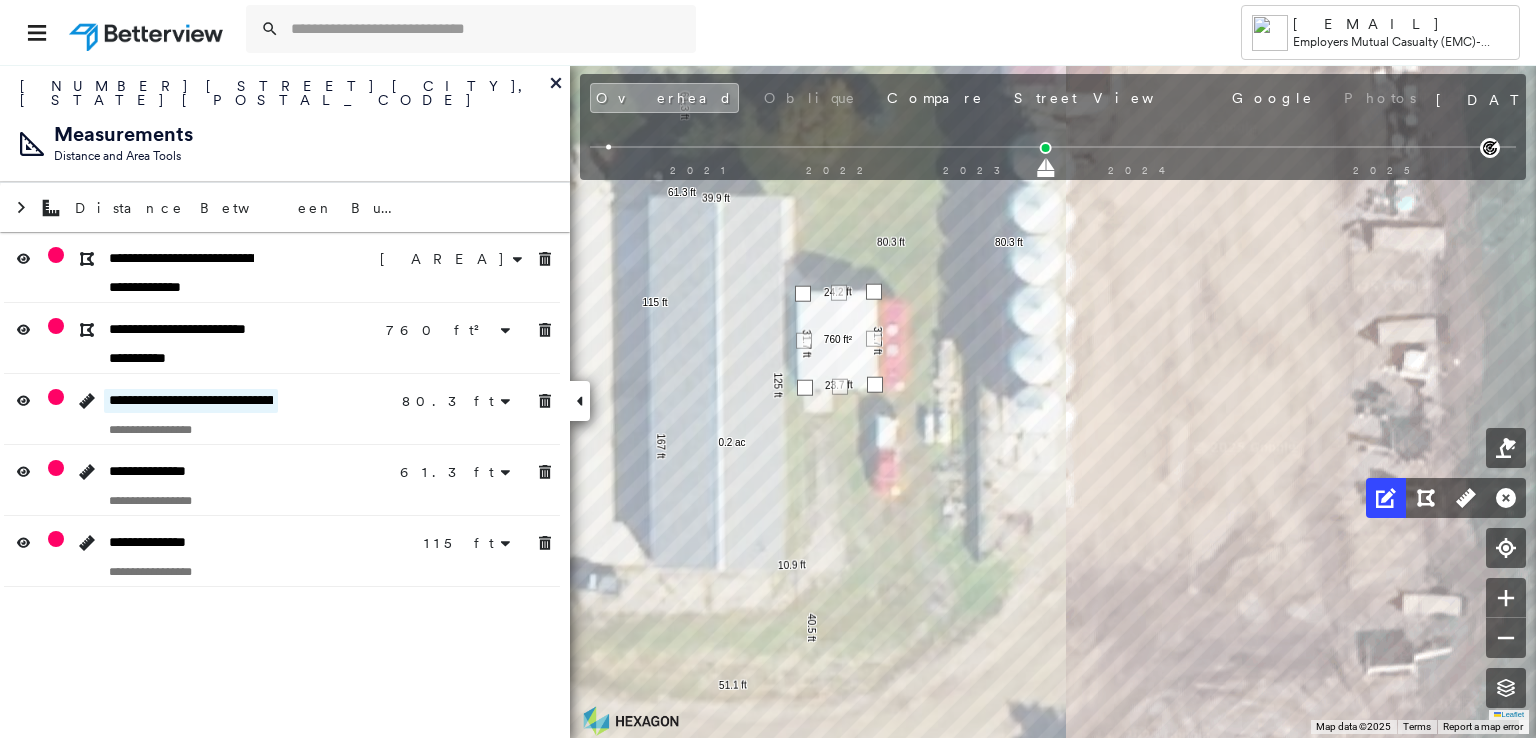 drag, startPoint x: 236, startPoint y: 384, endPoint x: 416, endPoint y: 362, distance: 181.33946 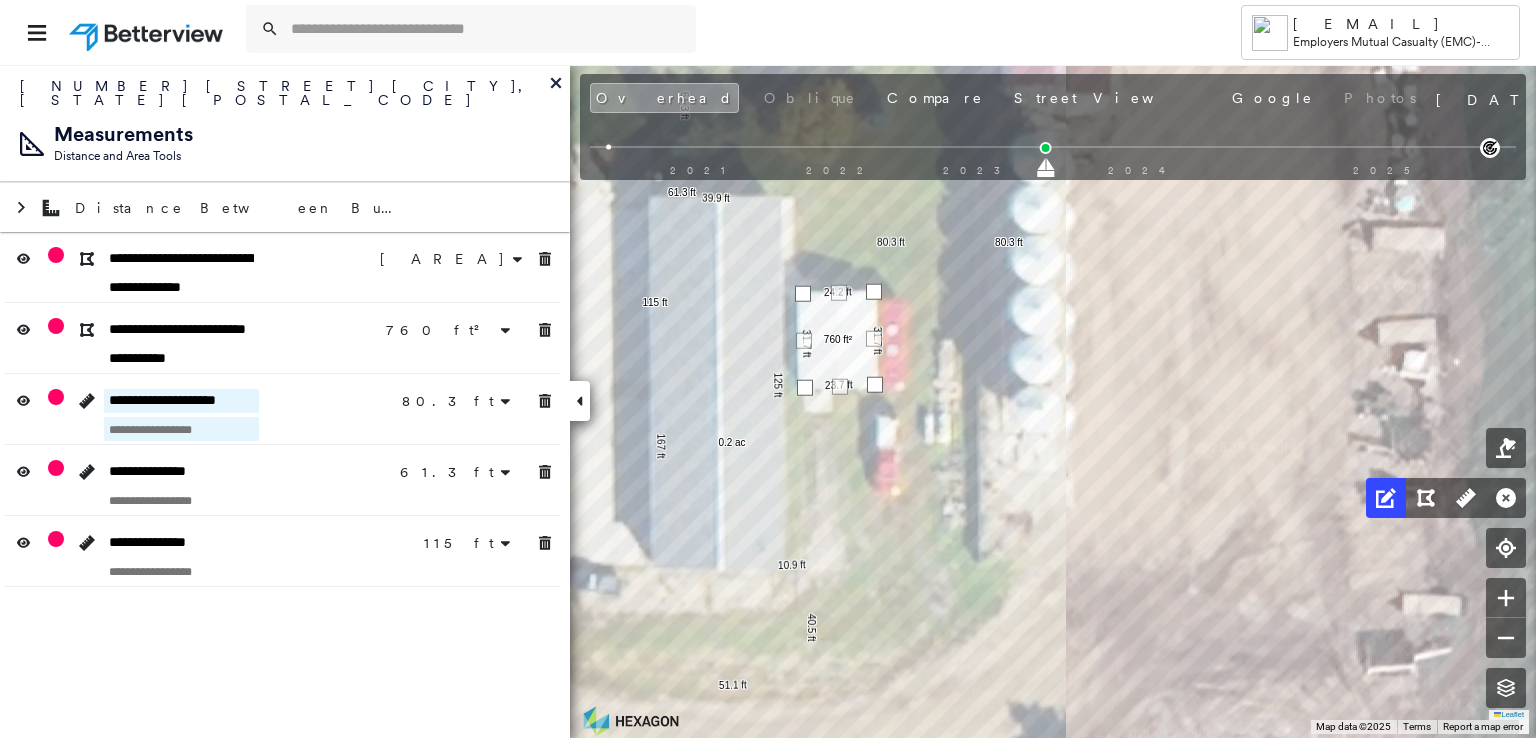 type on "**********" 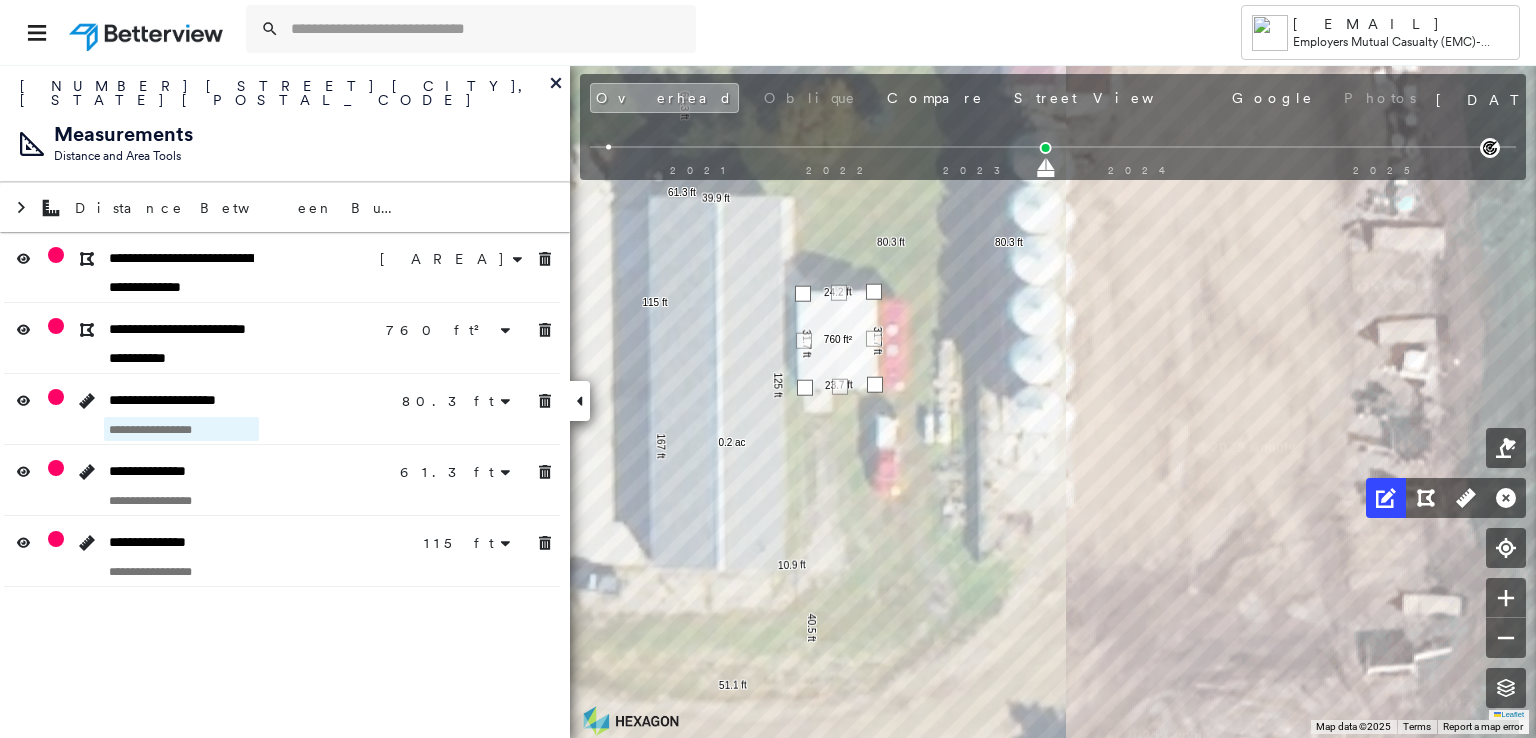 click at bounding box center (181, 429) 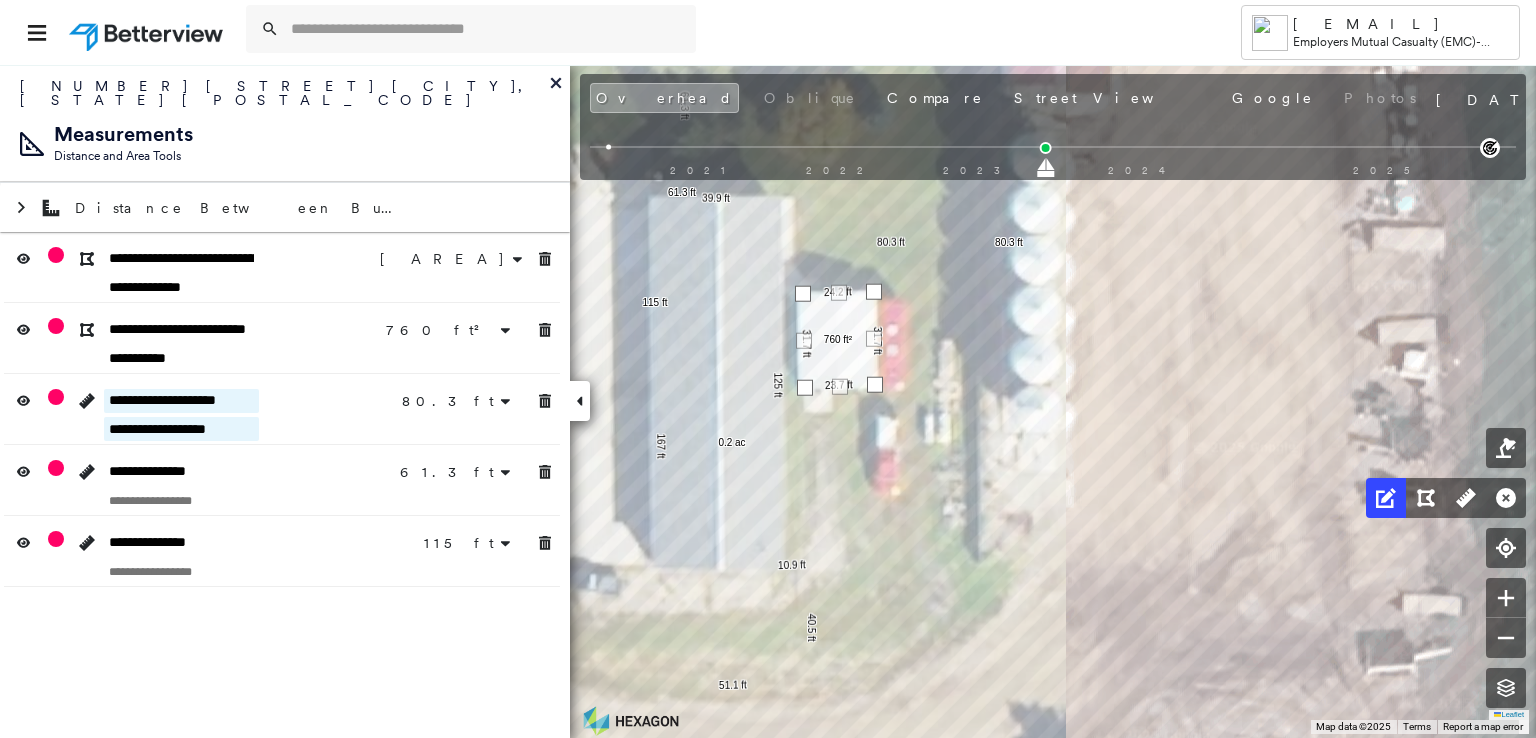 type on "**********" 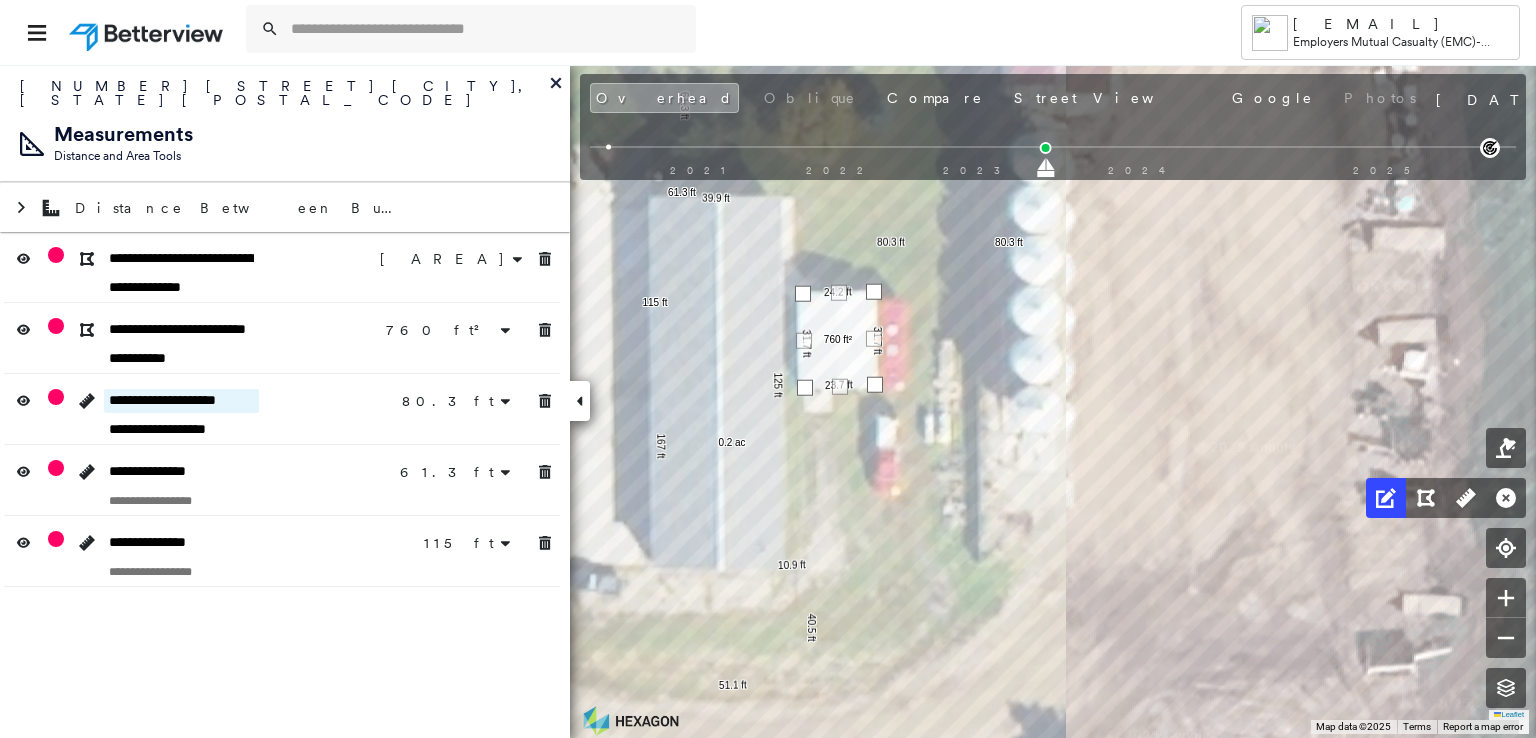 click on "**********" at bounding box center (181, 401) 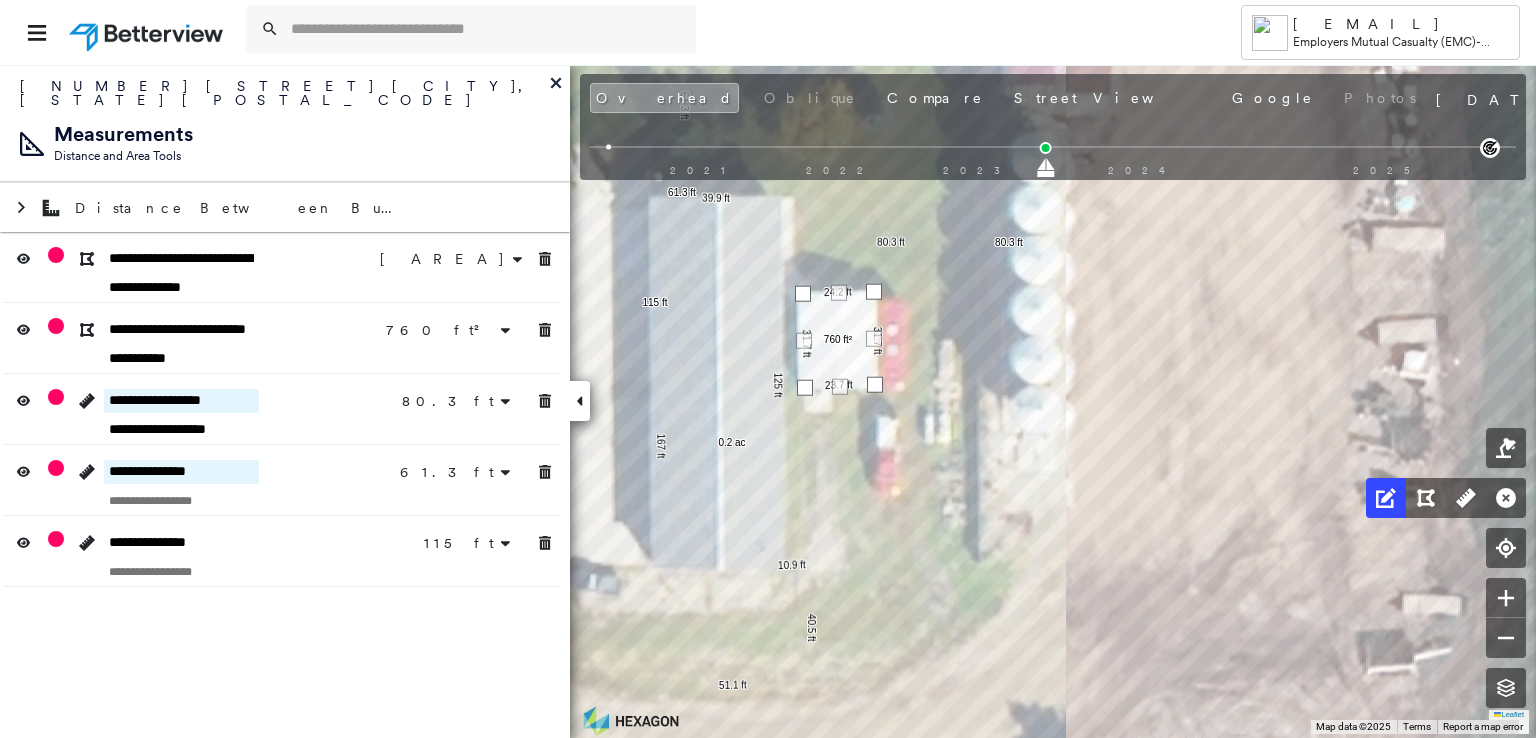type on "**********" 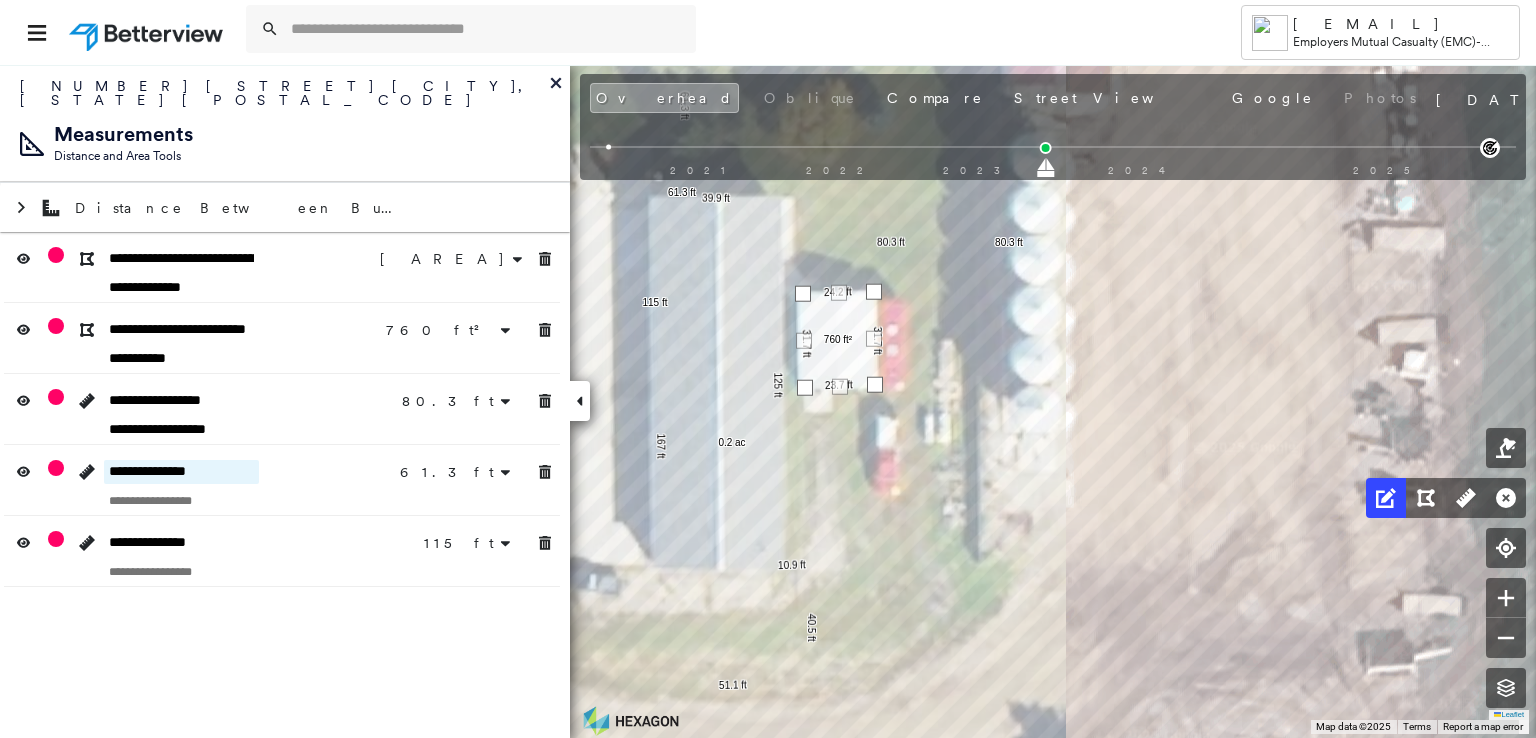 click on "**********" at bounding box center (181, 472) 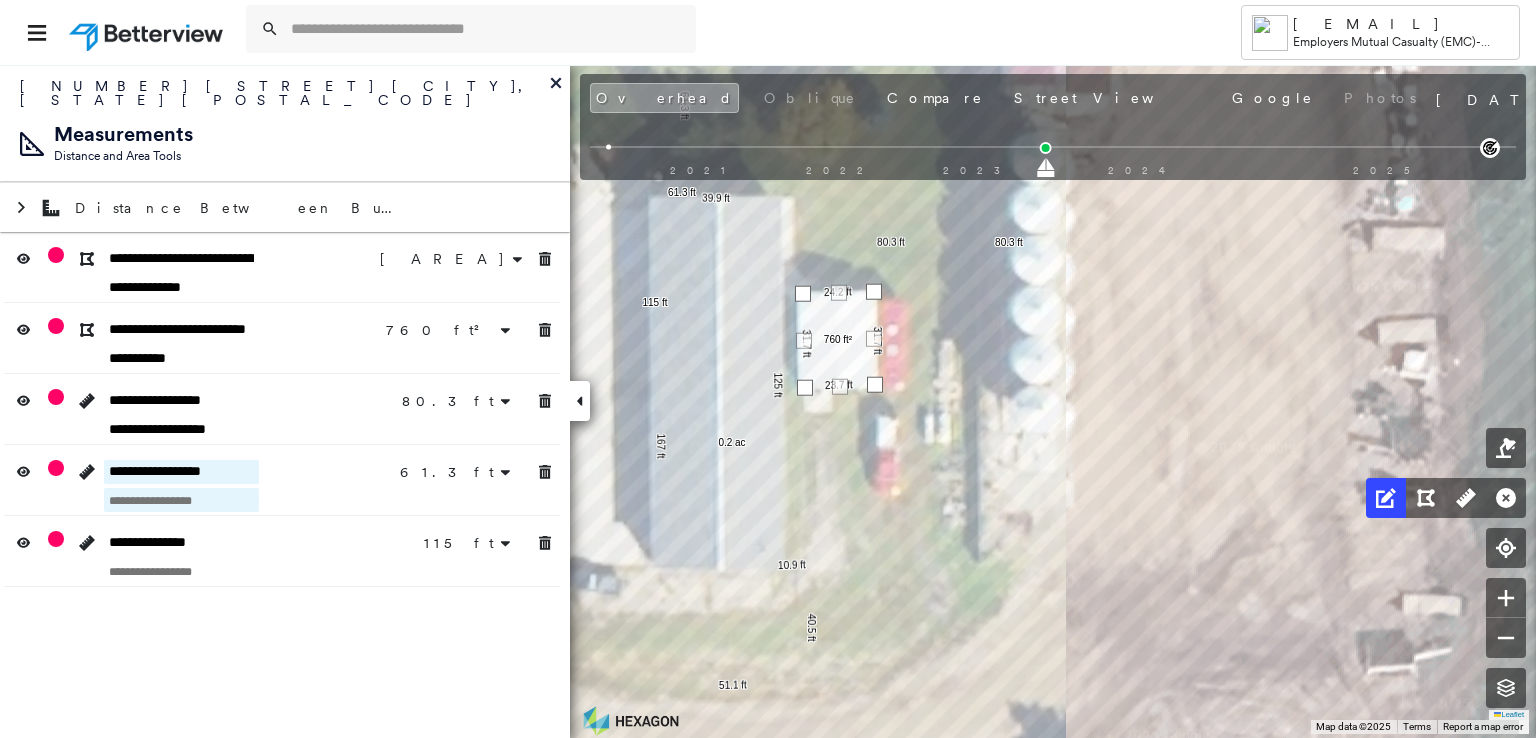 type on "**********" 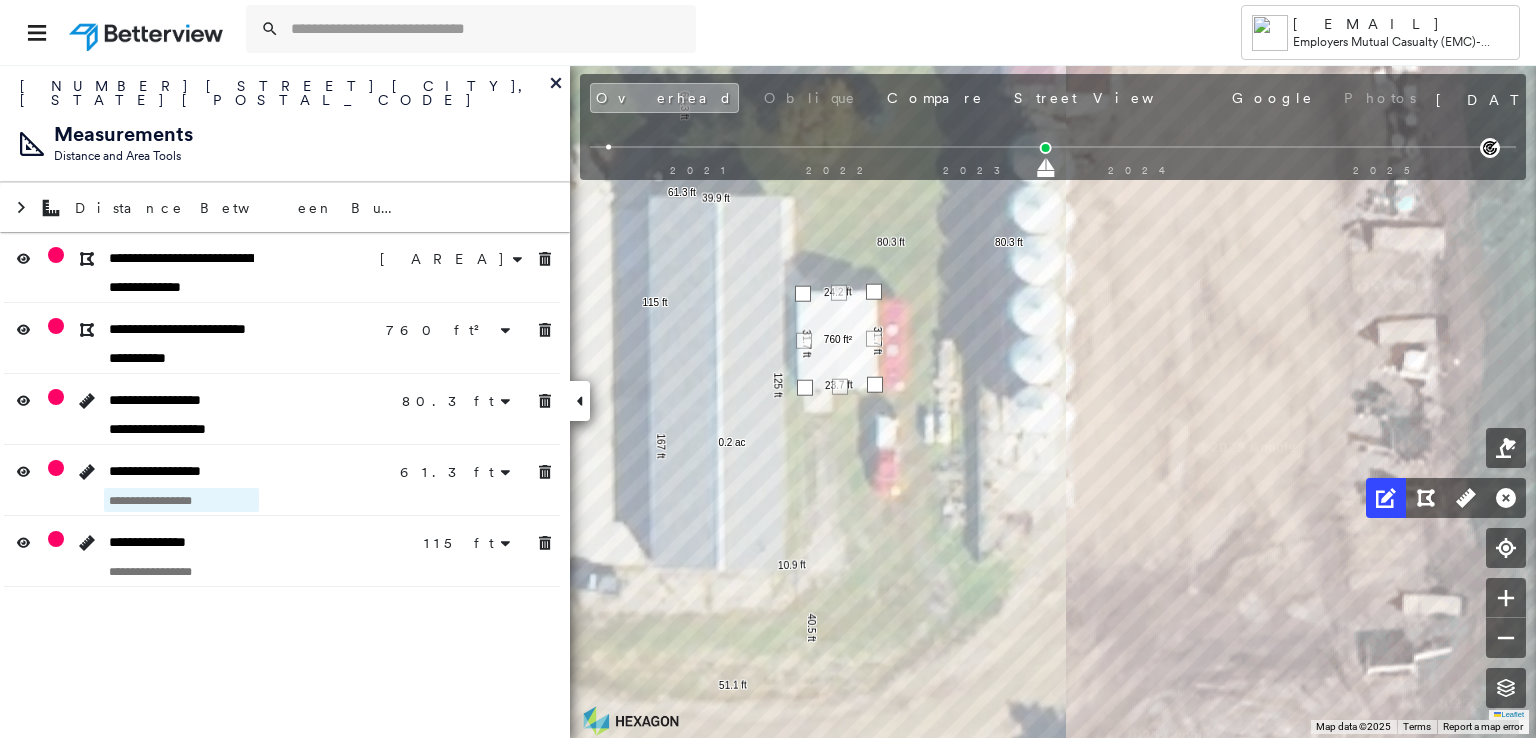 click at bounding box center [181, 500] 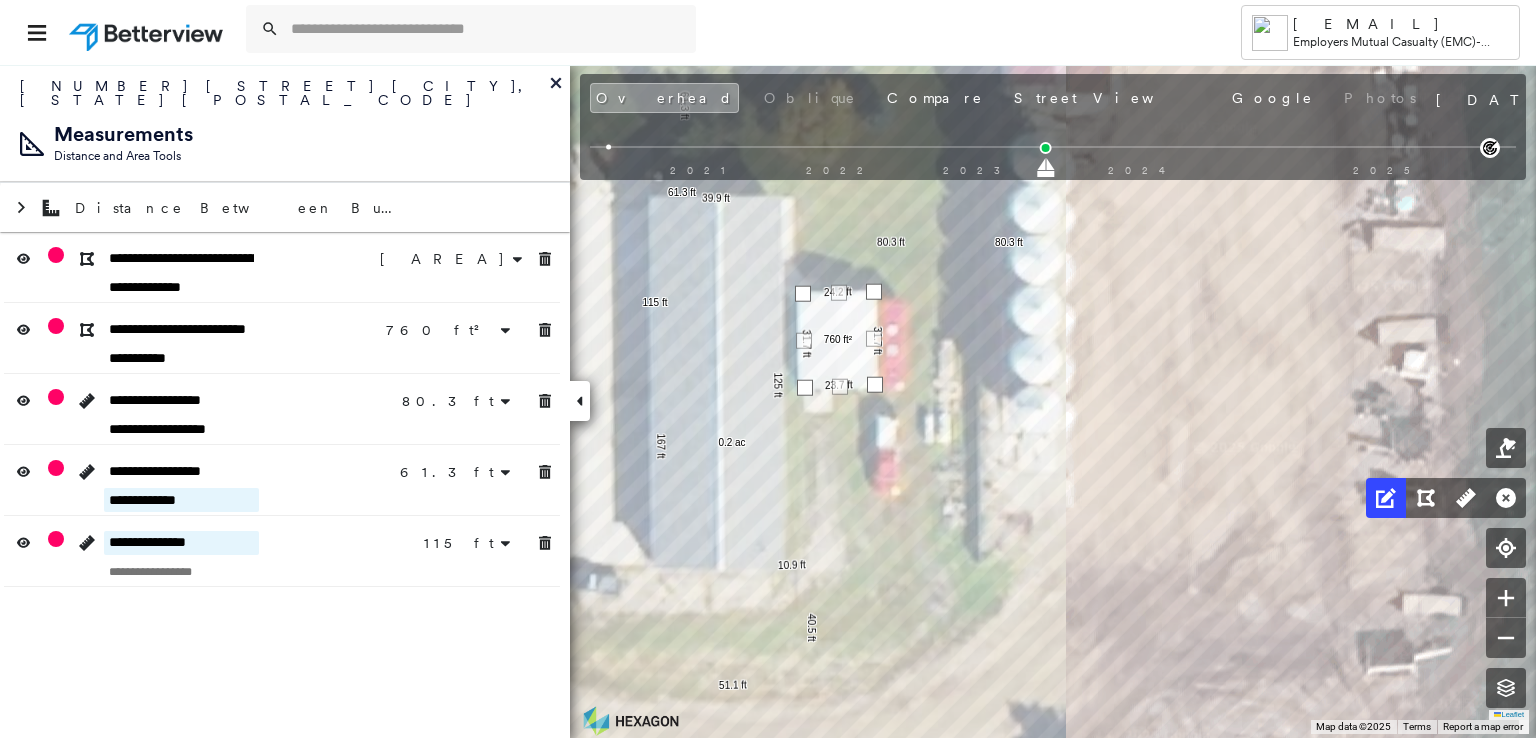 type on "**********" 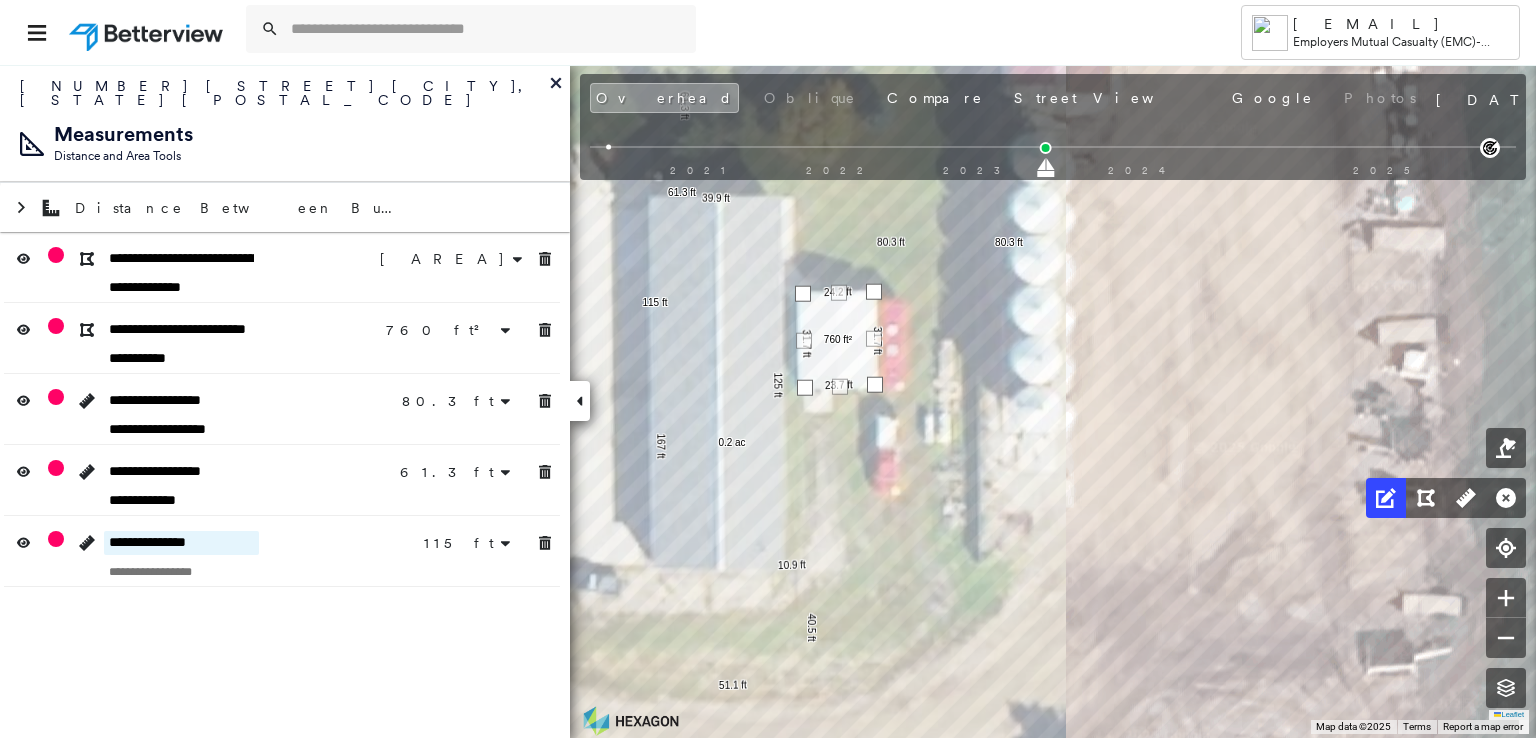 click on "**********" at bounding box center [181, 543] 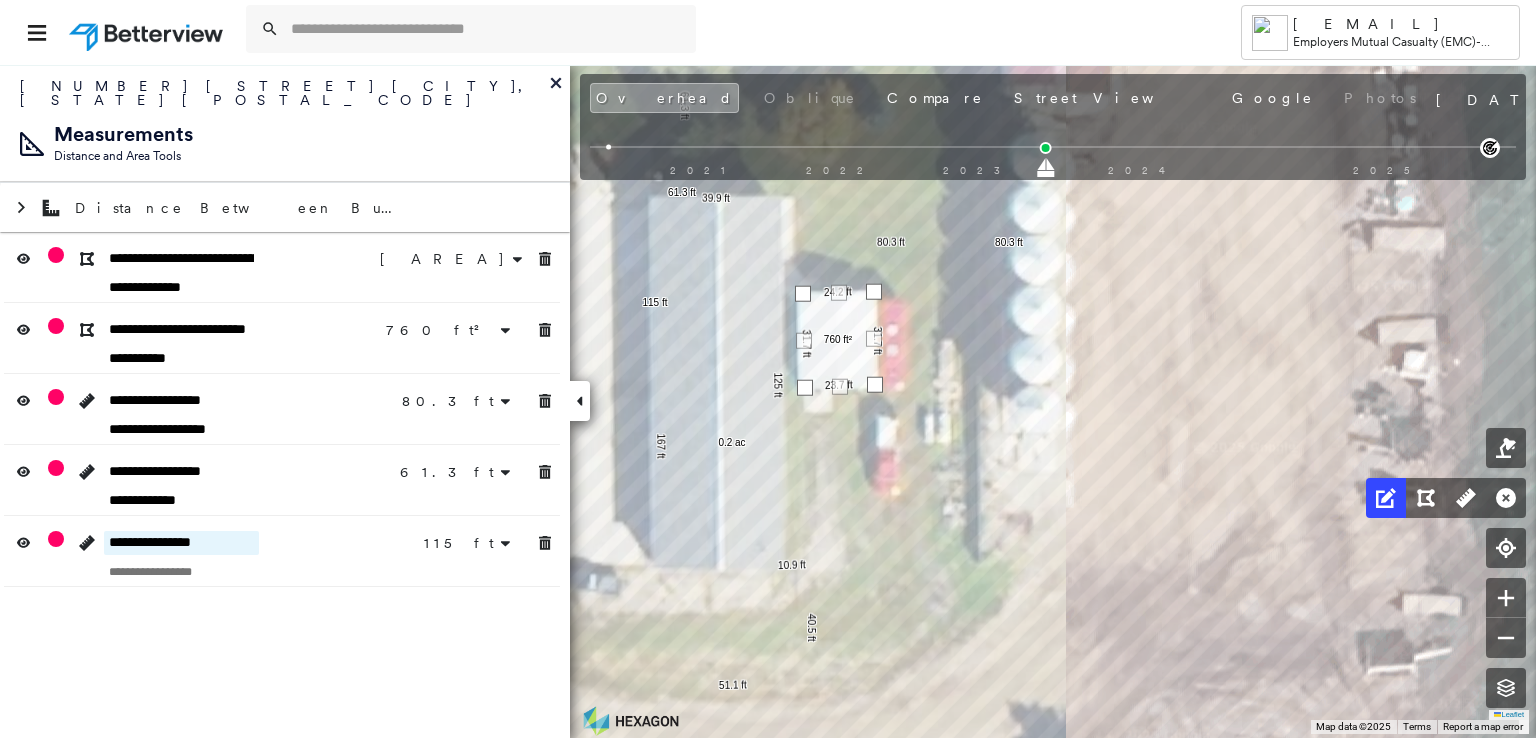 type on "**********" 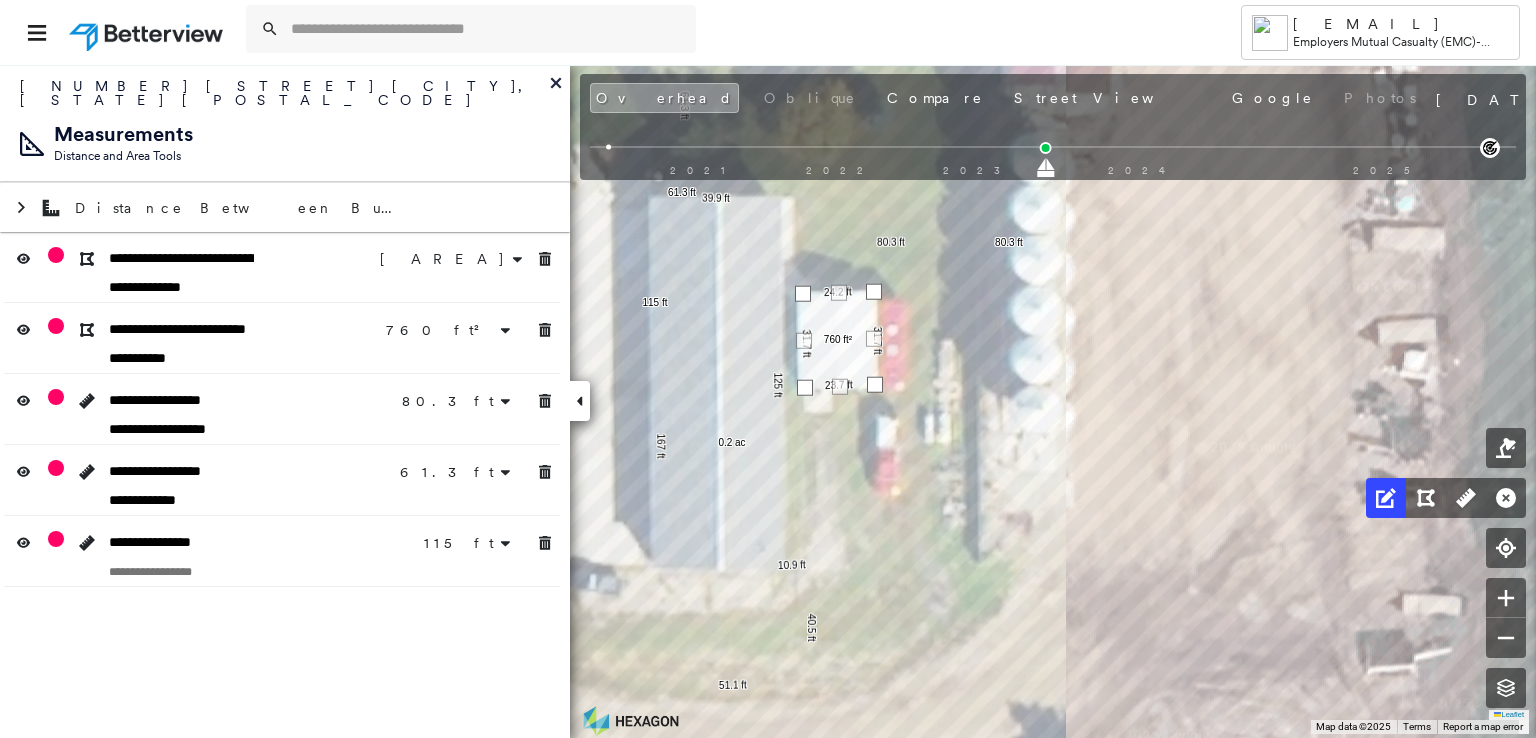 click on "**********" at bounding box center (285, 401) 